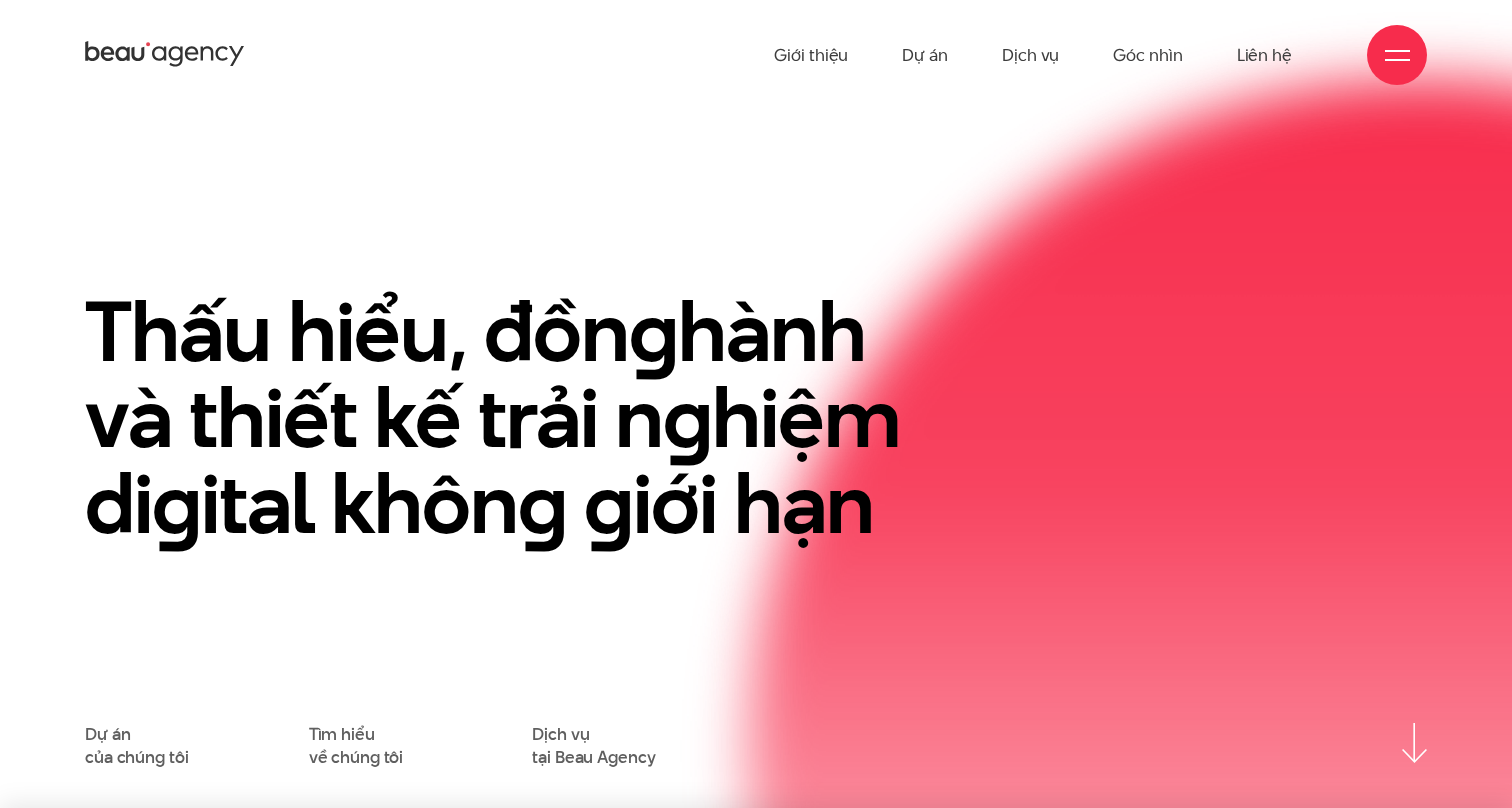 scroll, scrollTop: 0, scrollLeft: 0, axis: both 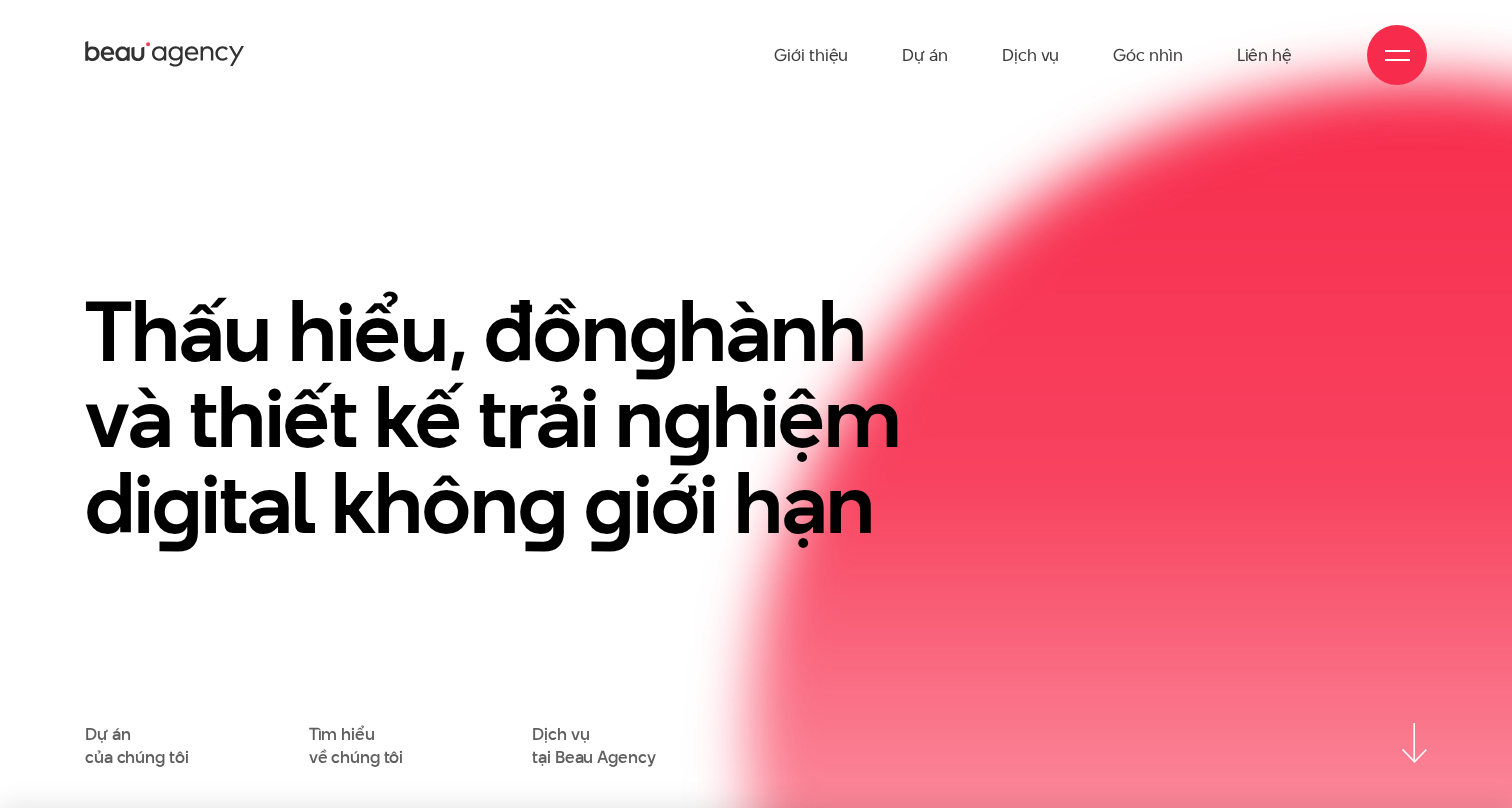 click on "Thấu hiểu, đồn g  hành và thiết kế trải n g hiệm di g ital khôn g   g iới hạn" at bounding box center (756, 506) 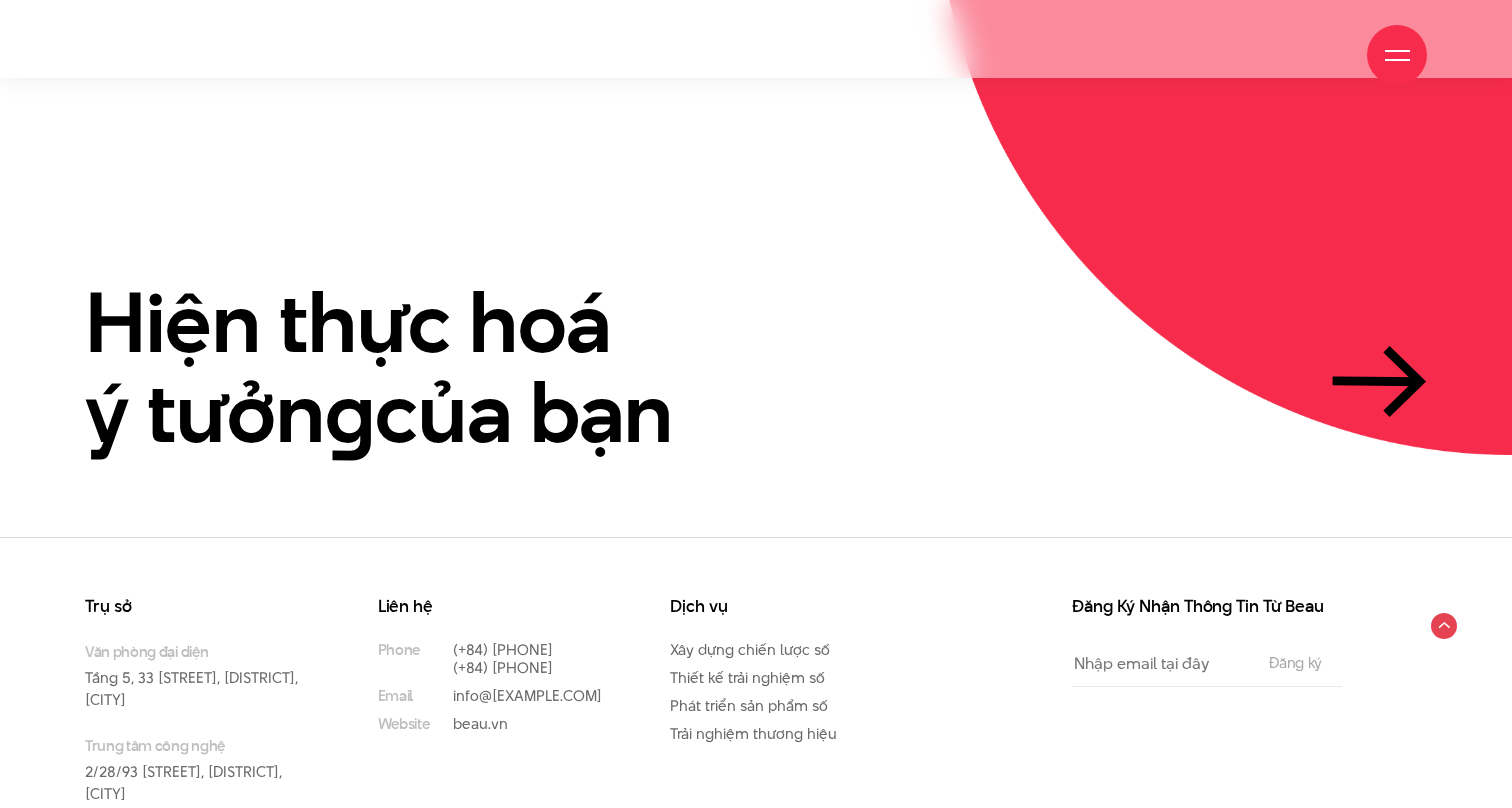scroll, scrollTop: 4722, scrollLeft: 0, axis: vertical 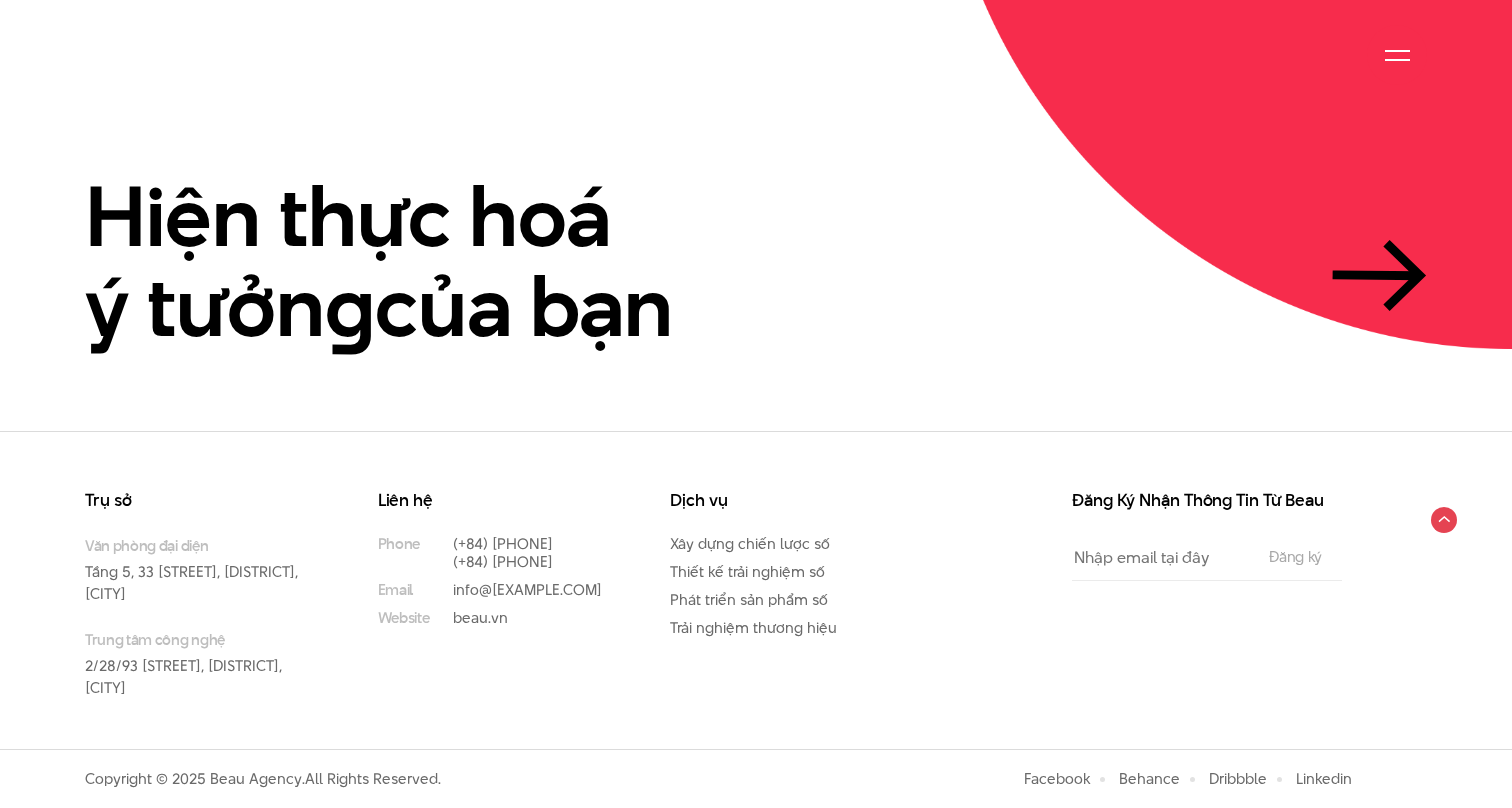 click at bounding box center (1397, 51) 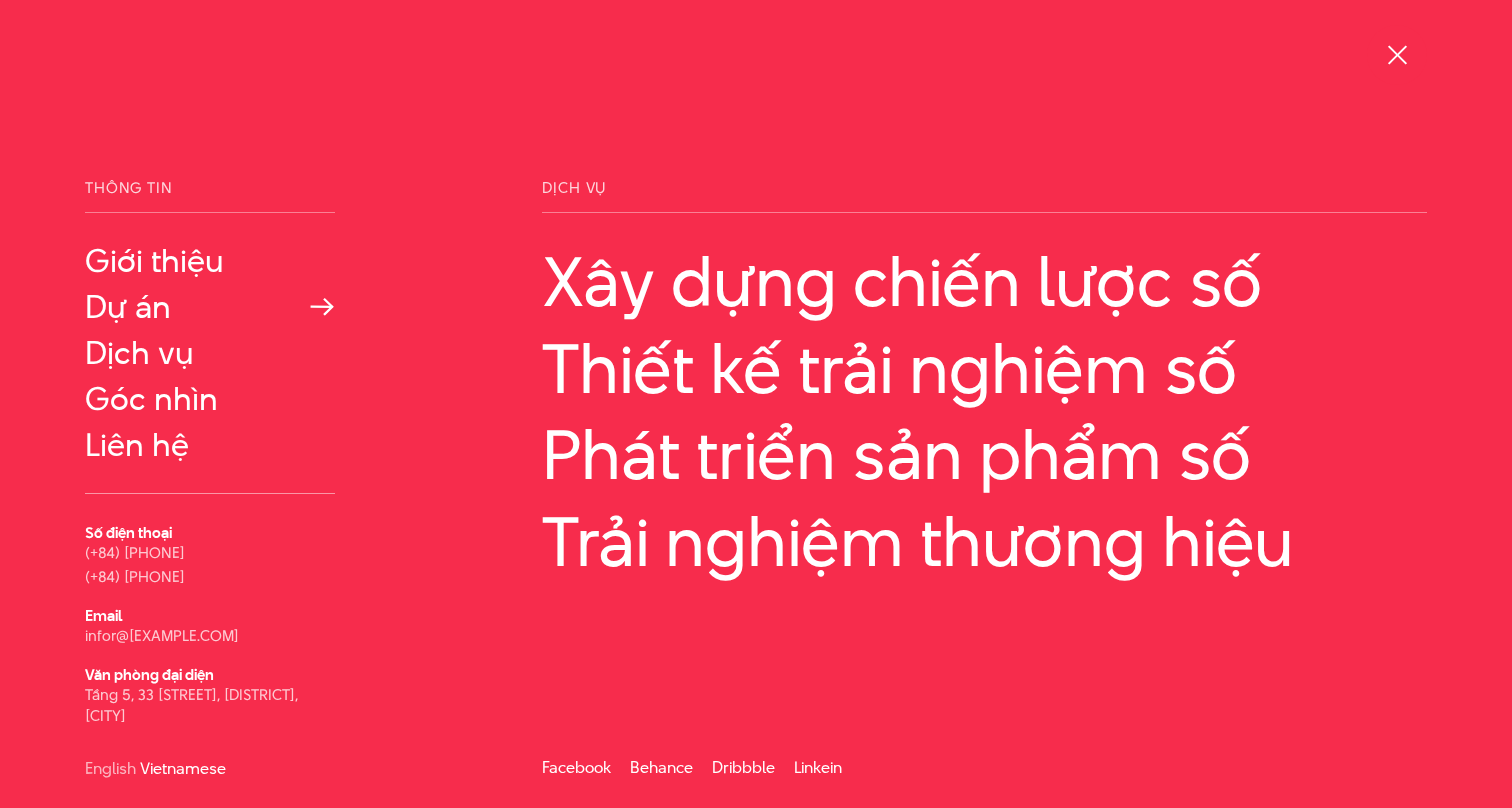 click on "Dự án" at bounding box center [210, 307] 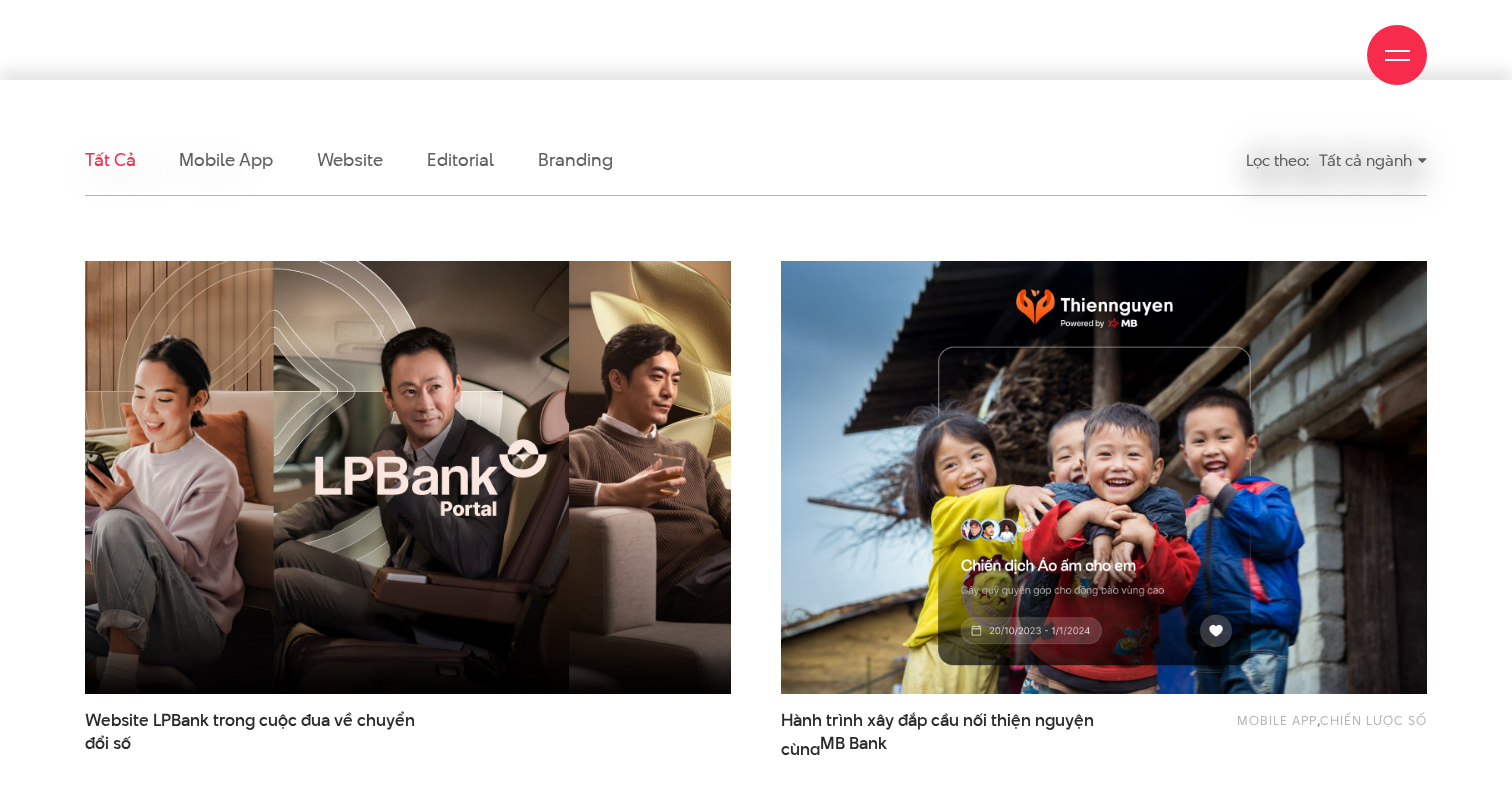 scroll, scrollTop: 645, scrollLeft: 0, axis: vertical 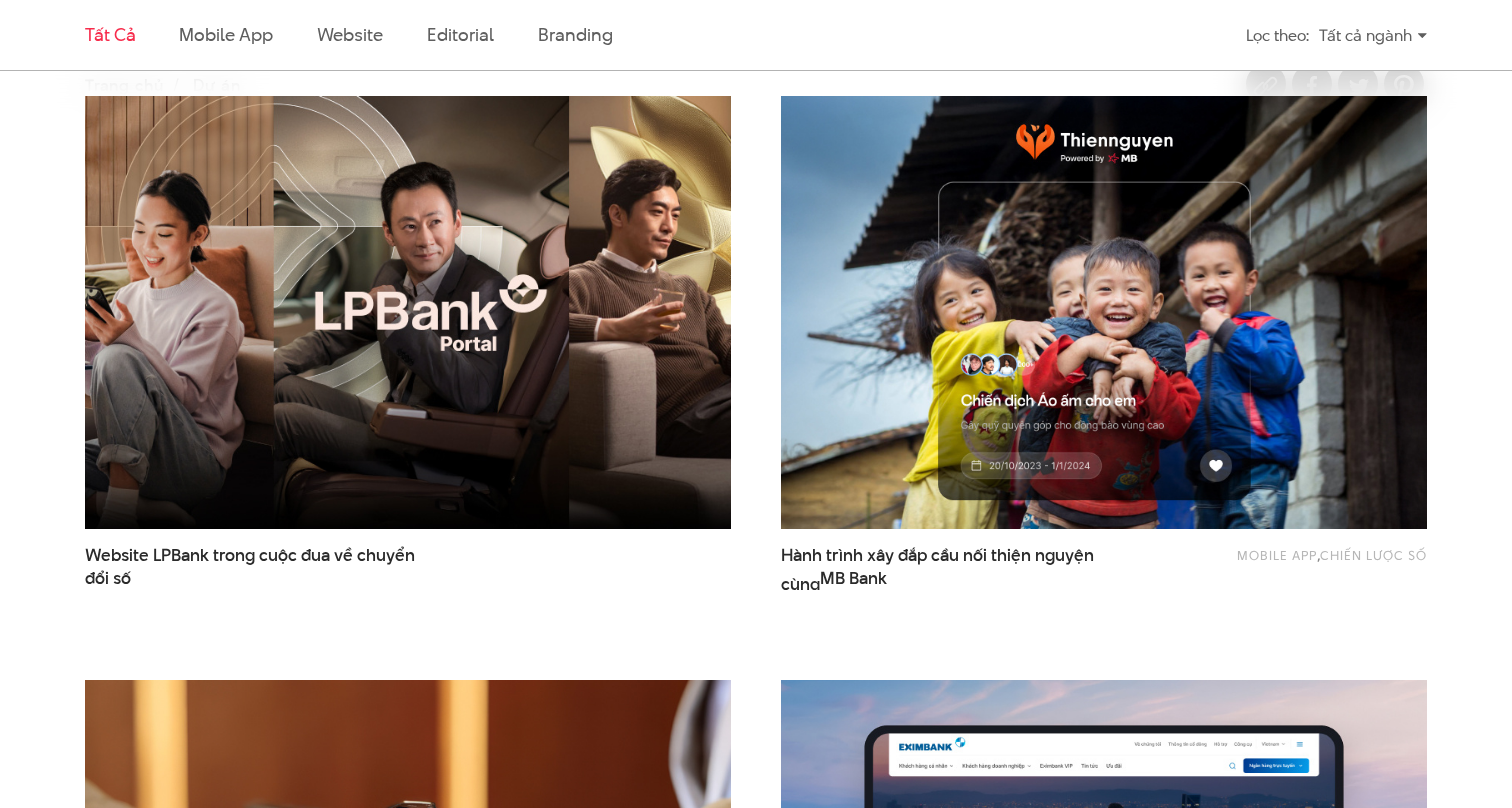 click at bounding box center (408, 312) 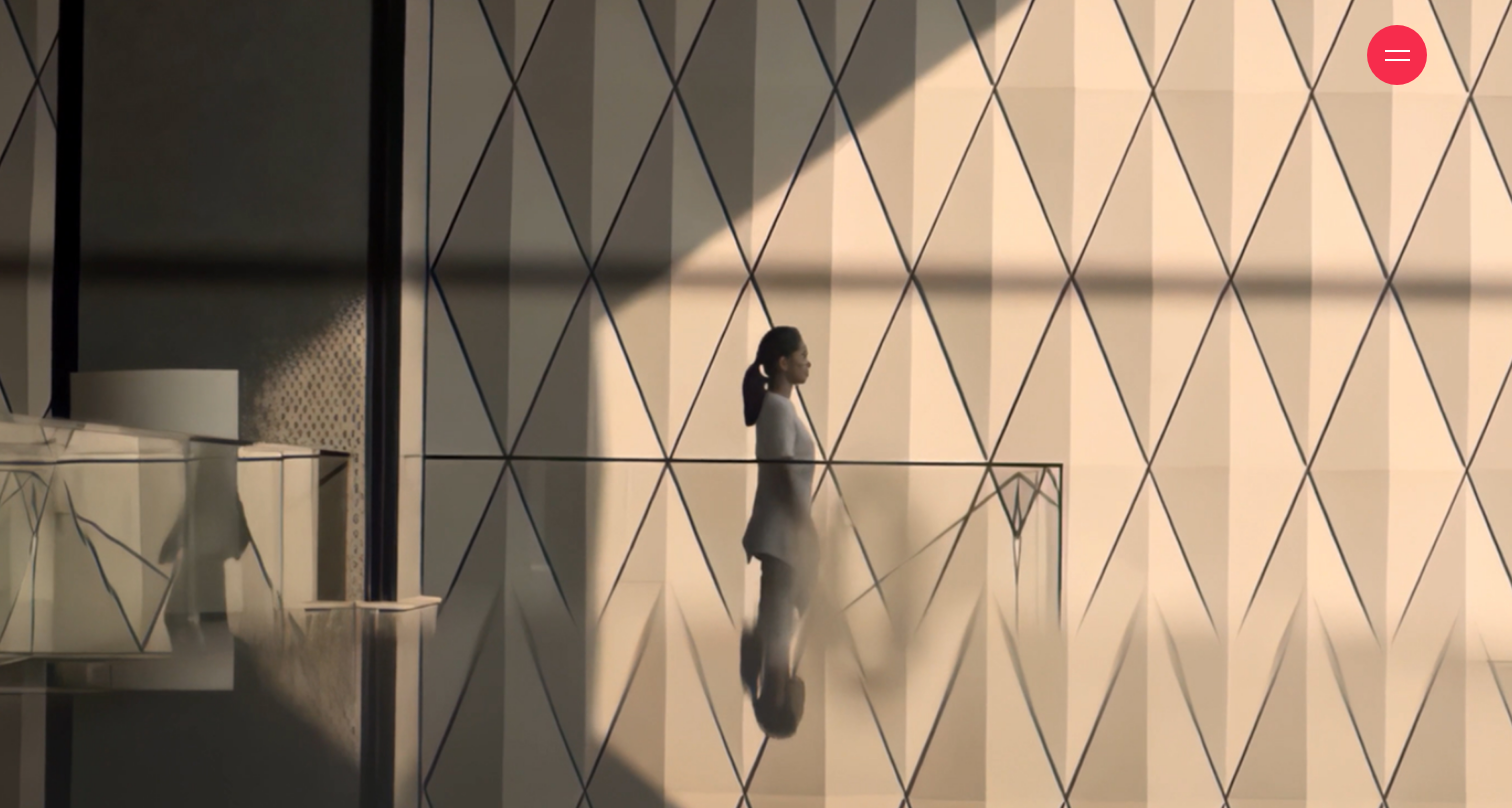scroll, scrollTop: 106, scrollLeft: 0, axis: vertical 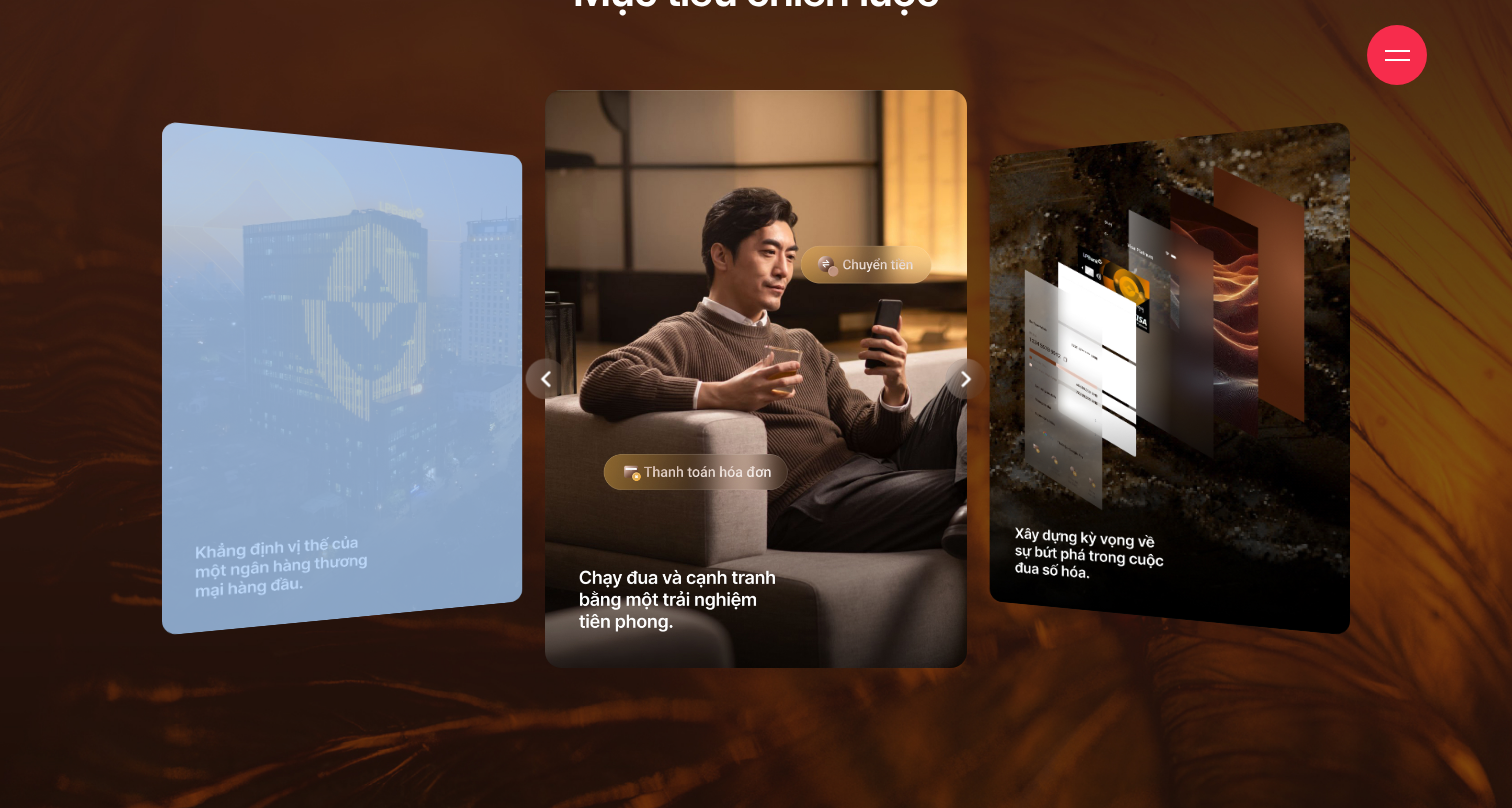 drag, startPoint x: 277, startPoint y: 335, endPoint x: 517, endPoint y: 335, distance: 240 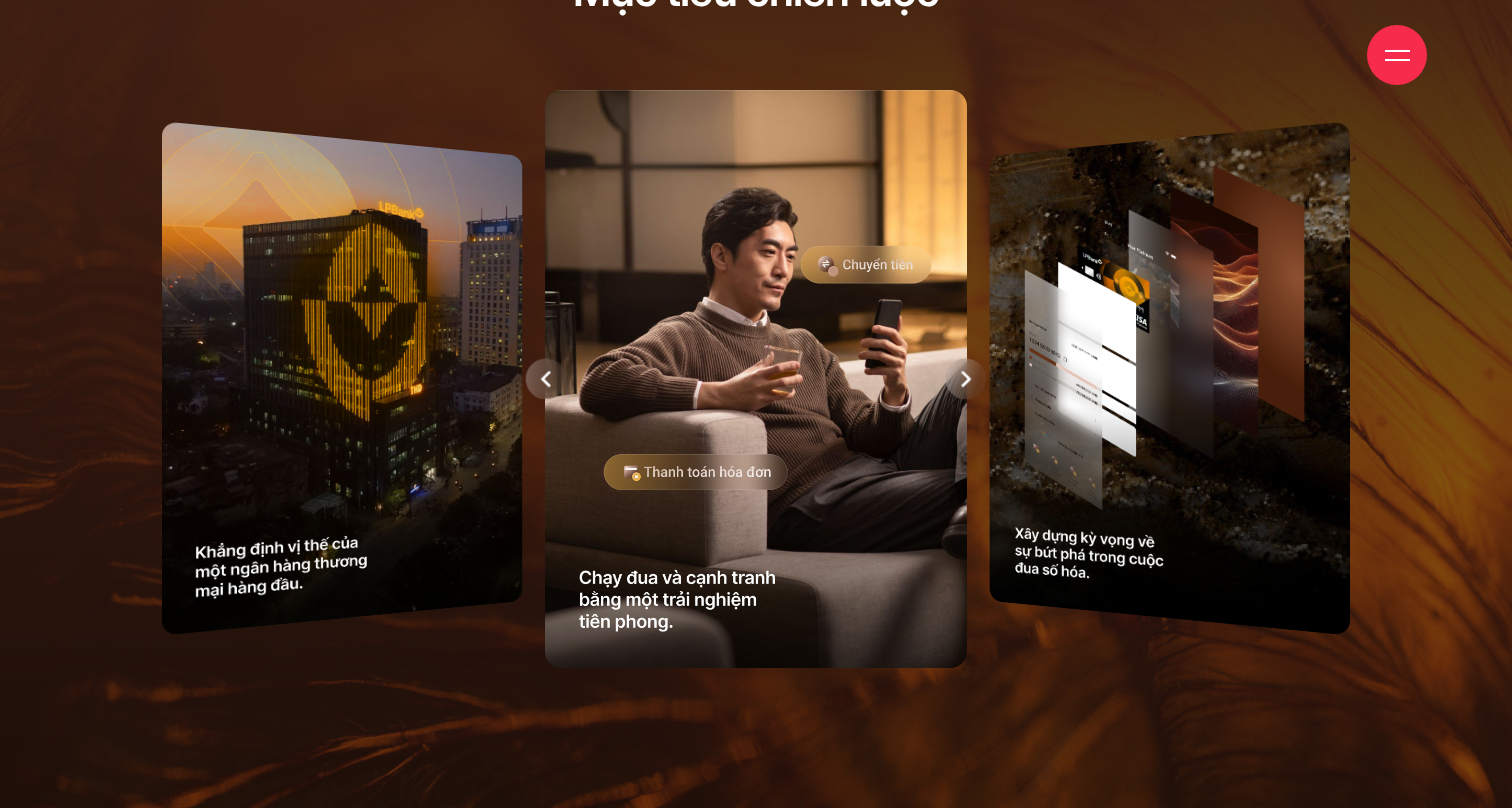 click at bounding box center (545, 378) 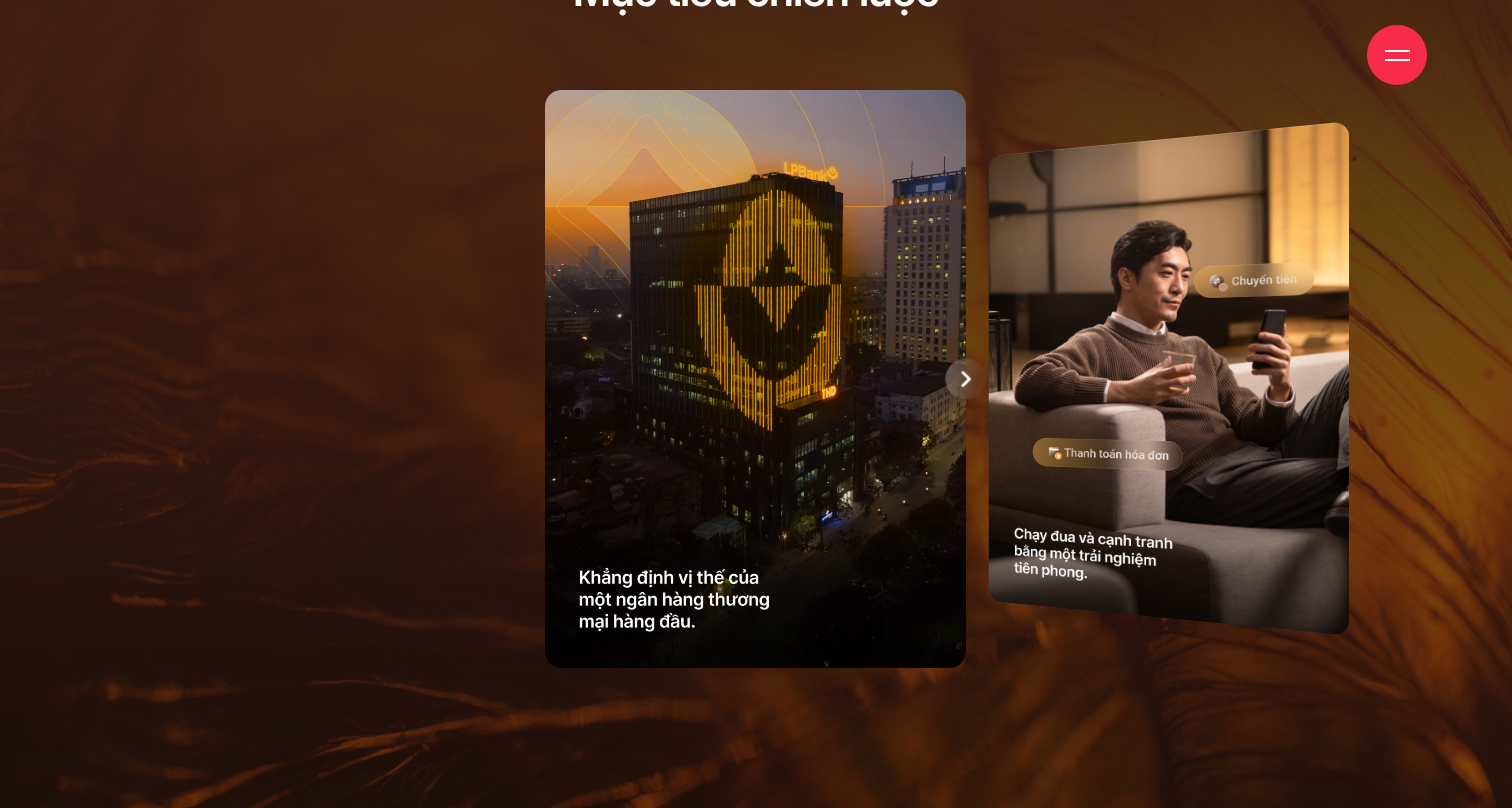 click 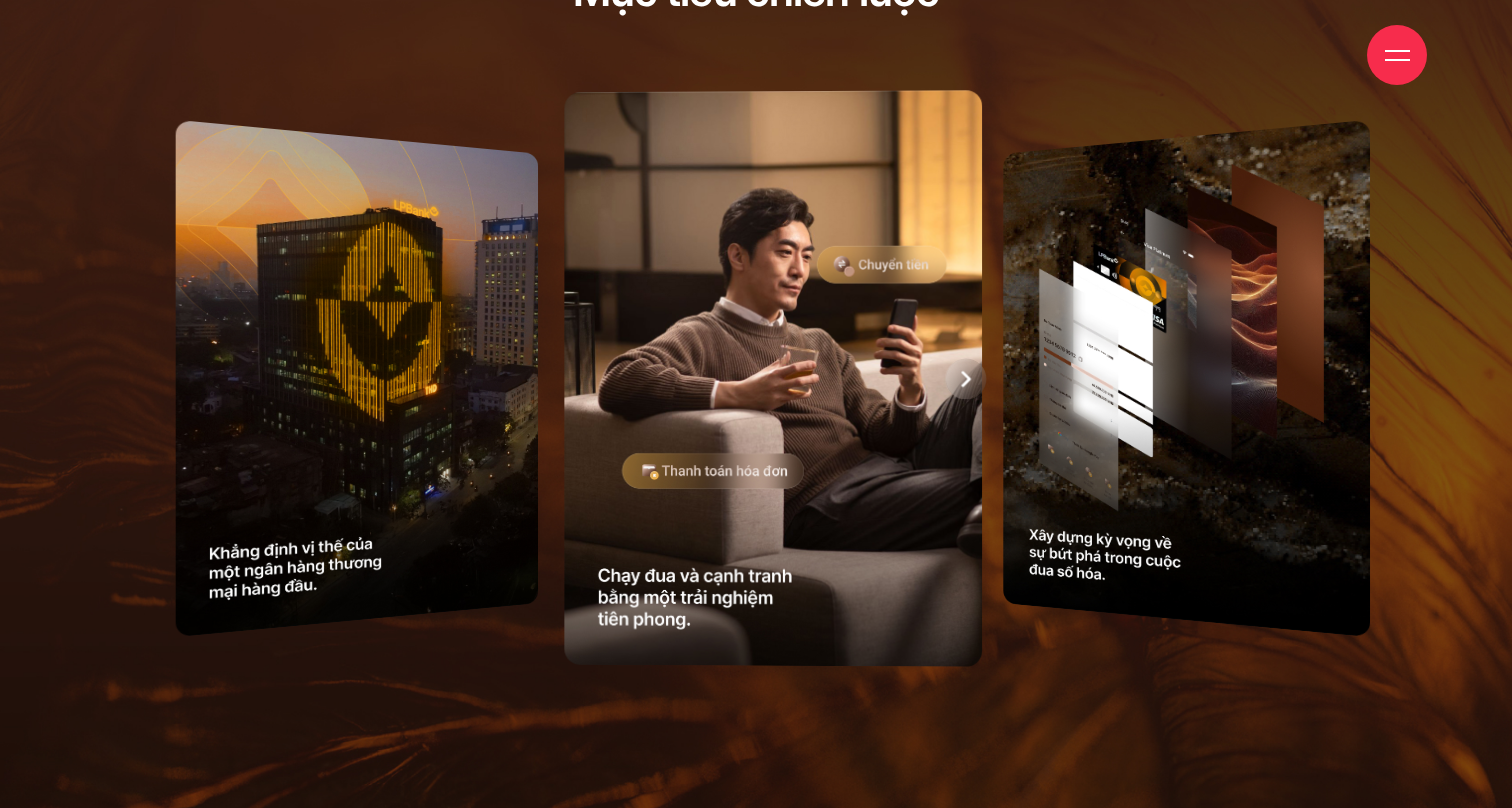 click at bounding box center (773, 378) 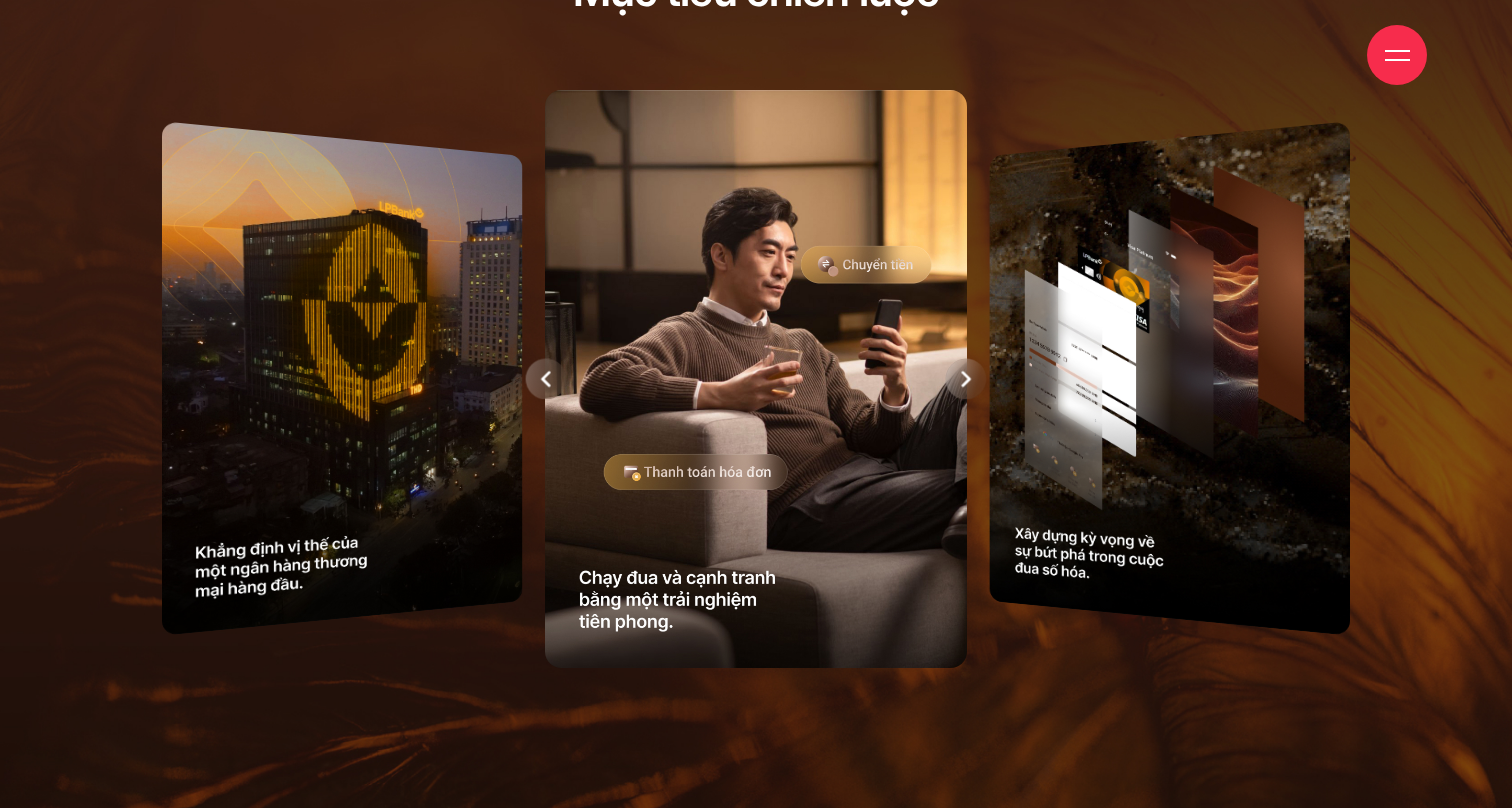 click 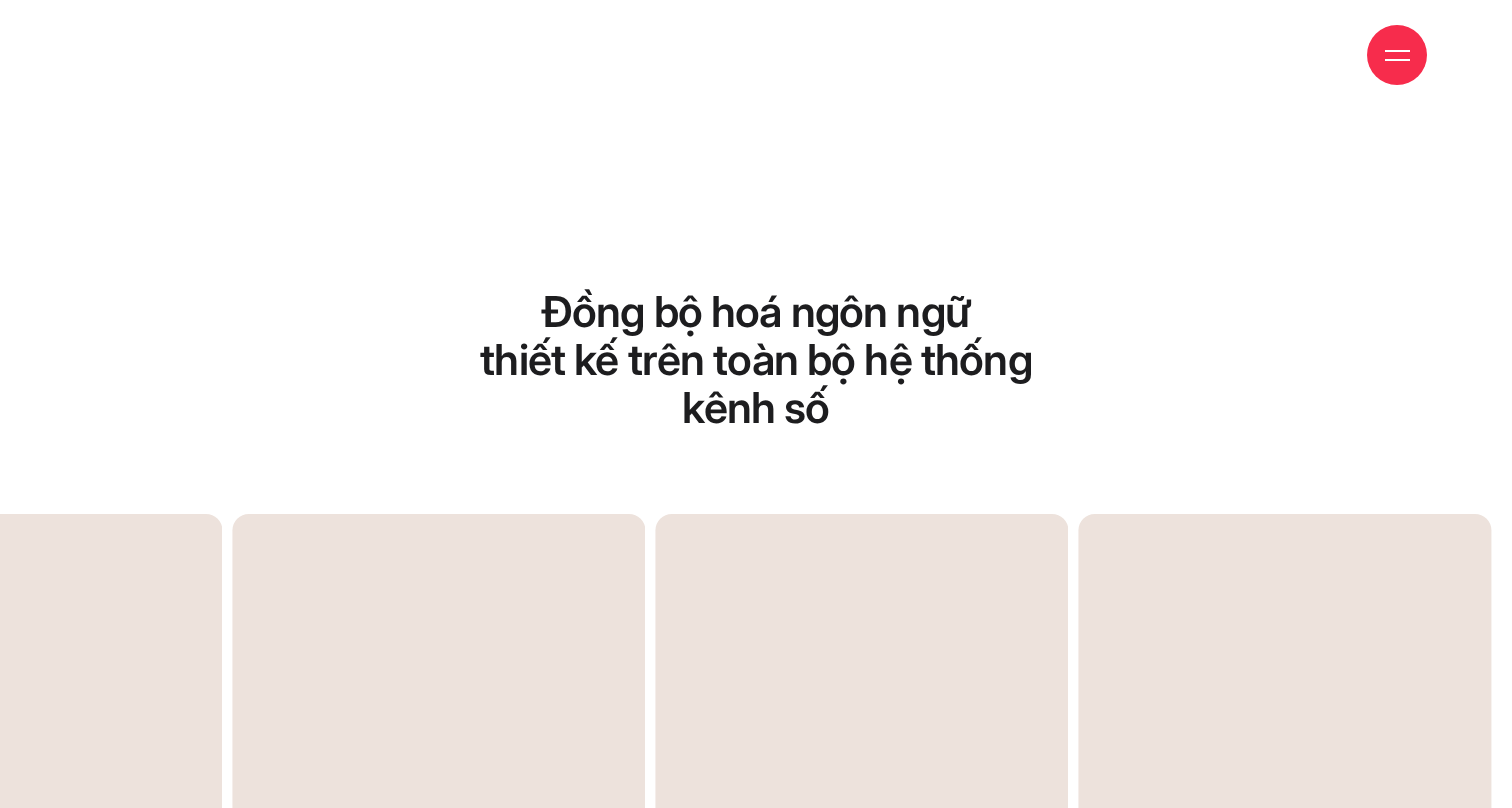 drag, startPoint x: 876, startPoint y: 490, endPoint x: 580, endPoint y: 490, distance: 296 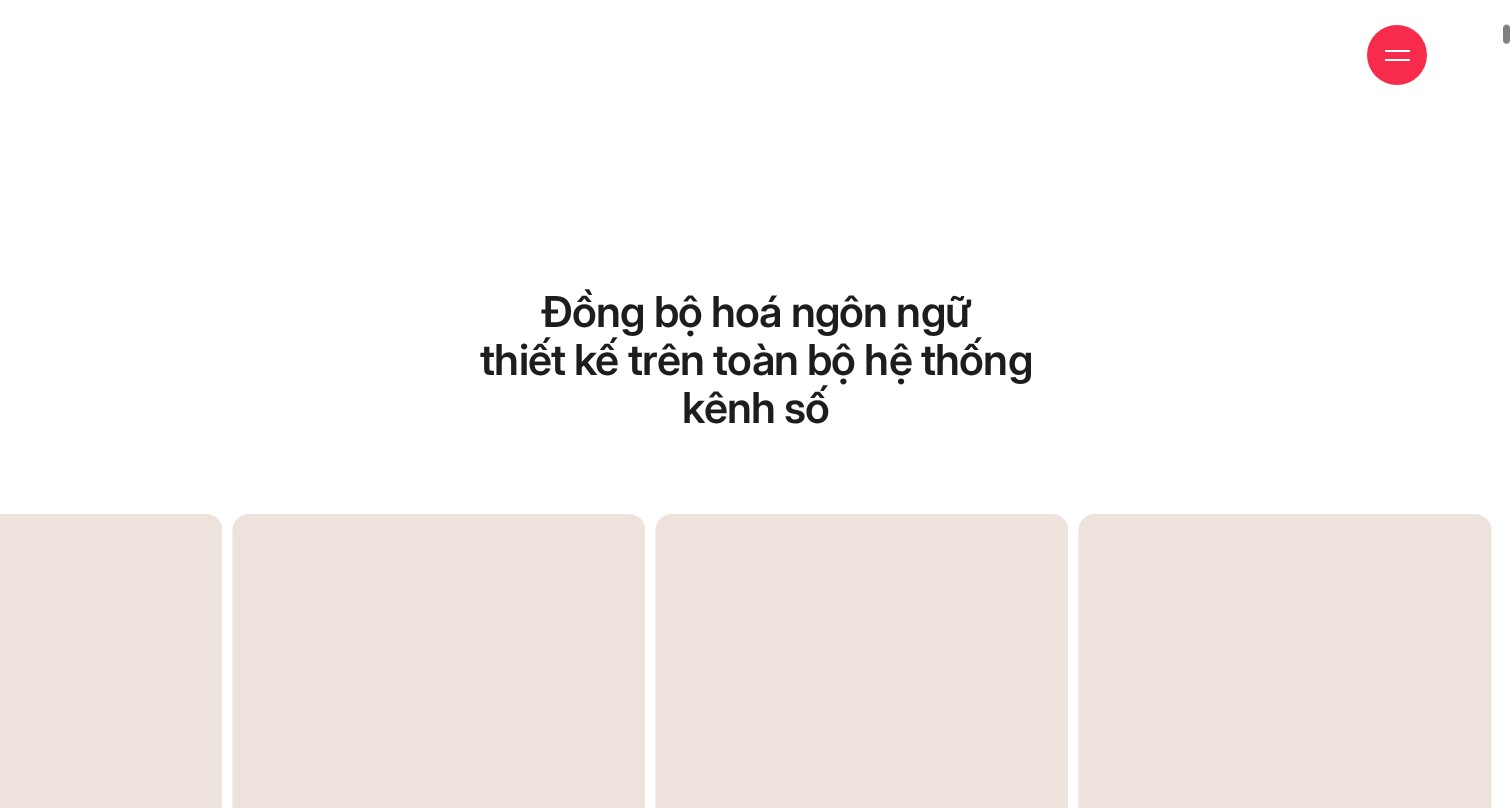 click at bounding box center (1123, 814) 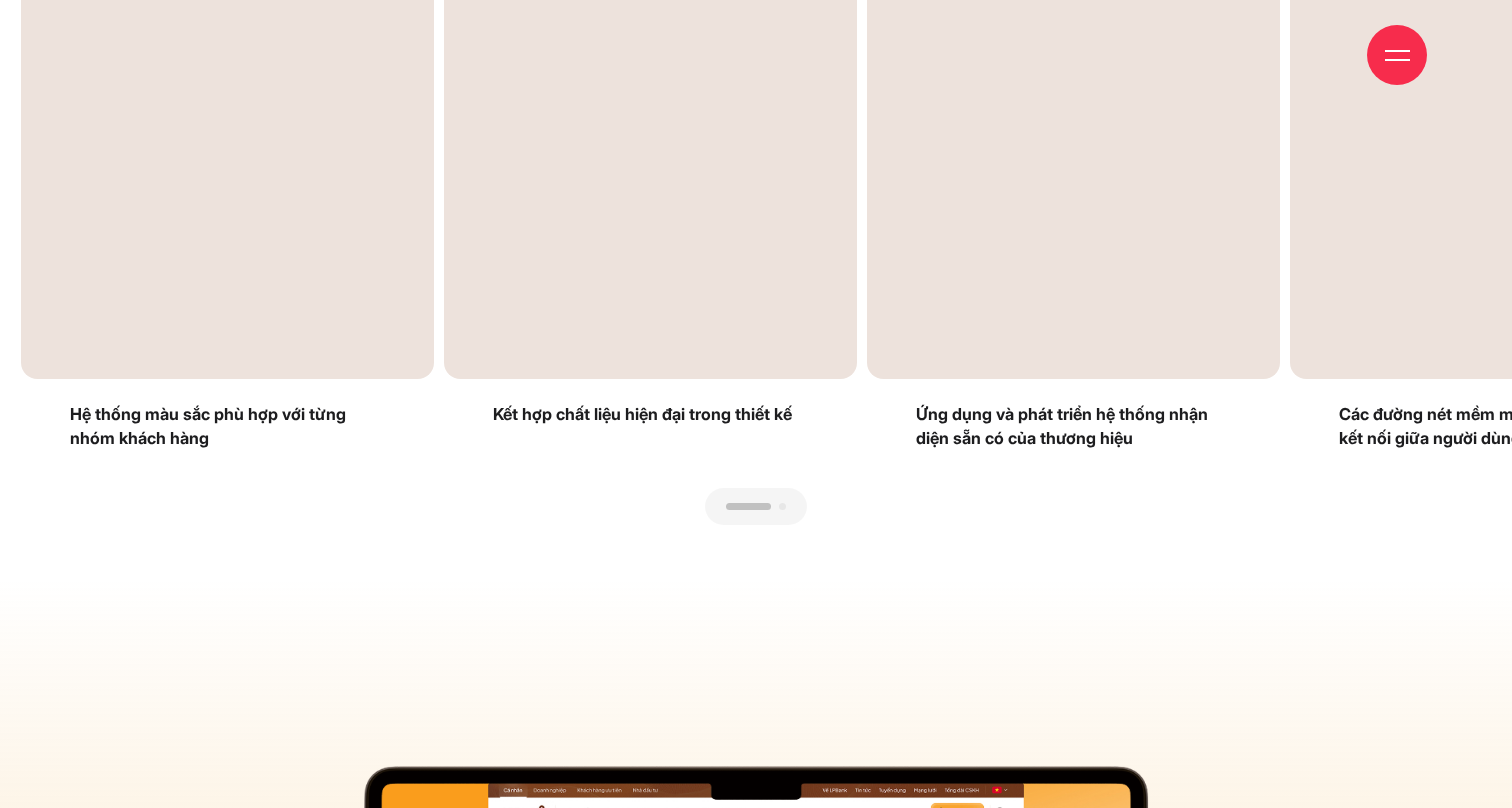 drag, startPoint x: 749, startPoint y: 369, endPoint x: 621, endPoint y: 369, distance: 128 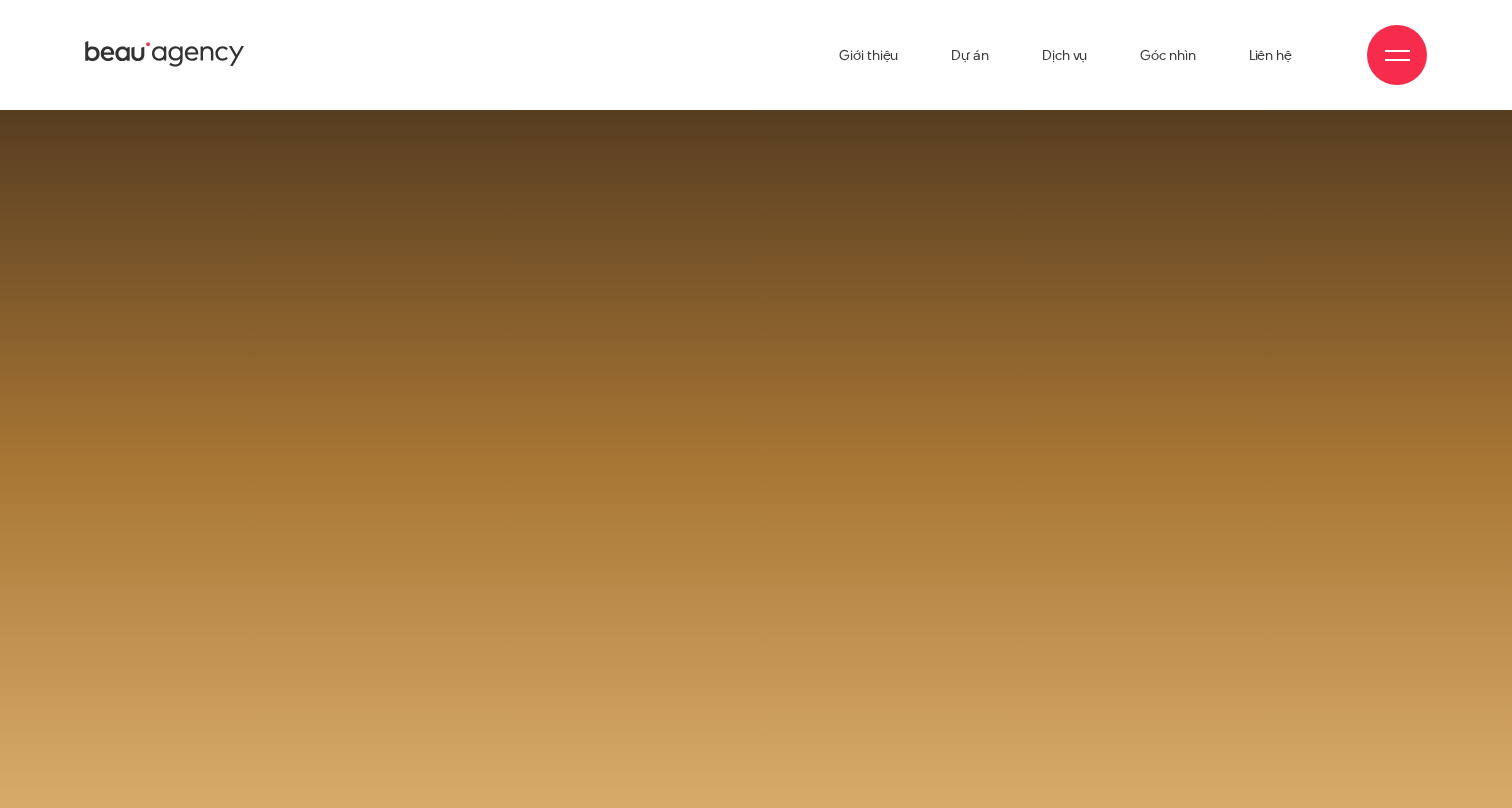 drag, startPoint x: 698, startPoint y: 418, endPoint x: 695, endPoint y: 332, distance: 86.05231 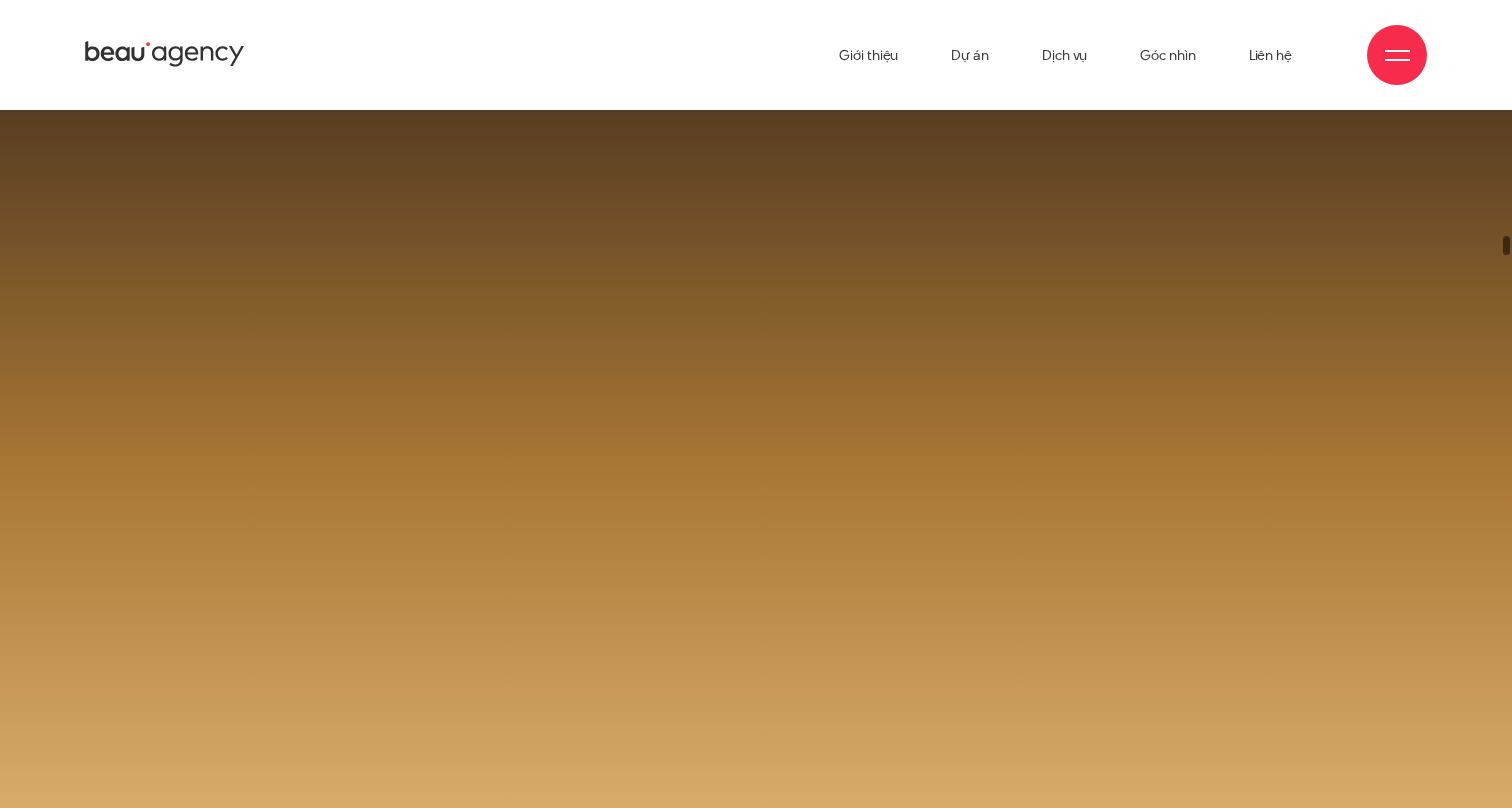 drag, startPoint x: 734, startPoint y: 317, endPoint x: 735, endPoint y: 443, distance: 126.00397 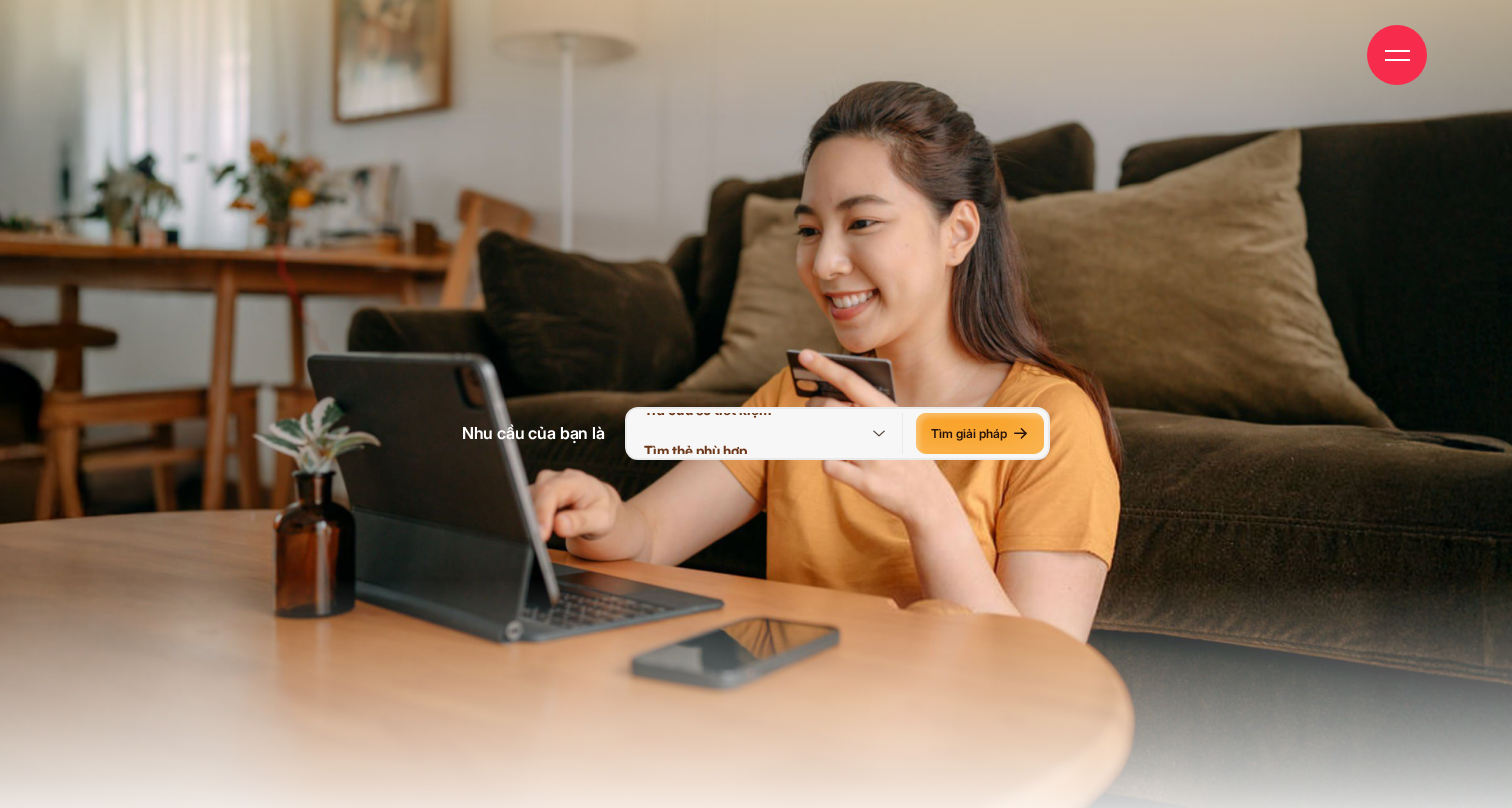 click on "Tra cưu sổ tiết kiệm" at bounding box center (773, 409) 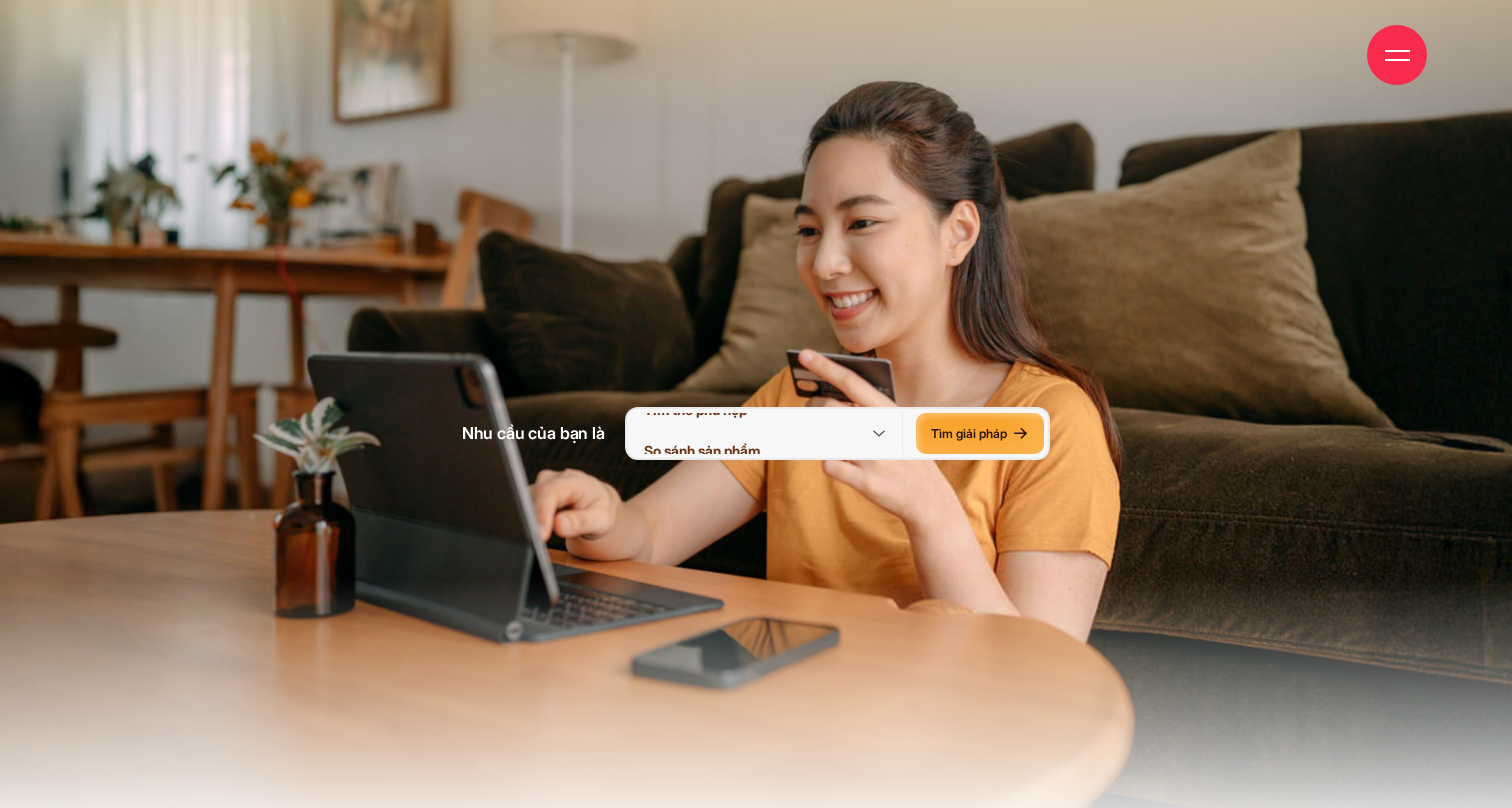 click on "So sánh sản phẩm" at bounding box center [773, 450] 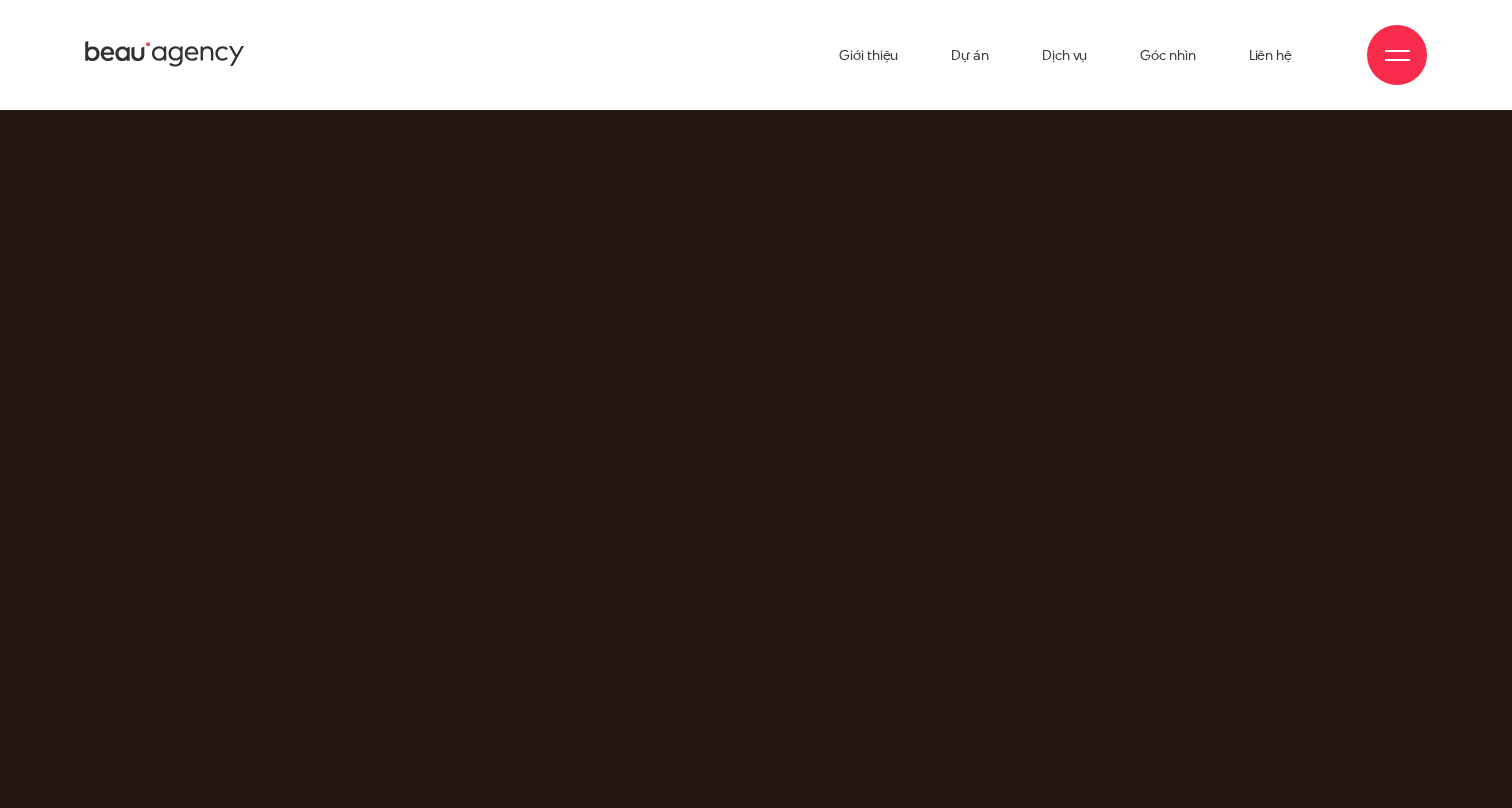 drag, startPoint x: 1048, startPoint y: 519, endPoint x: 646, endPoint y: 519, distance: 402 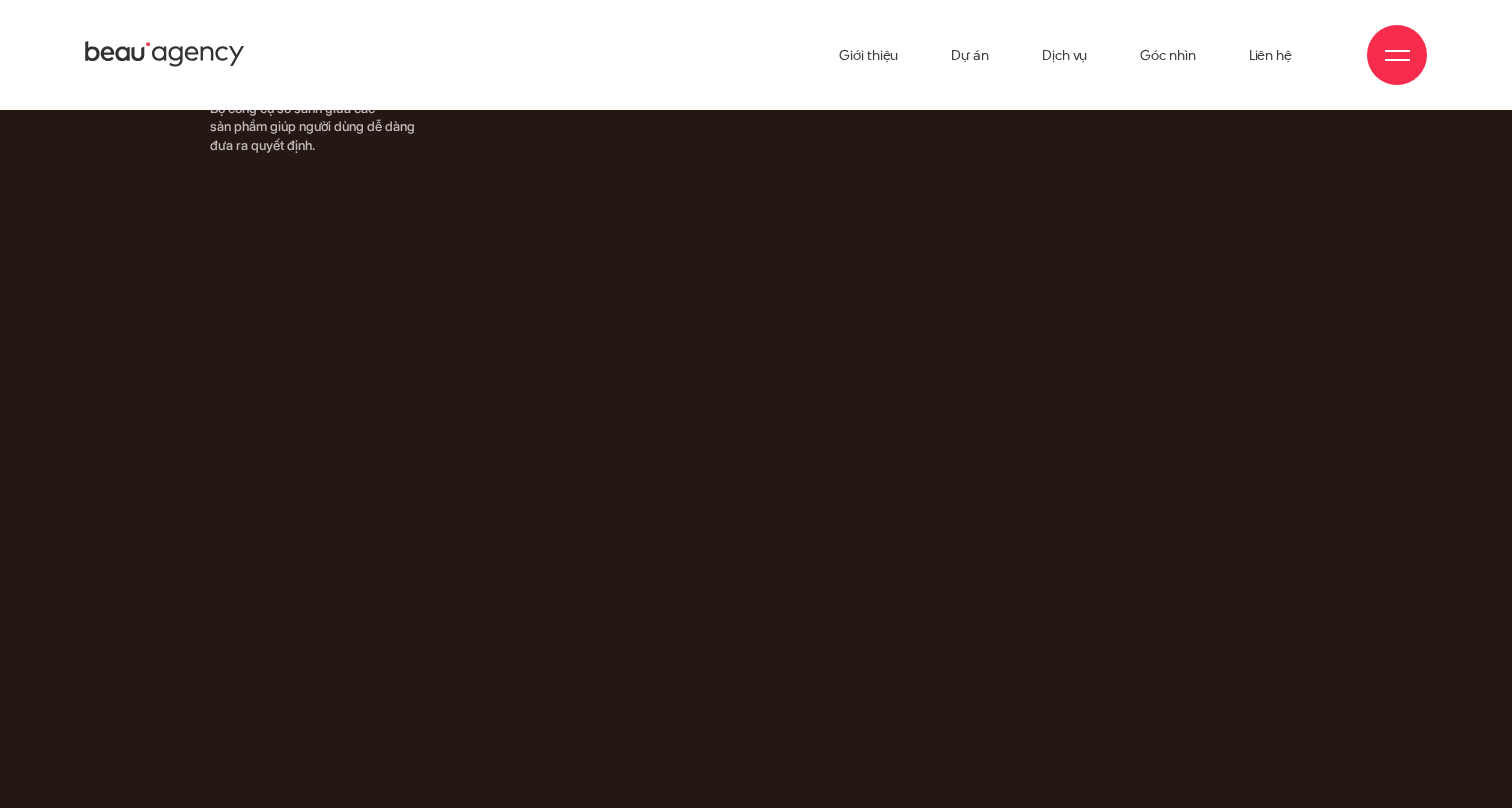 drag, startPoint x: 769, startPoint y: 528, endPoint x: 793, endPoint y: 284, distance: 245.17749 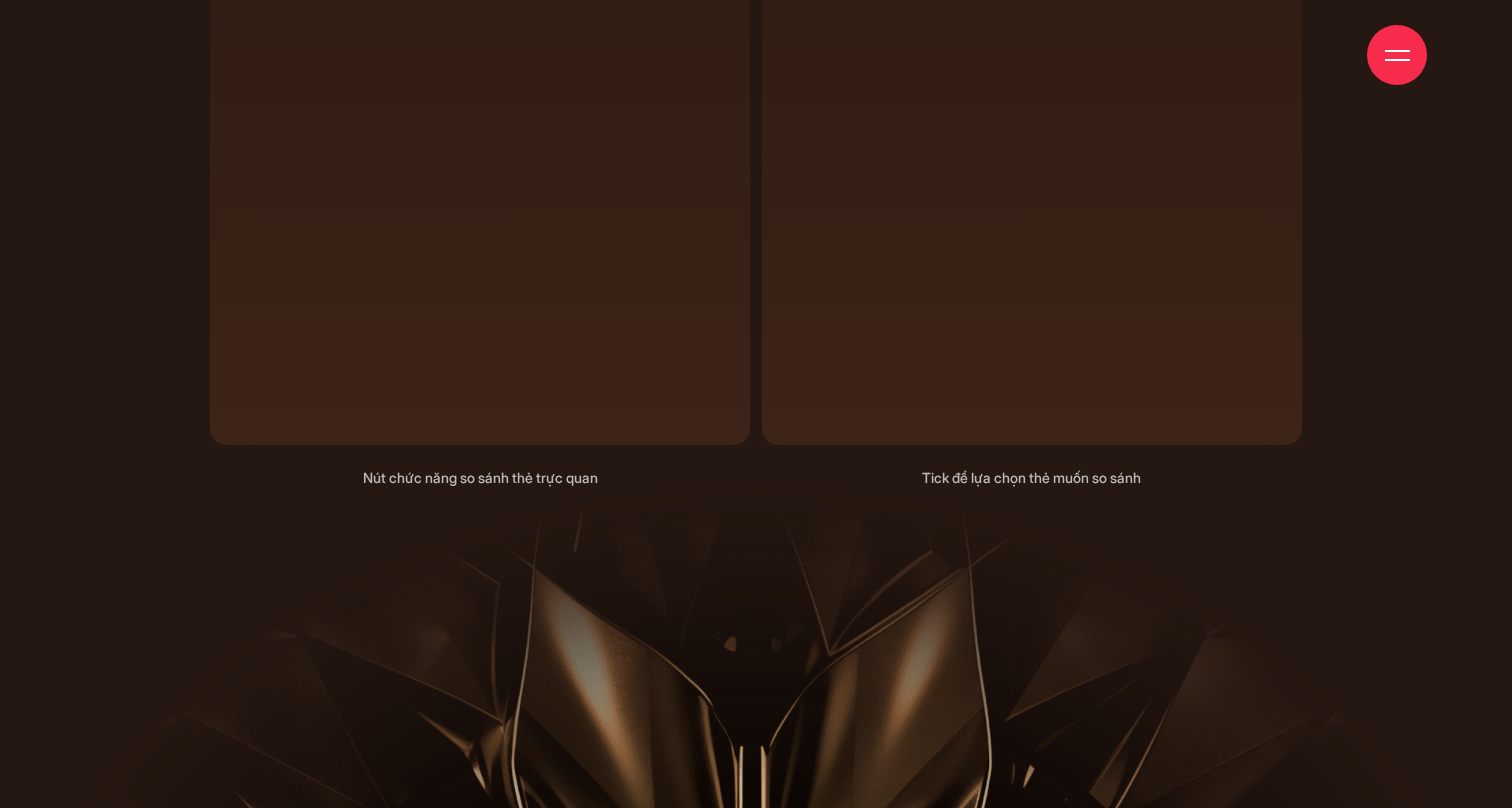 click at bounding box center [480, 156] 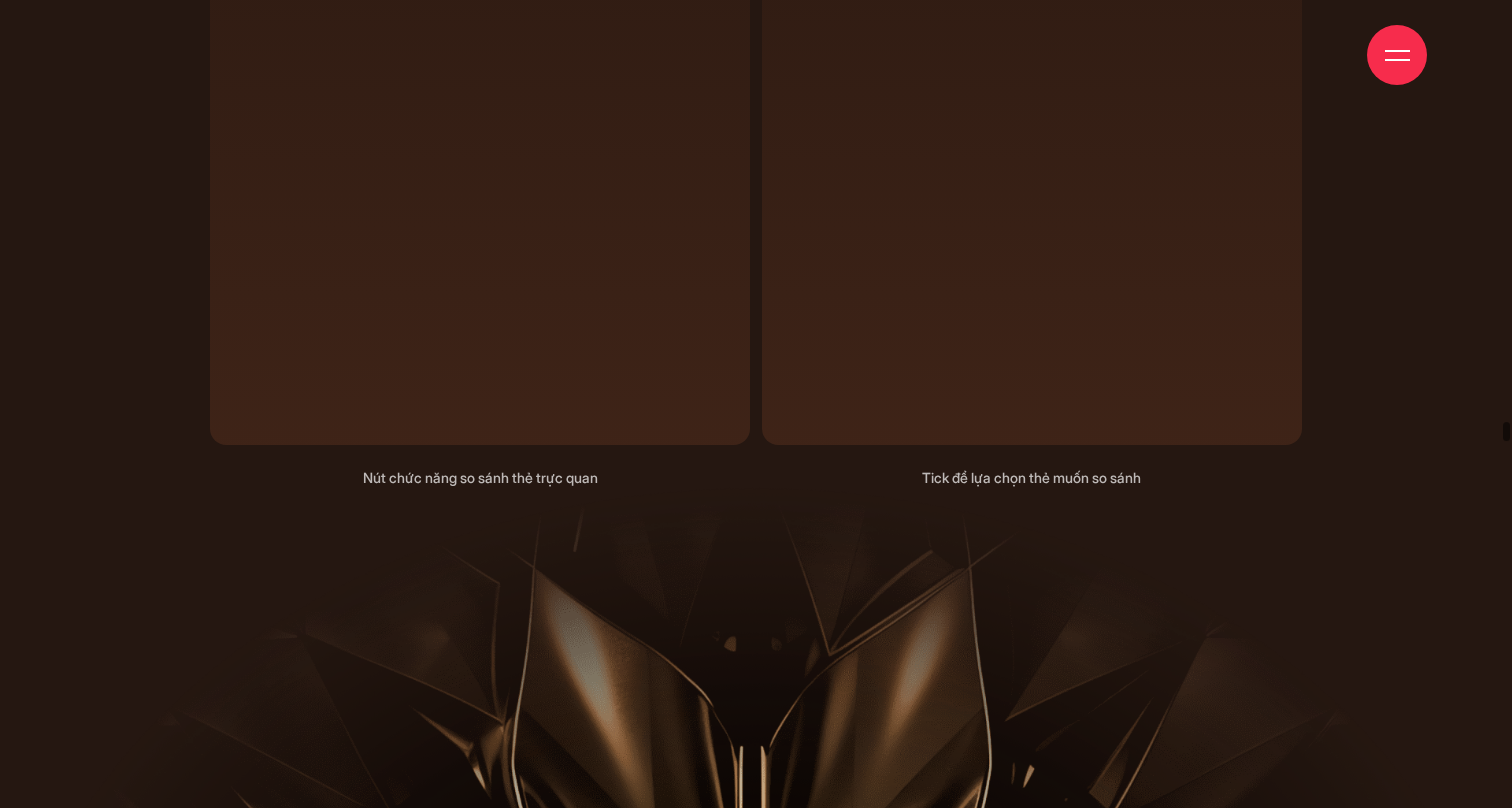 click at bounding box center (1032, 156) 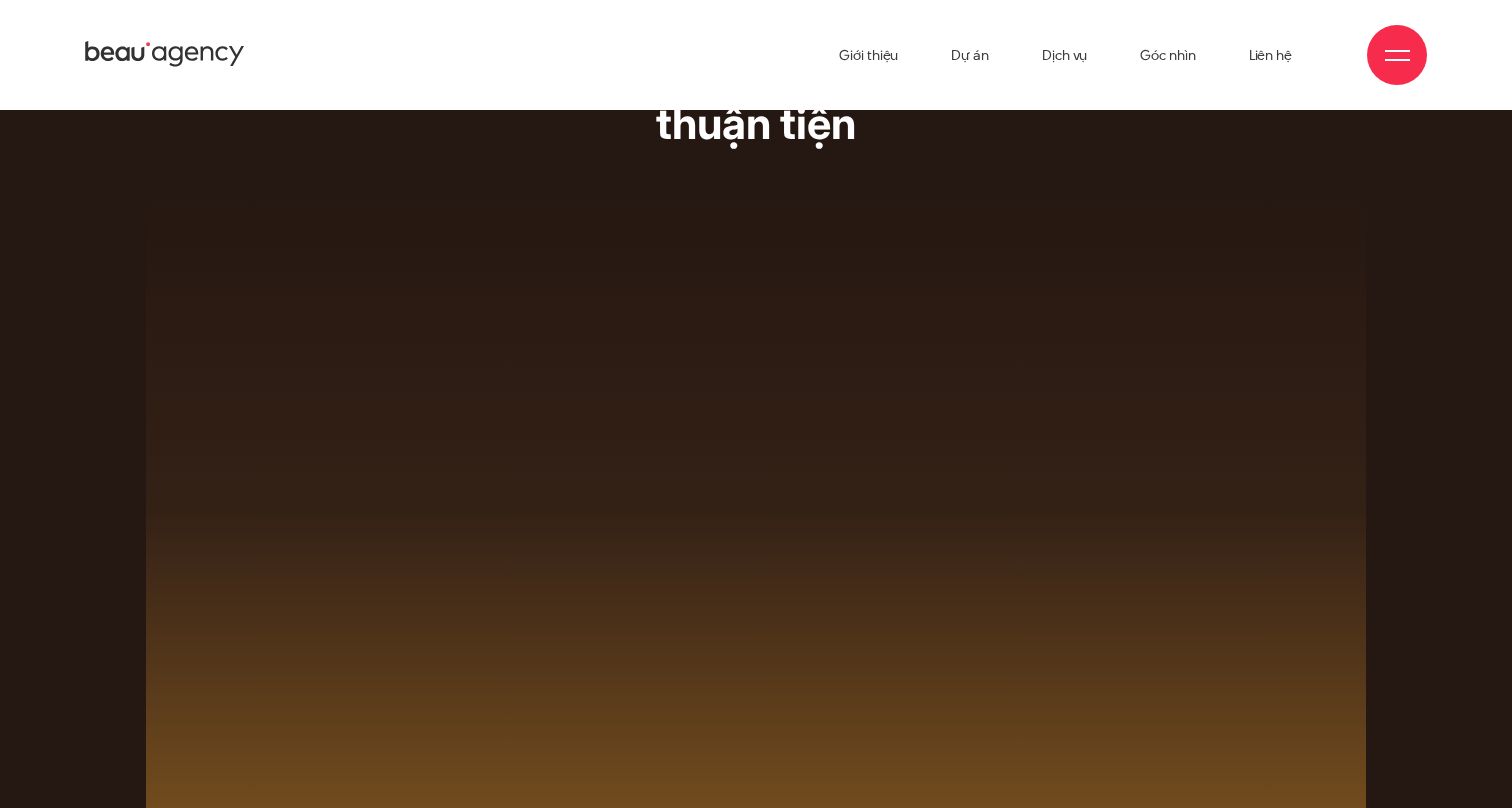 click at bounding box center [756, 551] 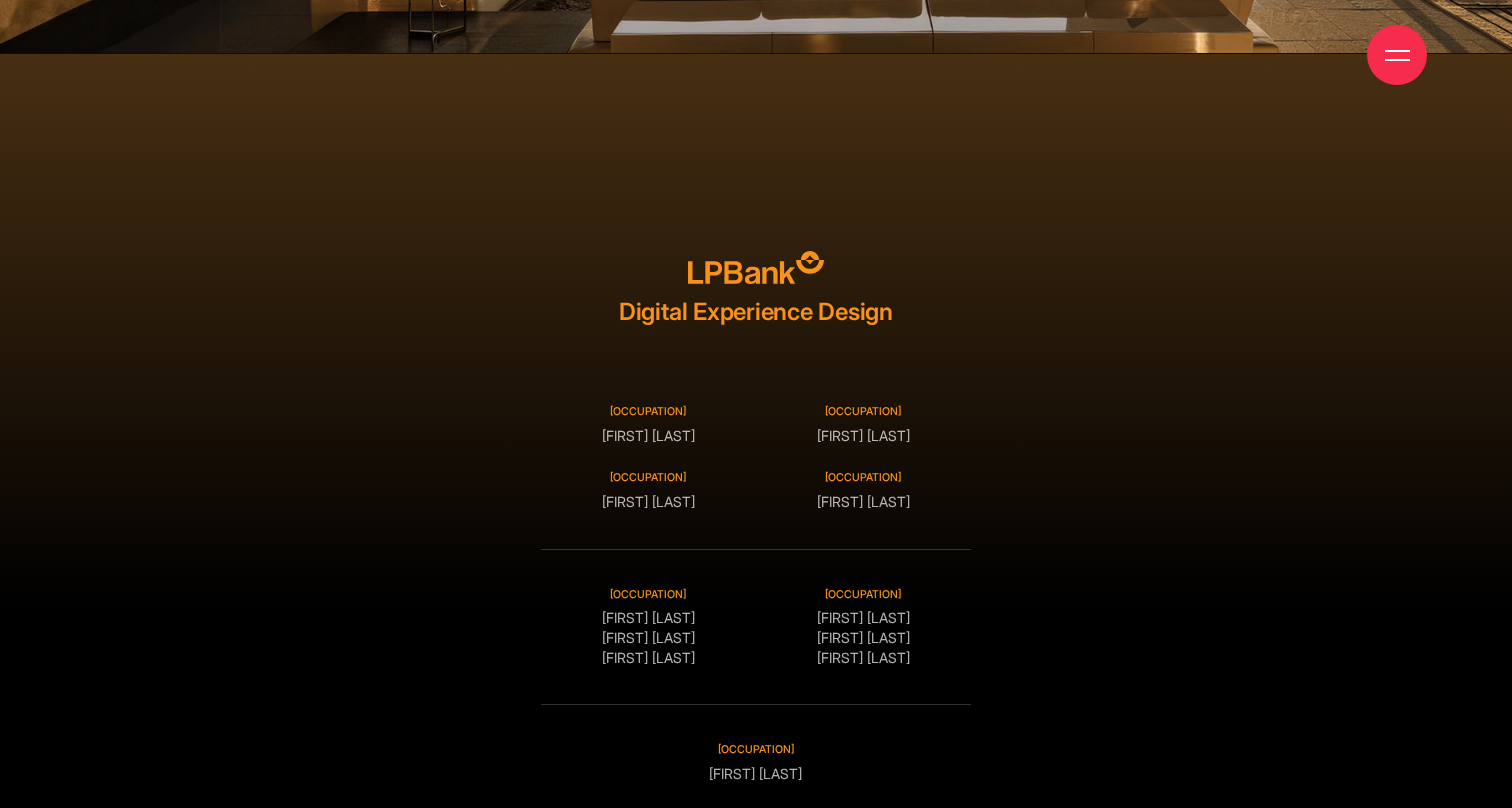 click at bounding box center (1397, 51) 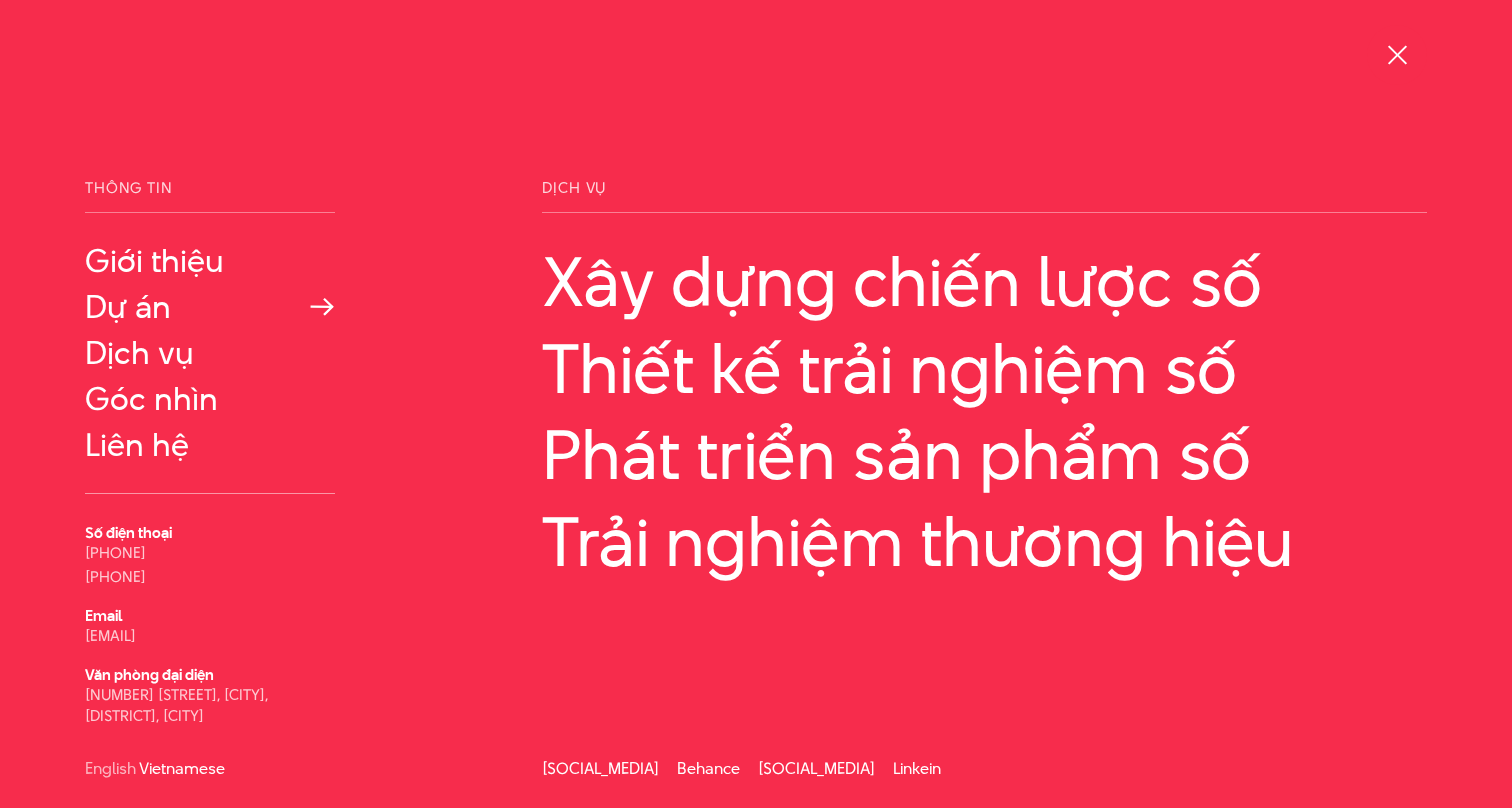 click on "Dự án" at bounding box center [210, 307] 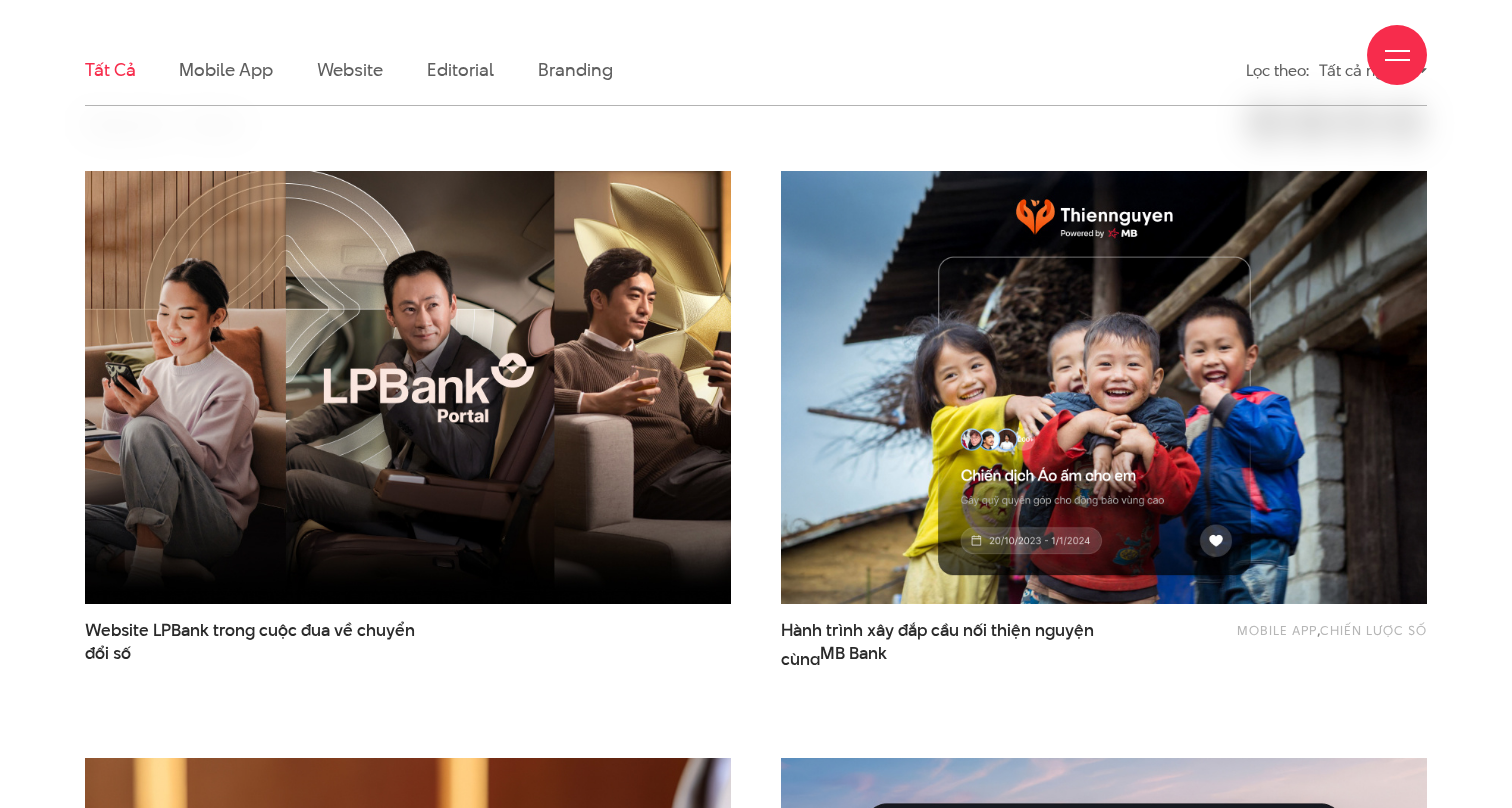 scroll, scrollTop: 584, scrollLeft: 0, axis: vertical 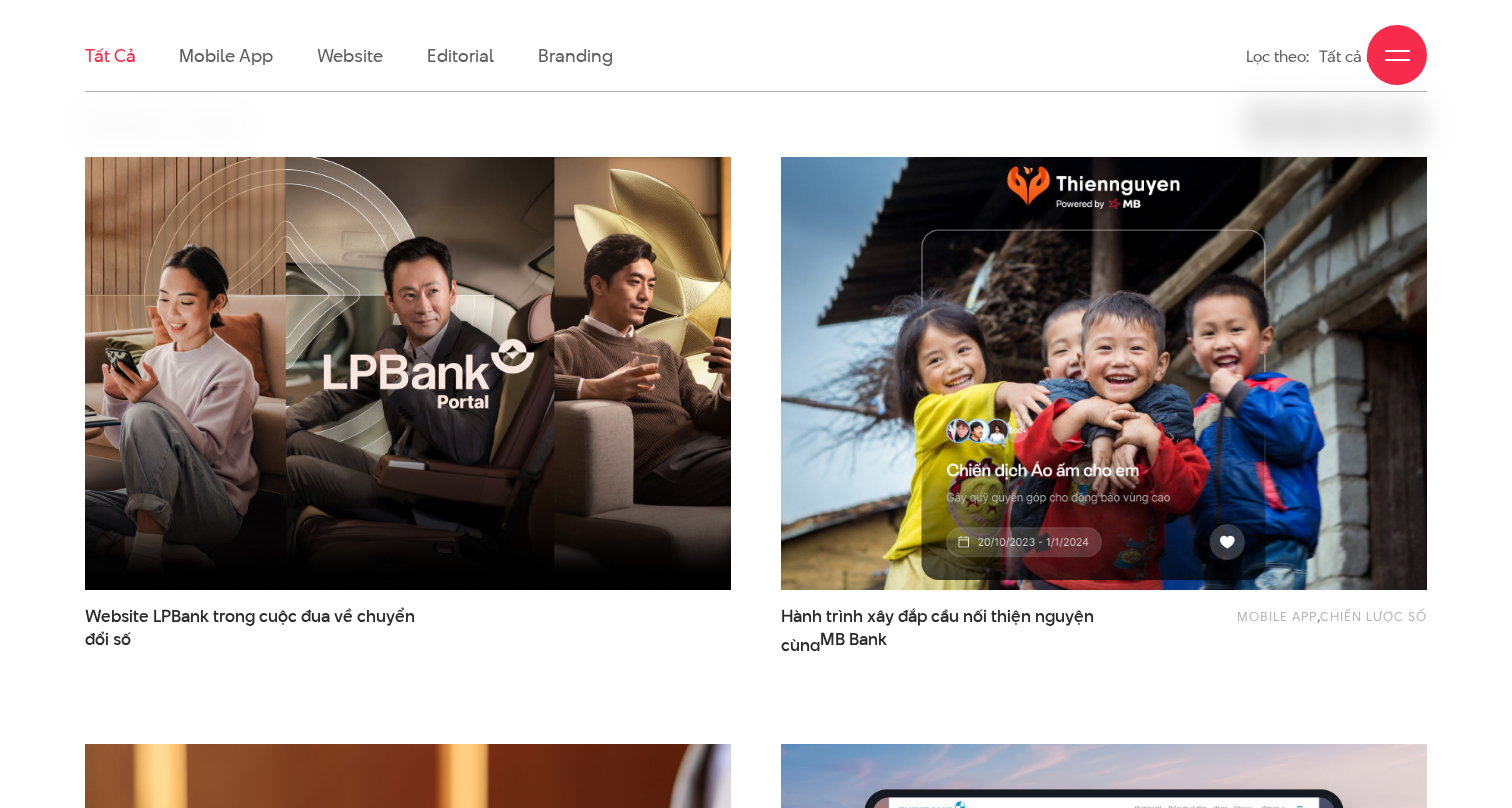 click at bounding box center [1104, 373] 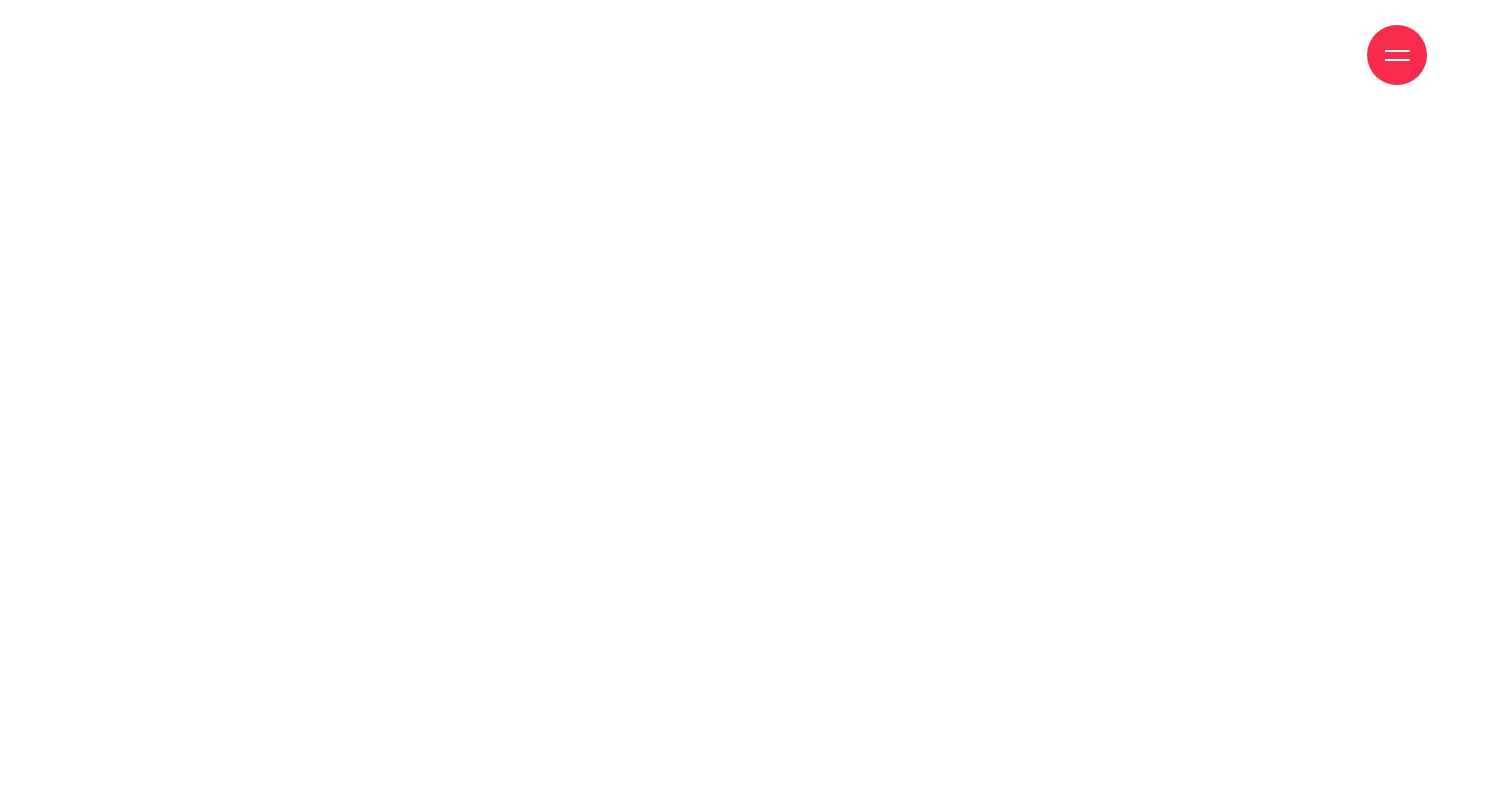 scroll, scrollTop: 2849, scrollLeft: 0, axis: vertical 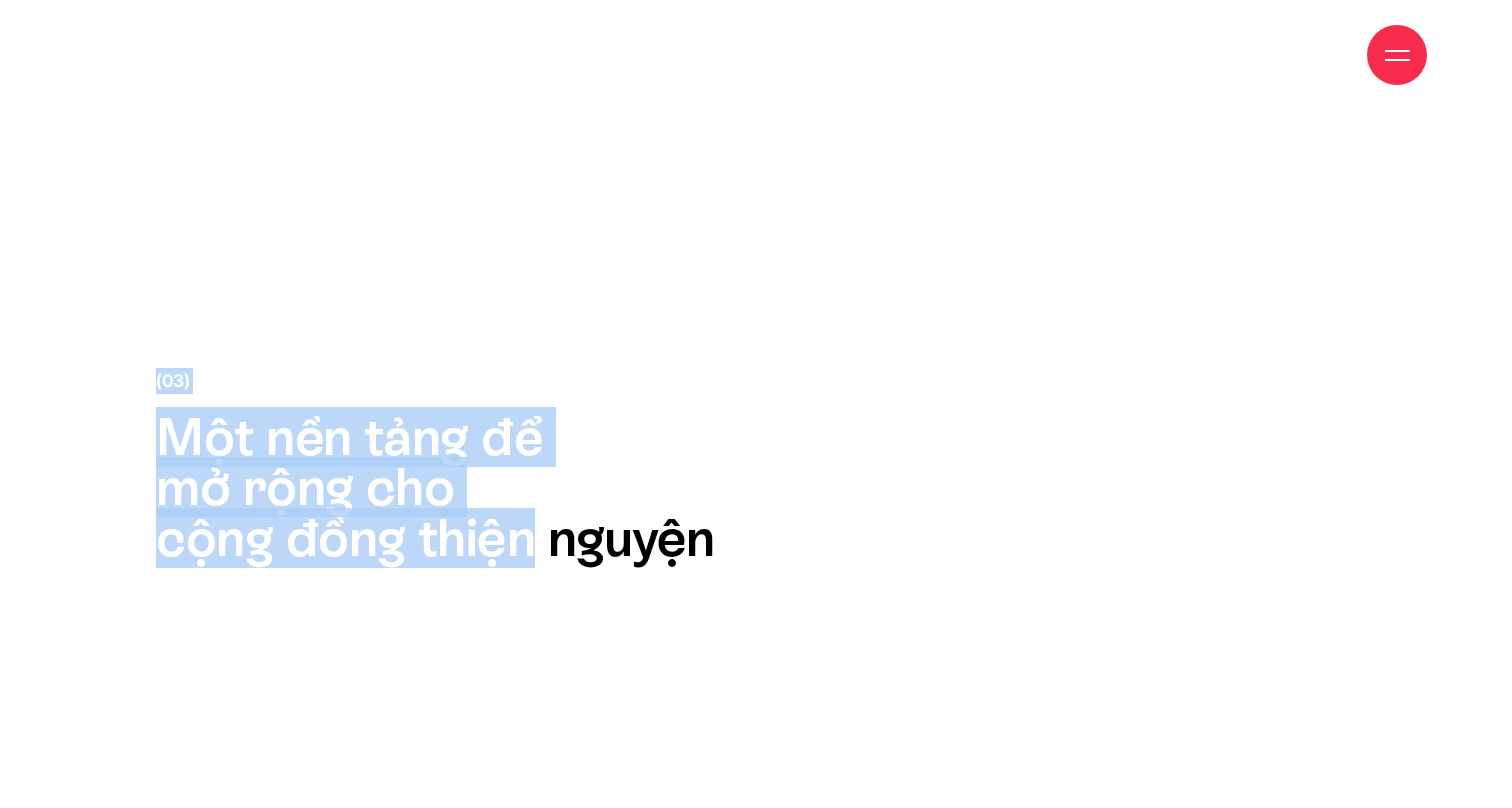 drag, startPoint x: 497, startPoint y: 537, endPoint x: 496, endPoint y: 298, distance: 239.00209 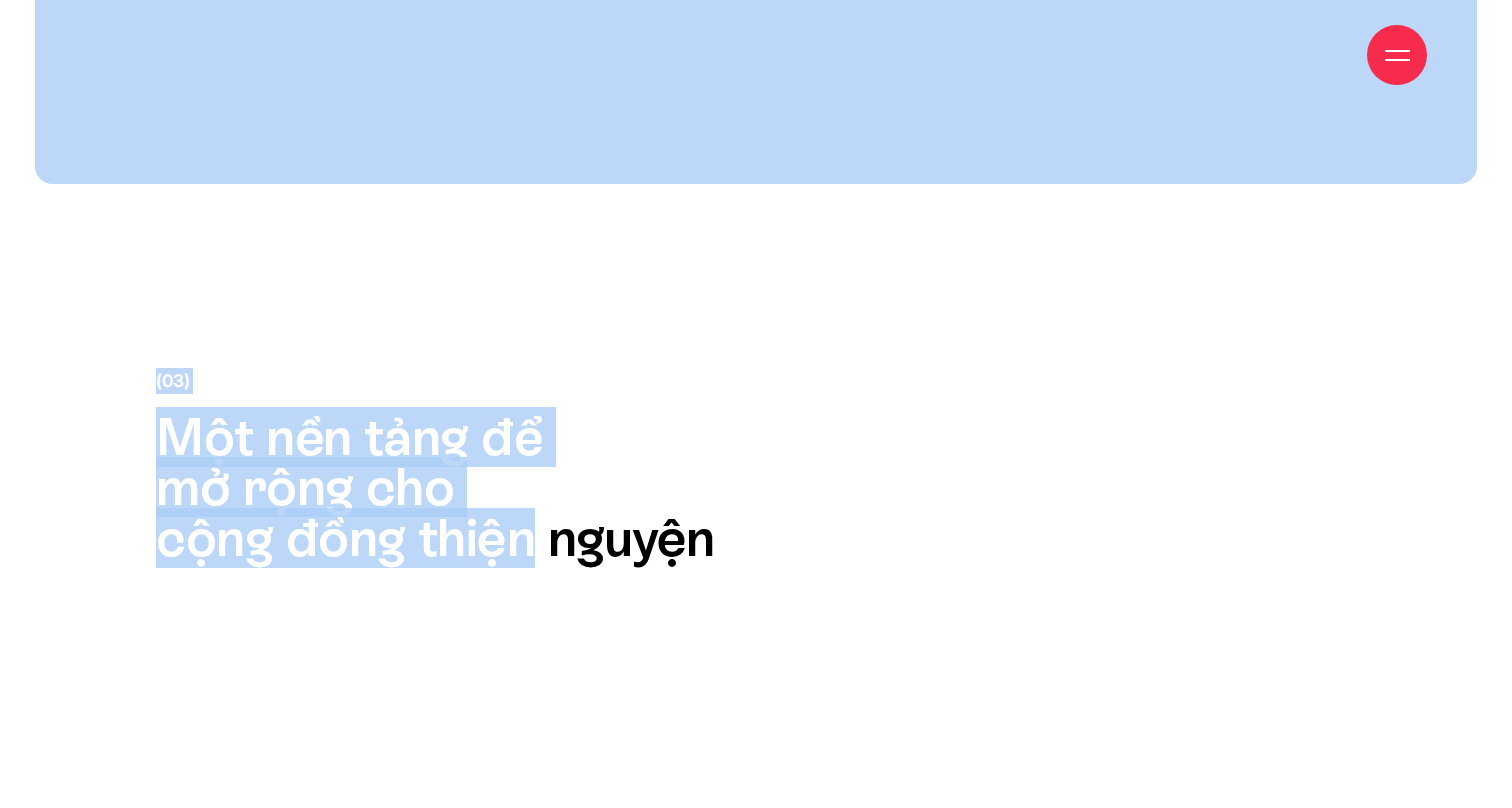 click on "Một nền tảng để   mở rộng cho   cộng đồng thiện nguyện" at bounding box center (695, 488) 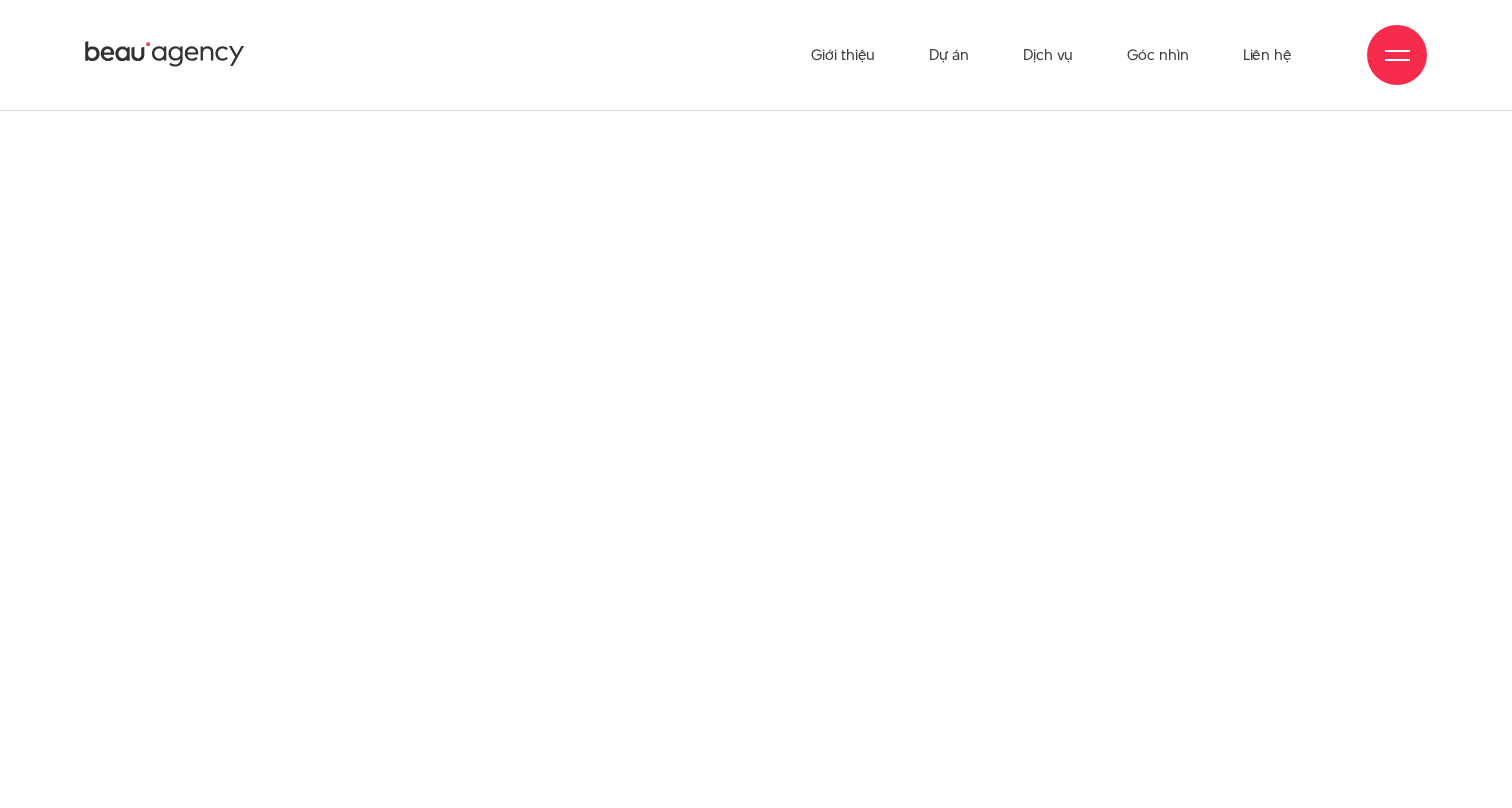 scroll, scrollTop: 22444, scrollLeft: 0, axis: vertical 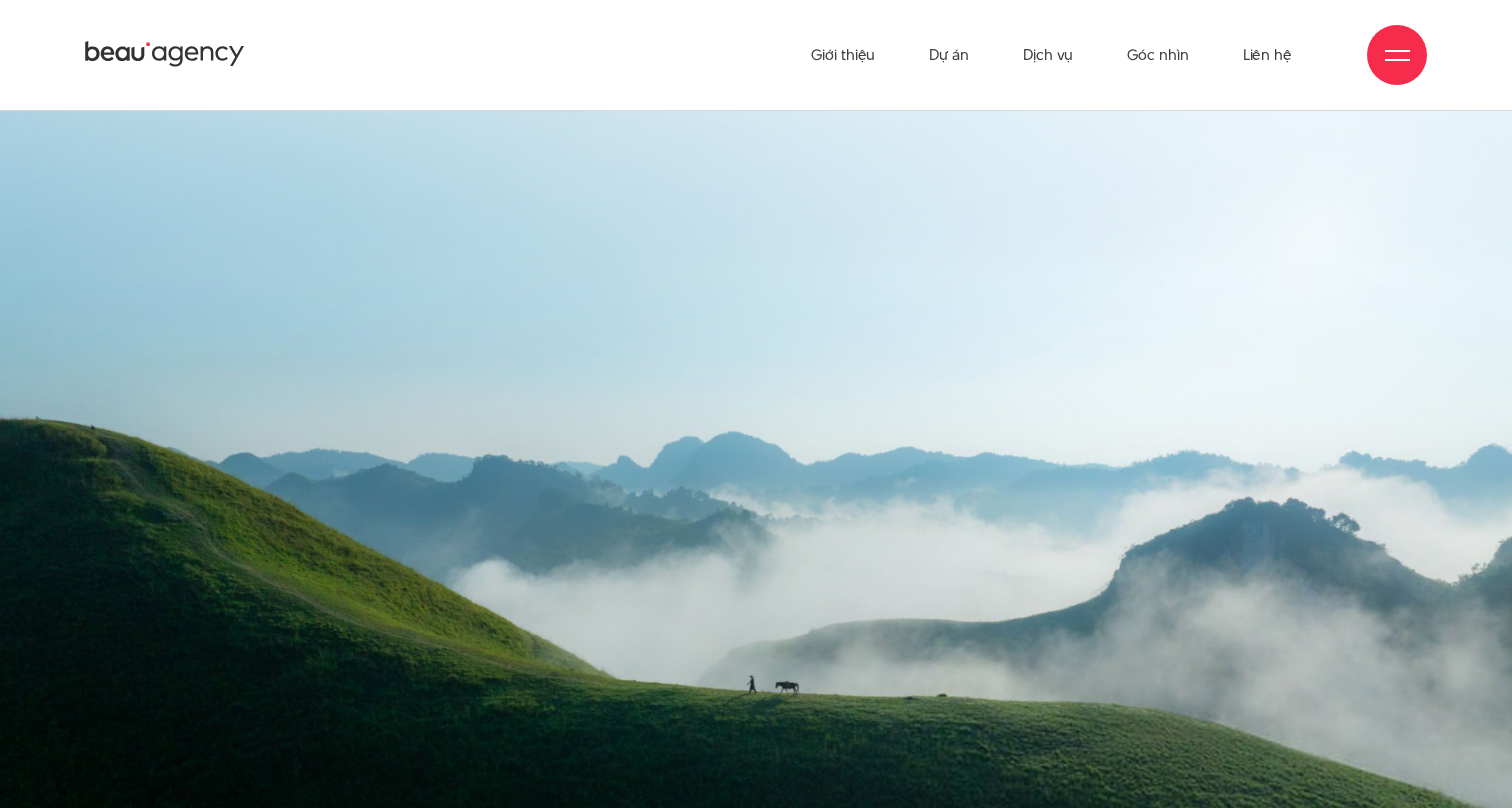 click at bounding box center [1397, 55] 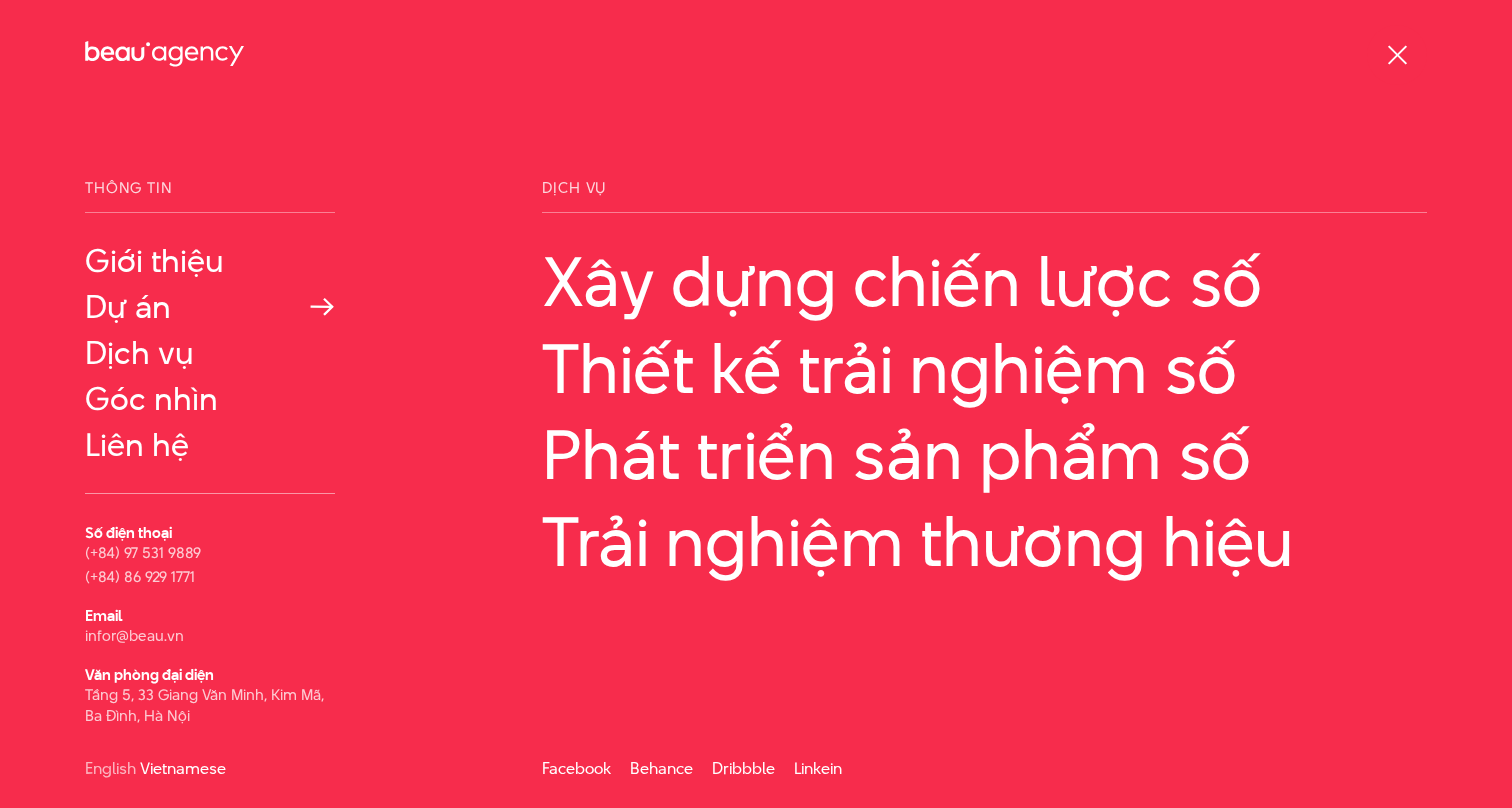 click on "Dự án" at bounding box center (210, 307) 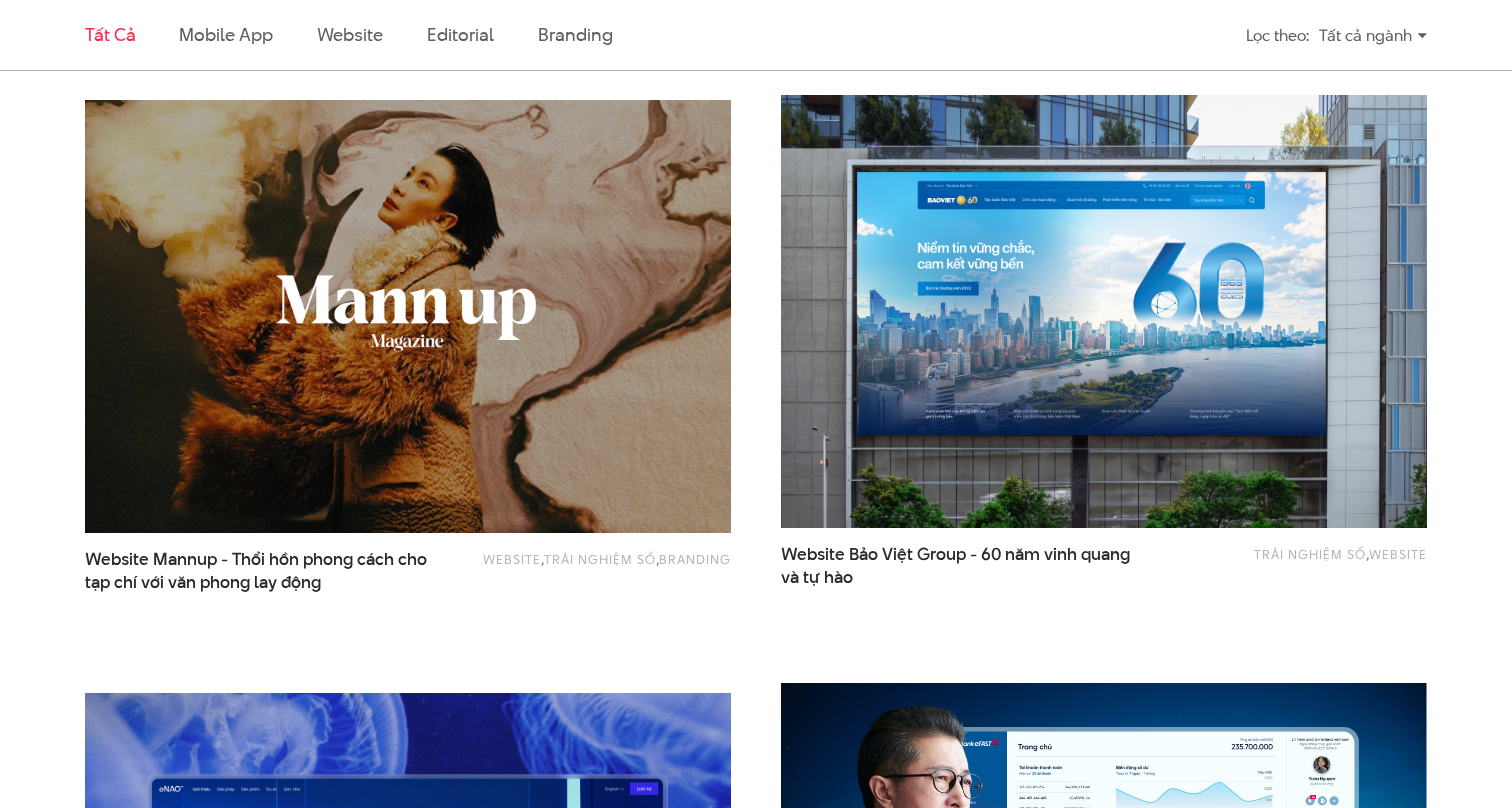 scroll, scrollTop: 1824, scrollLeft: 0, axis: vertical 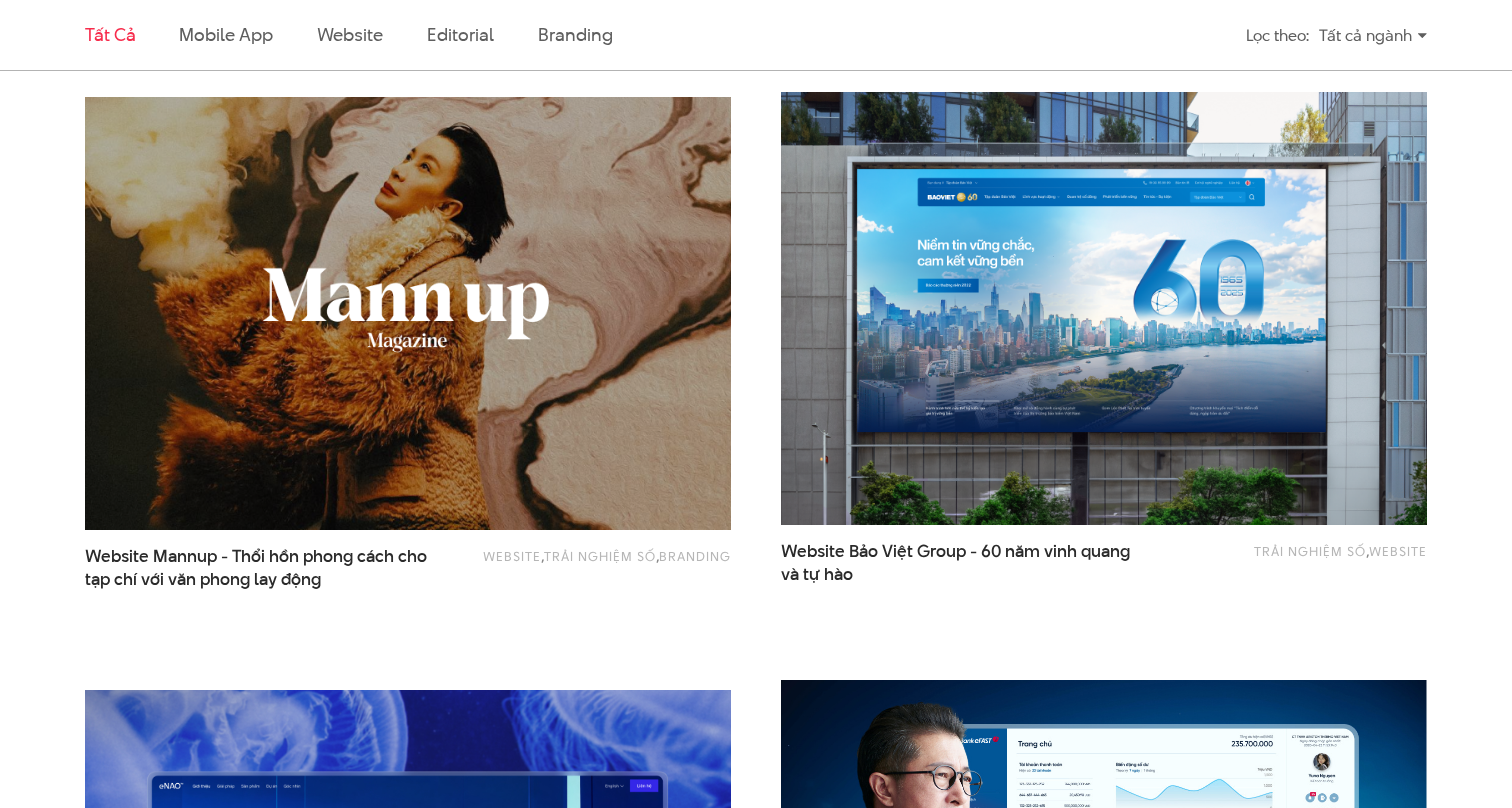 click at bounding box center (408, 313) 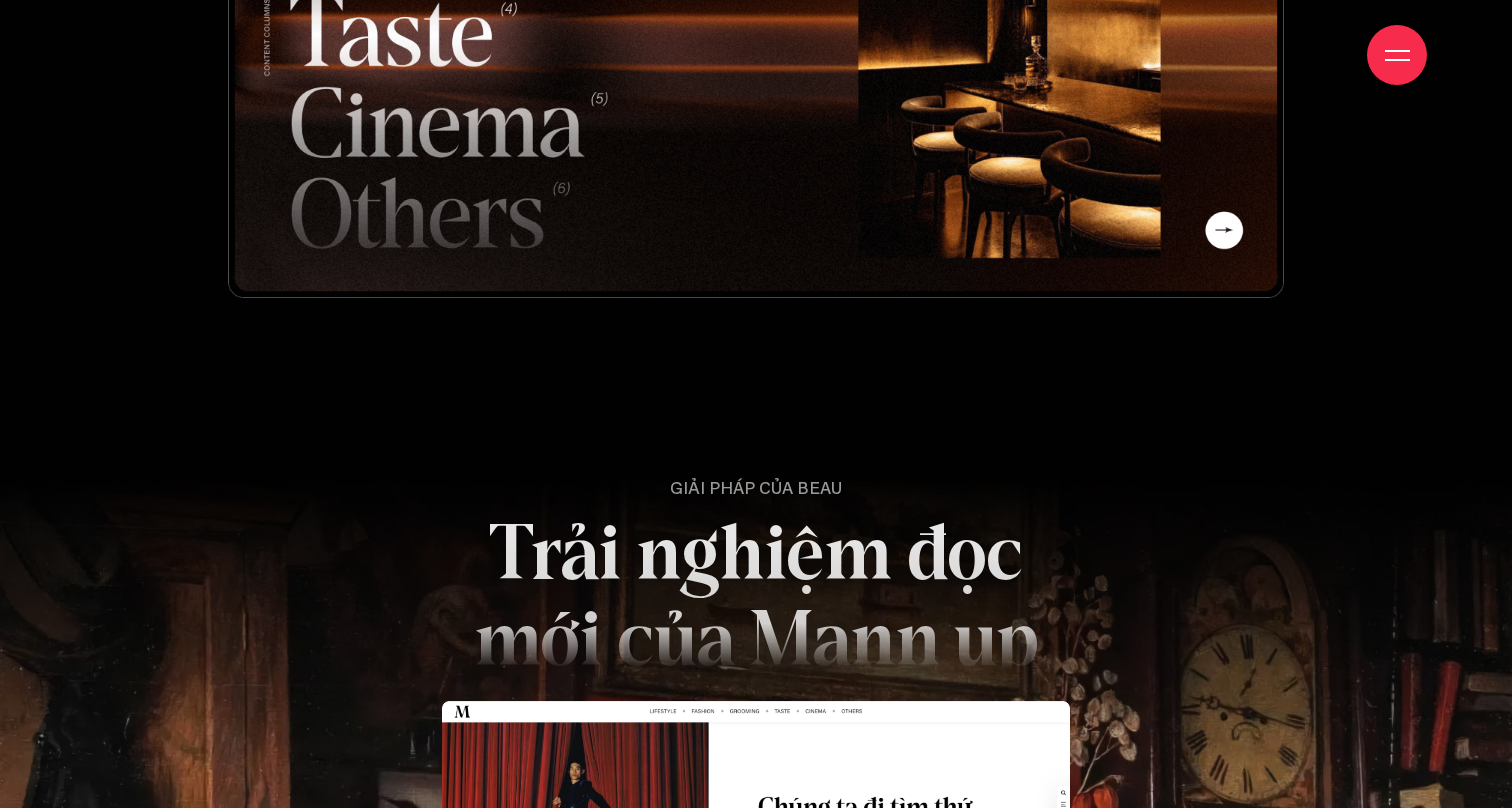 scroll, scrollTop: 5959, scrollLeft: 0, axis: vertical 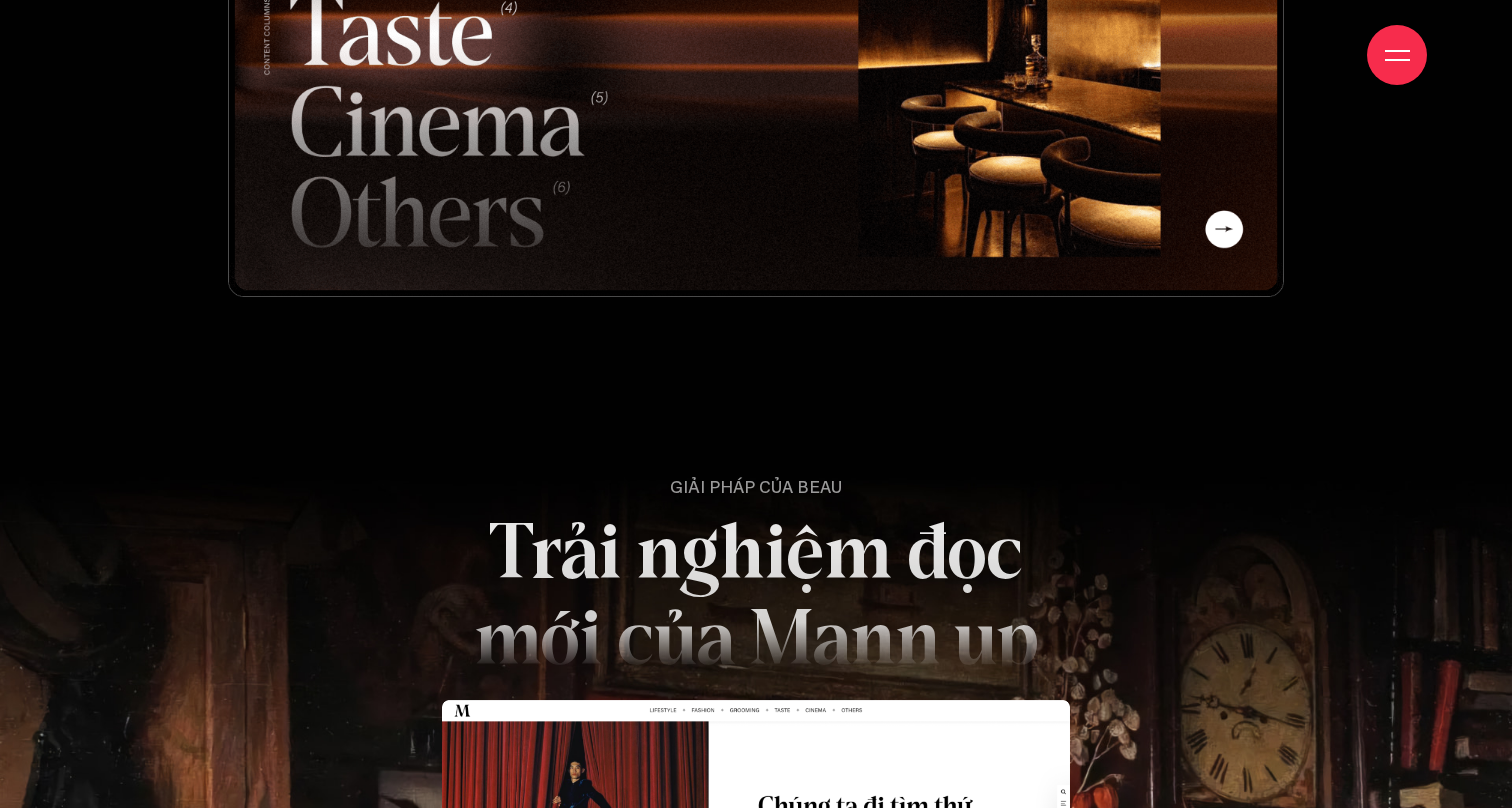 click at bounding box center [756, 29] 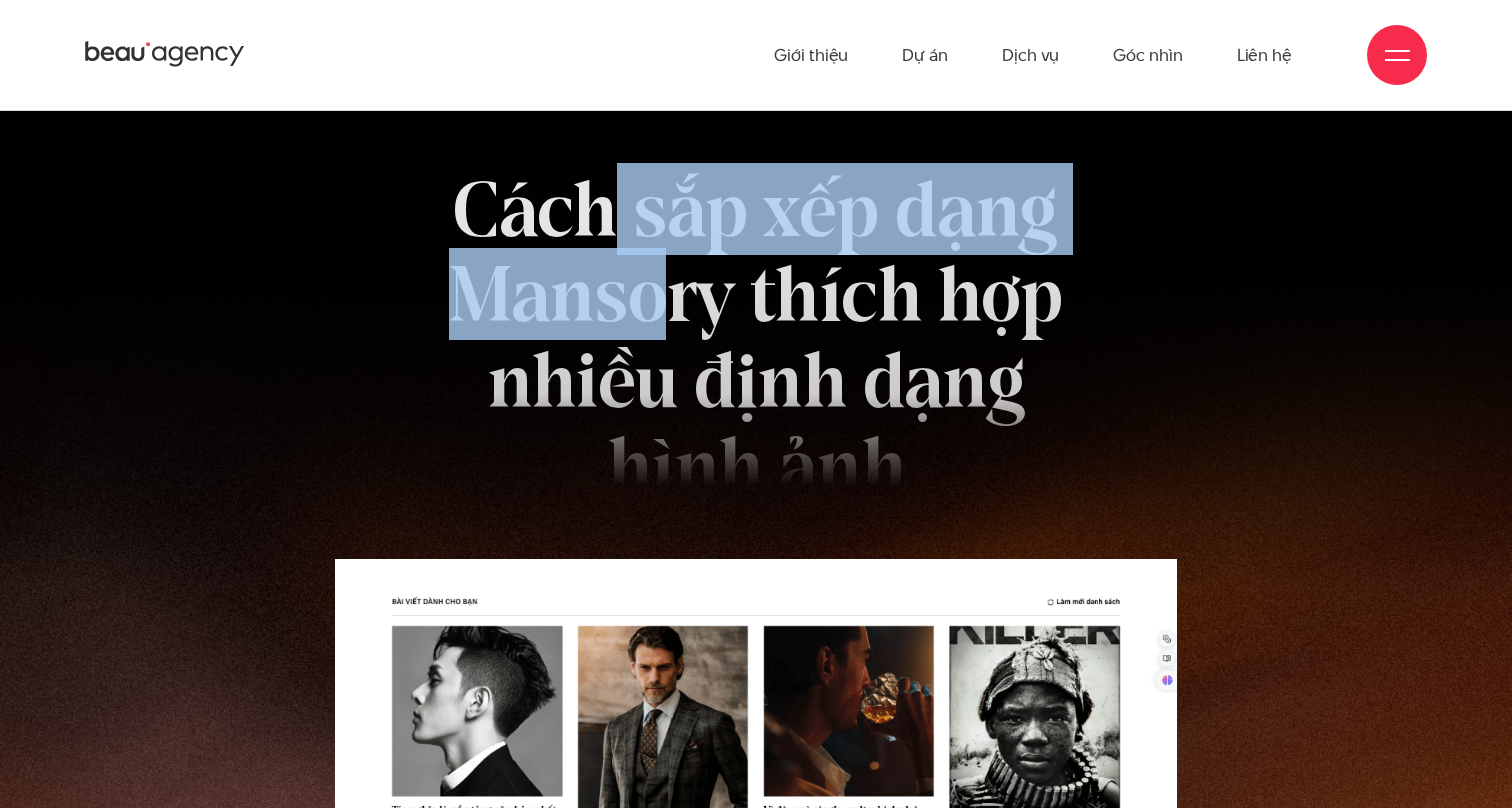 scroll, scrollTop: 8855, scrollLeft: 0, axis: vertical 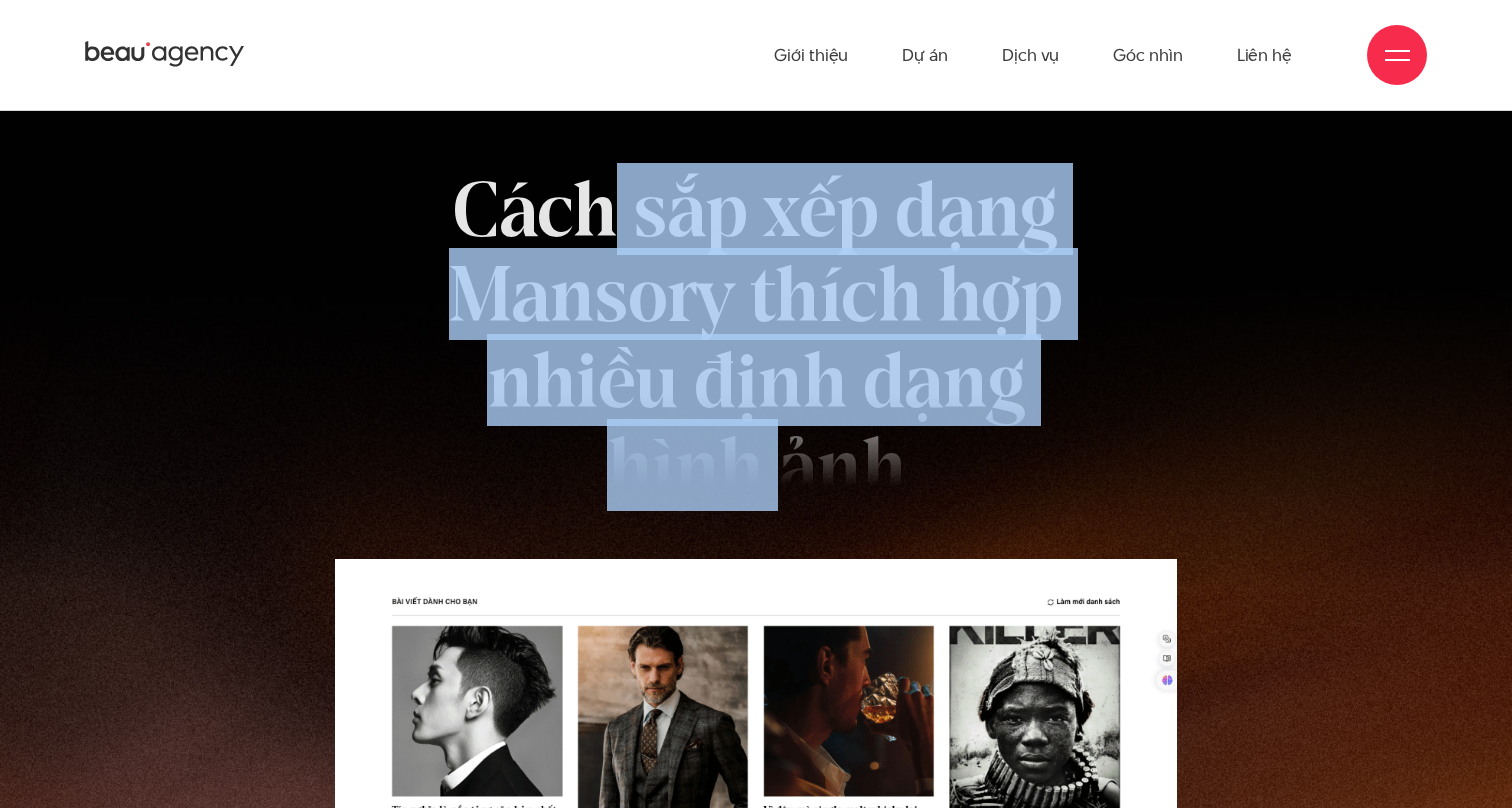 drag, startPoint x: 610, startPoint y: 221, endPoint x: 790, endPoint y: 453, distance: 293.63922 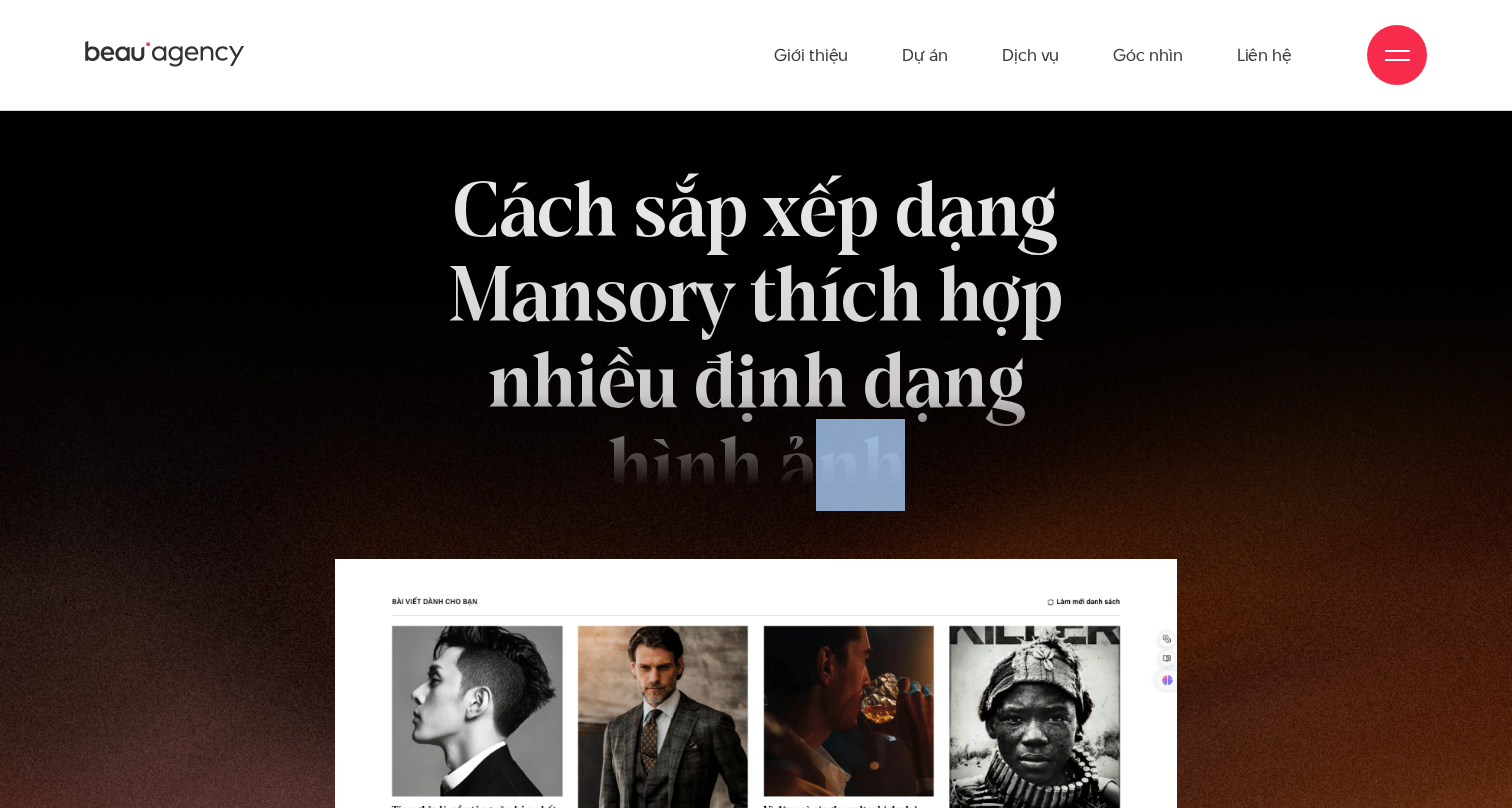 drag, startPoint x: 822, startPoint y: 450, endPoint x: 927, endPoint y: 501, distance: 116.73046 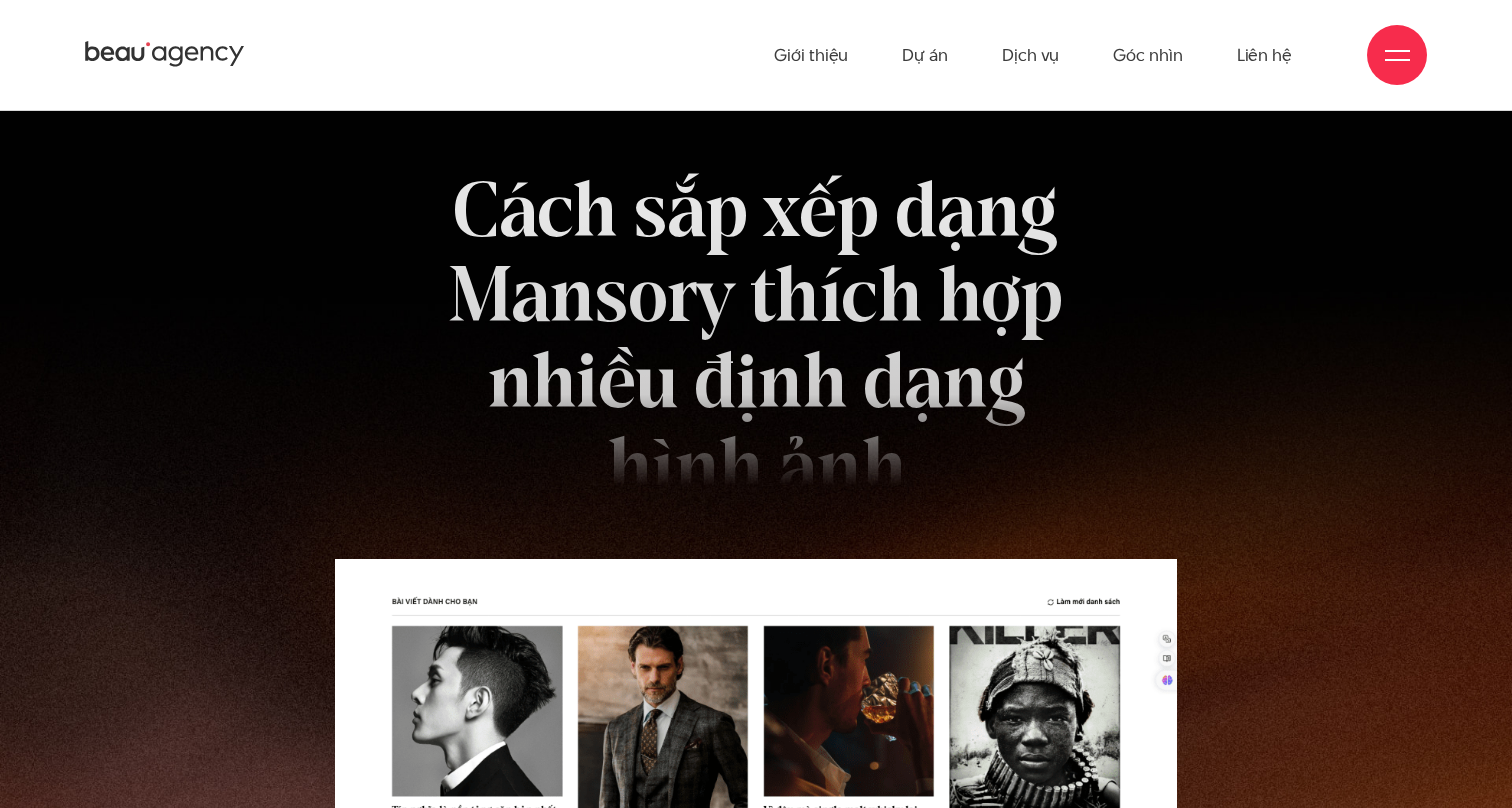 click on "Cách sắp xếp dạng Mansory thích hợp nhiều định dạng hình ảnh" at bounding box center [756, 338] 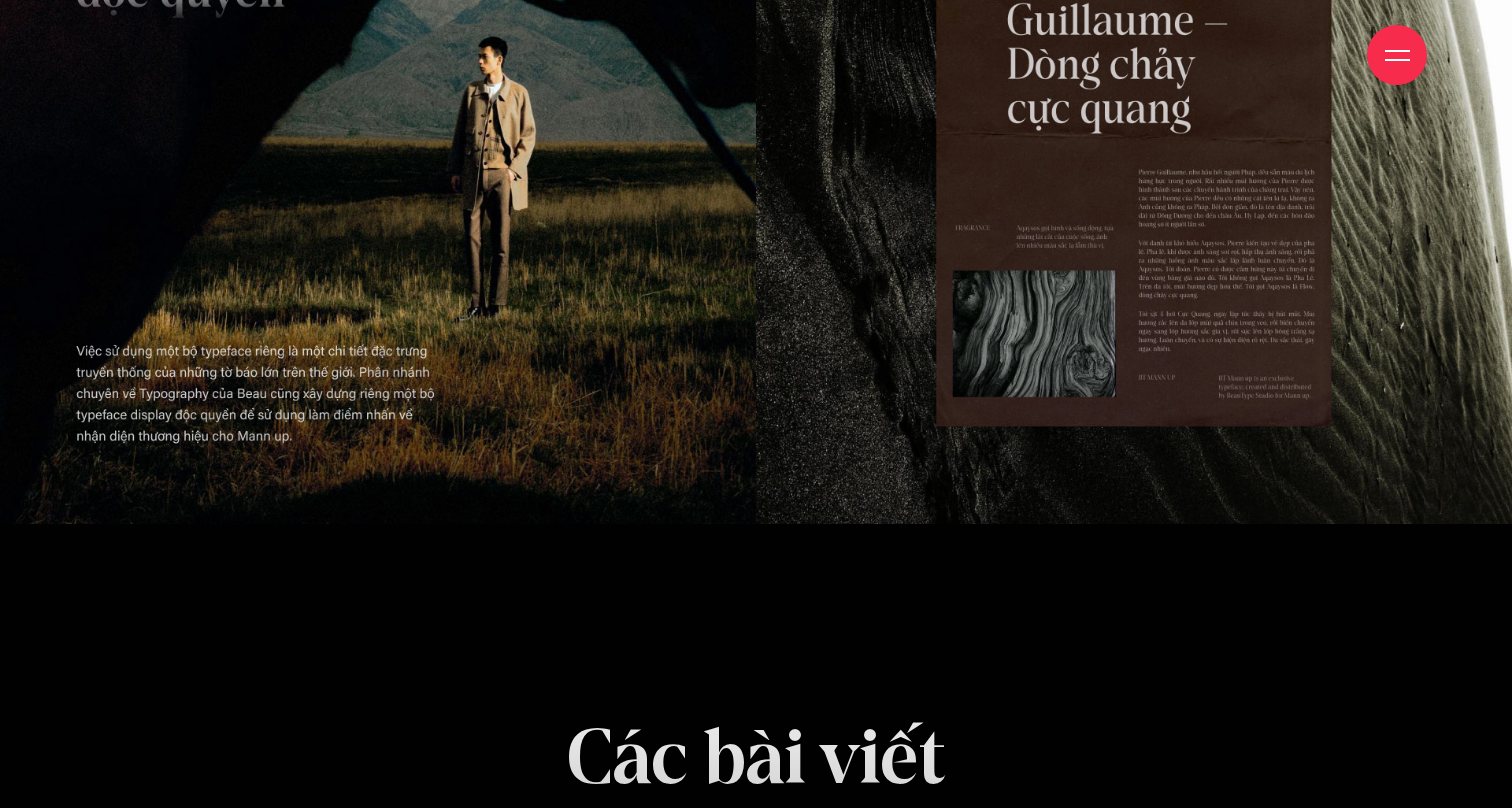 scroll, scrollTop: 10893, scrollLeft: 0, axis: vertical 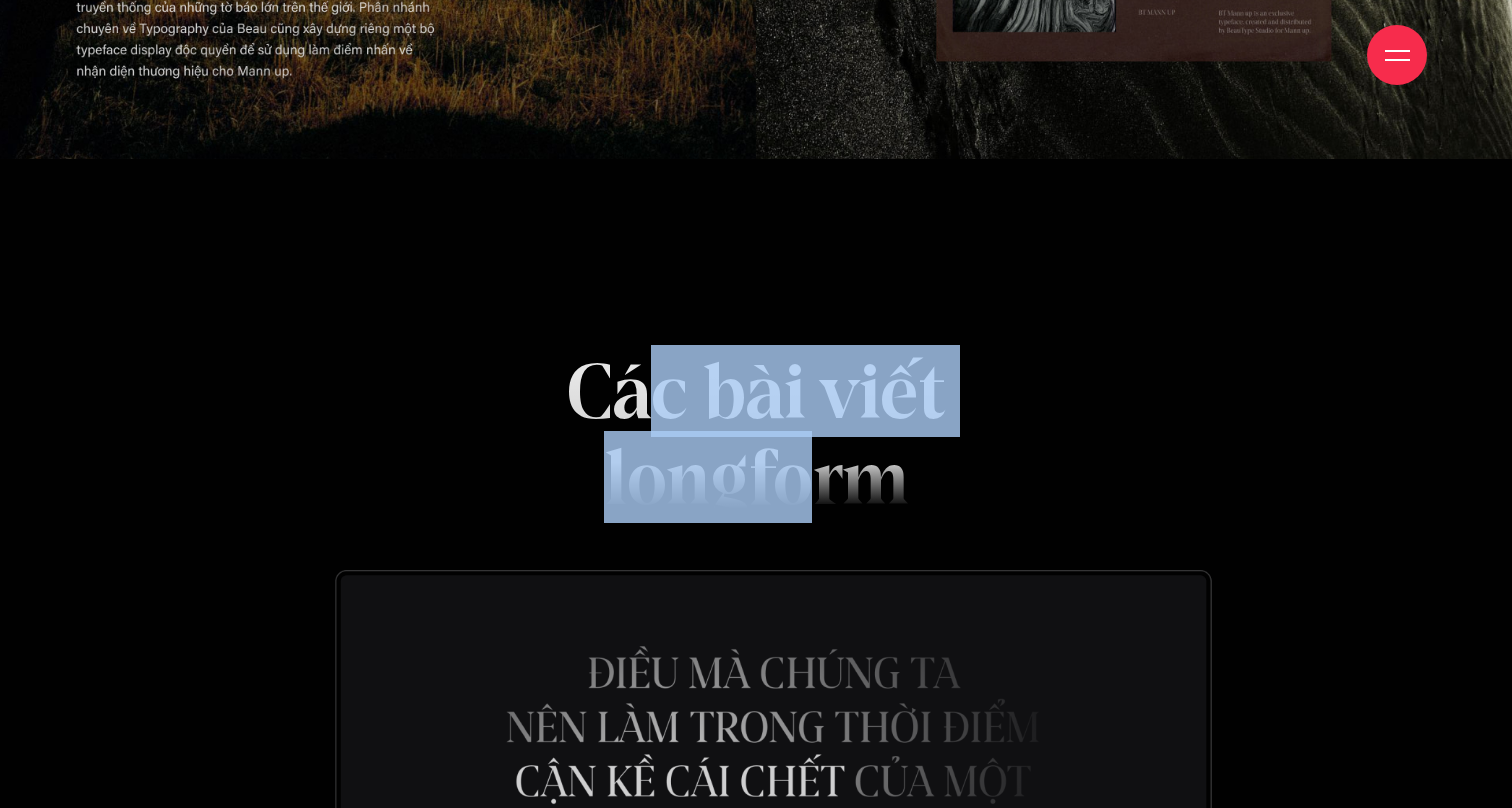 drag, startPoint x: 661, startPoint y: 400, endPoint x: 798, endPoint y: 478, distance: 157.64835 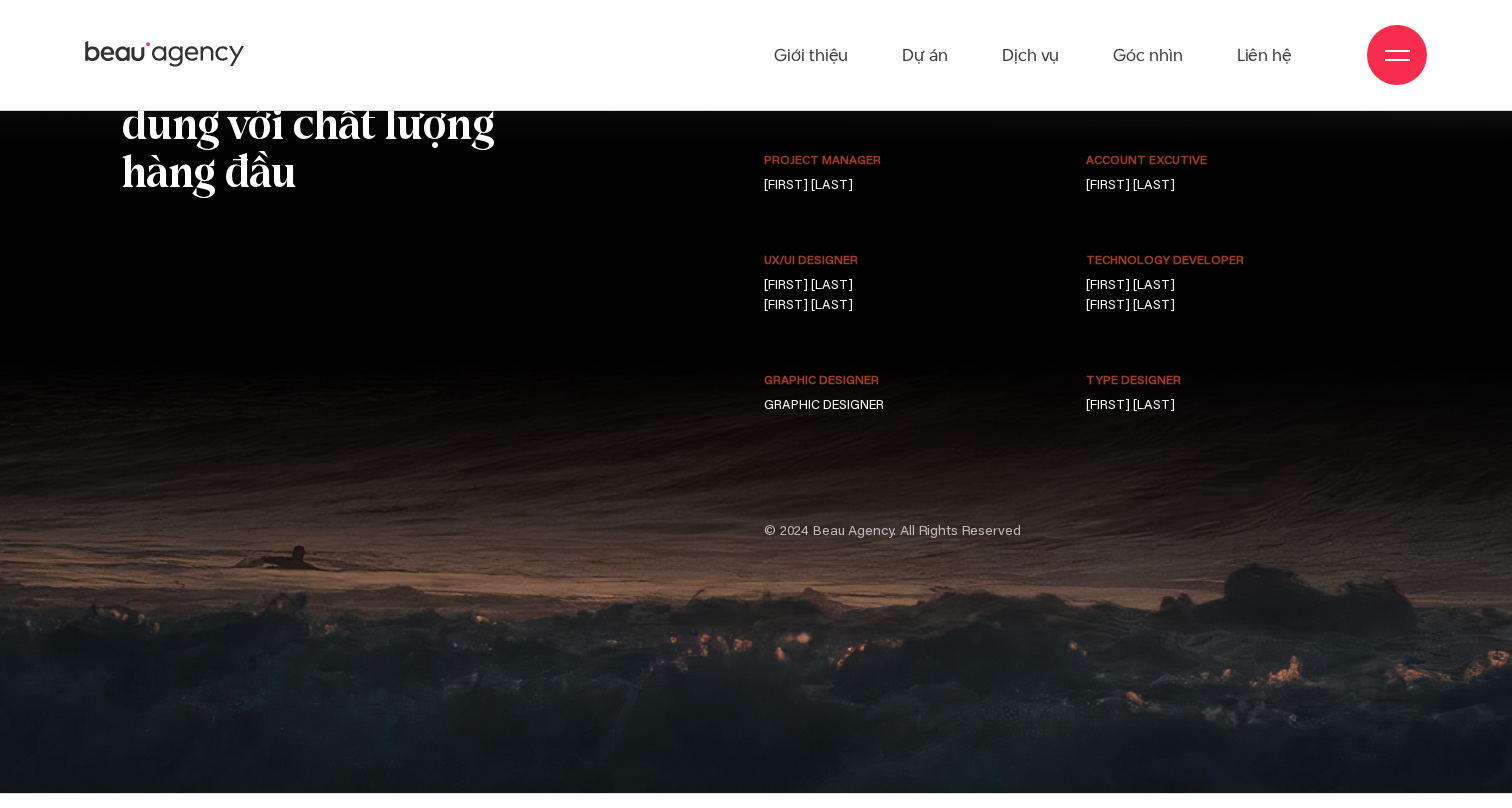 scroll, scrollTop: 13212, scrollLeft: 0, axis: vertical 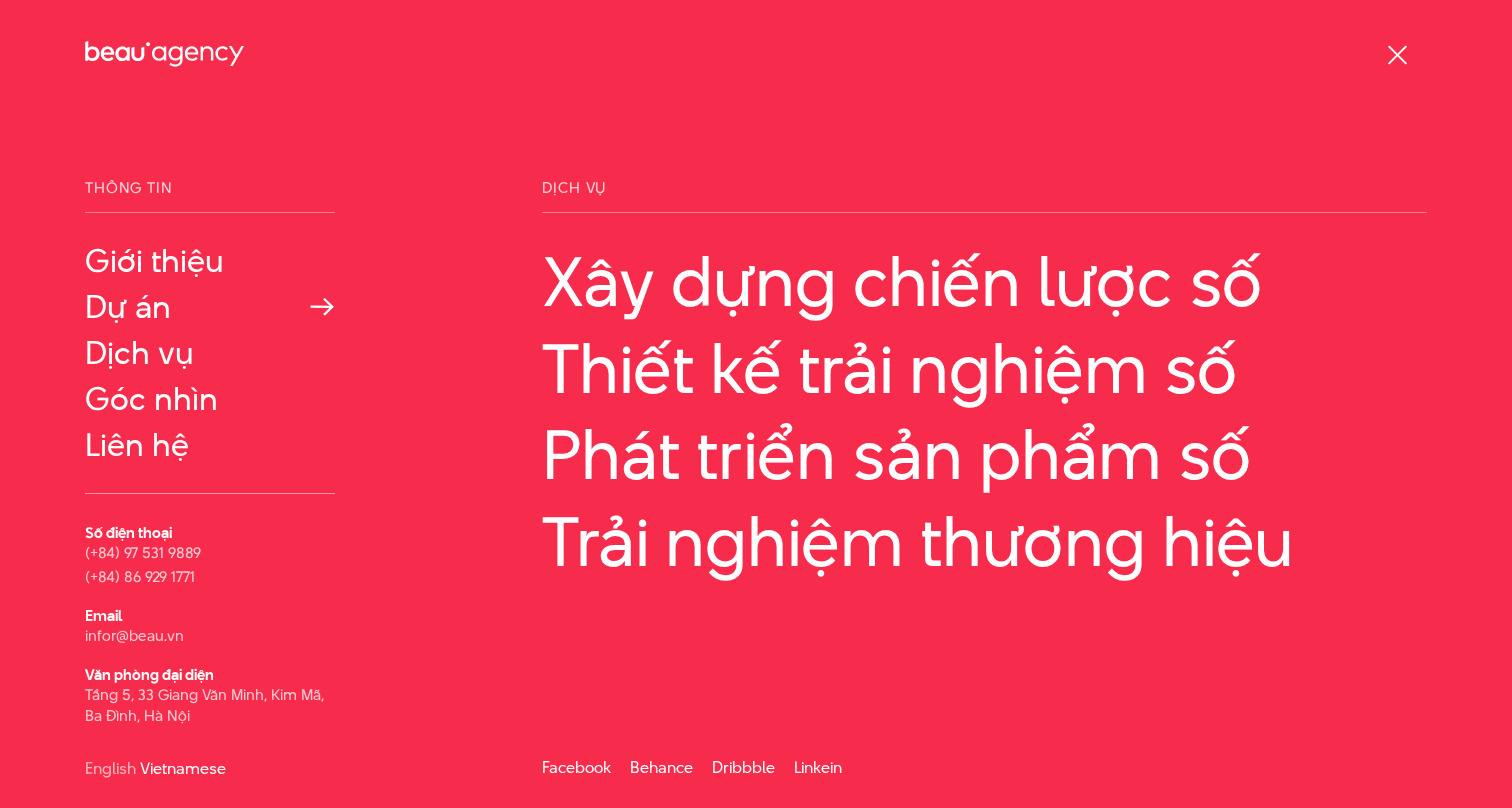 click on "Dự án" at bounding box center [210, 307] 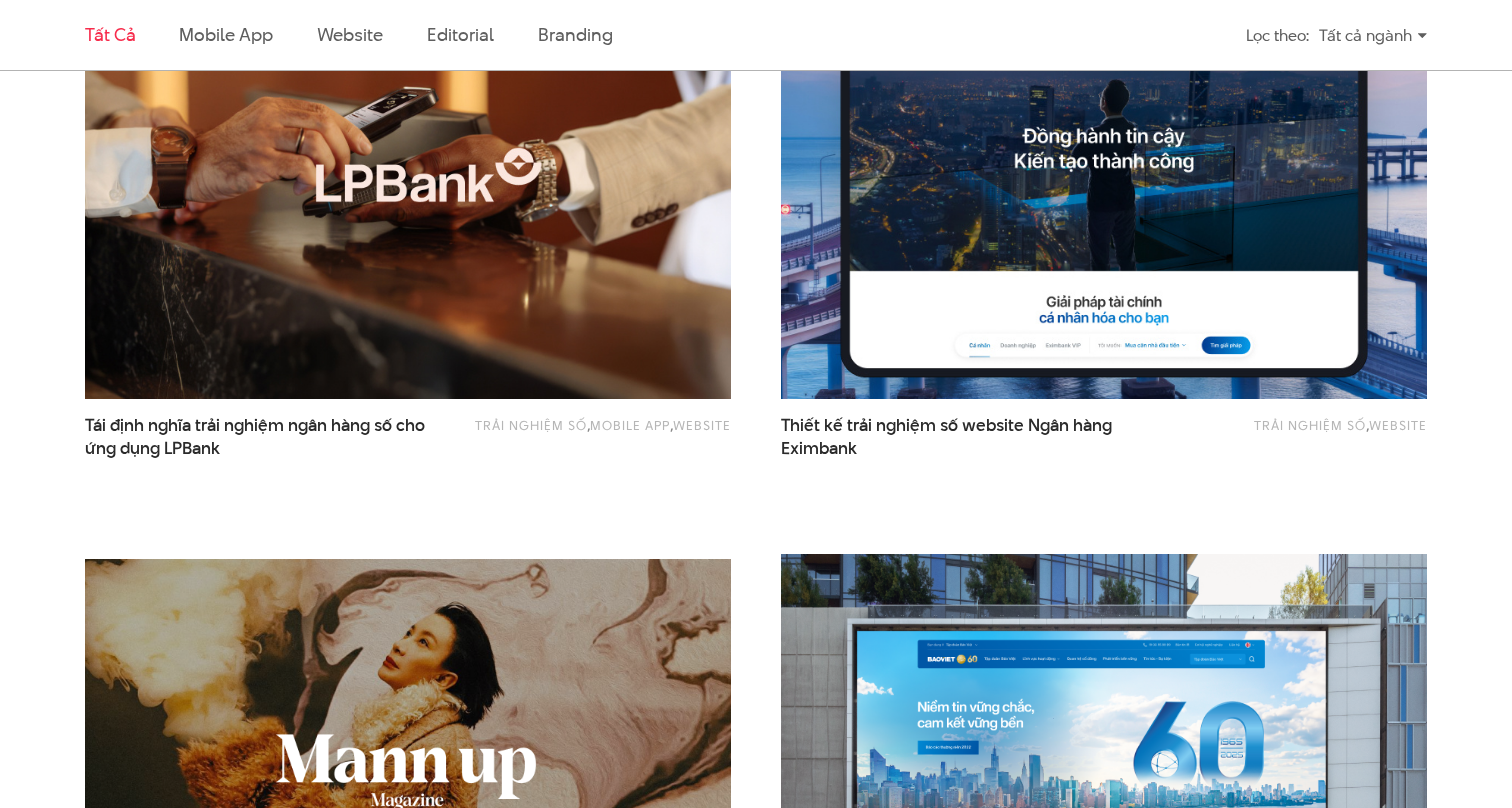 scroll, scrollTop: 1365, scrollLeft: 0, axis: vertical 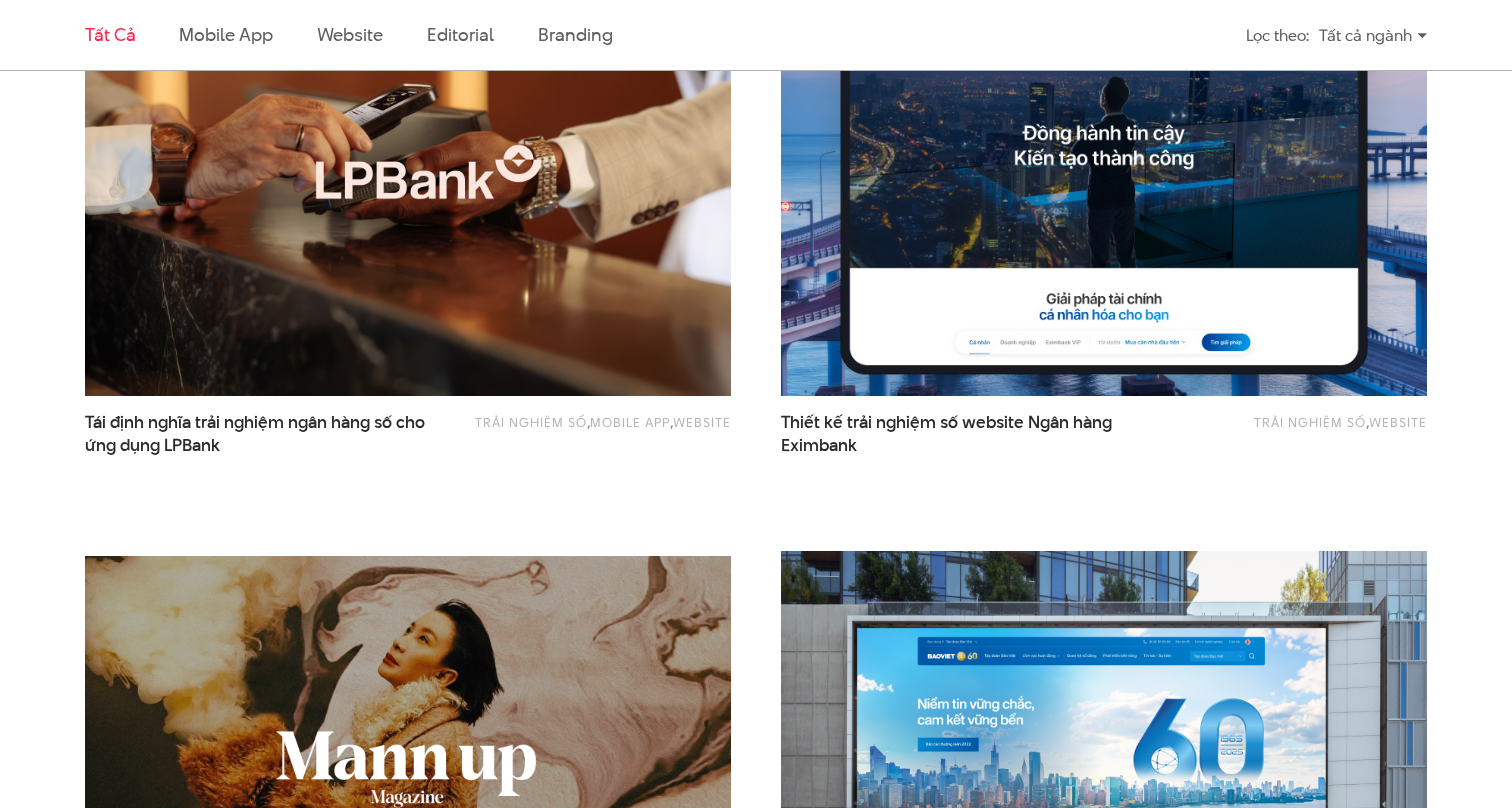 click at bounding box center (1104, 179) 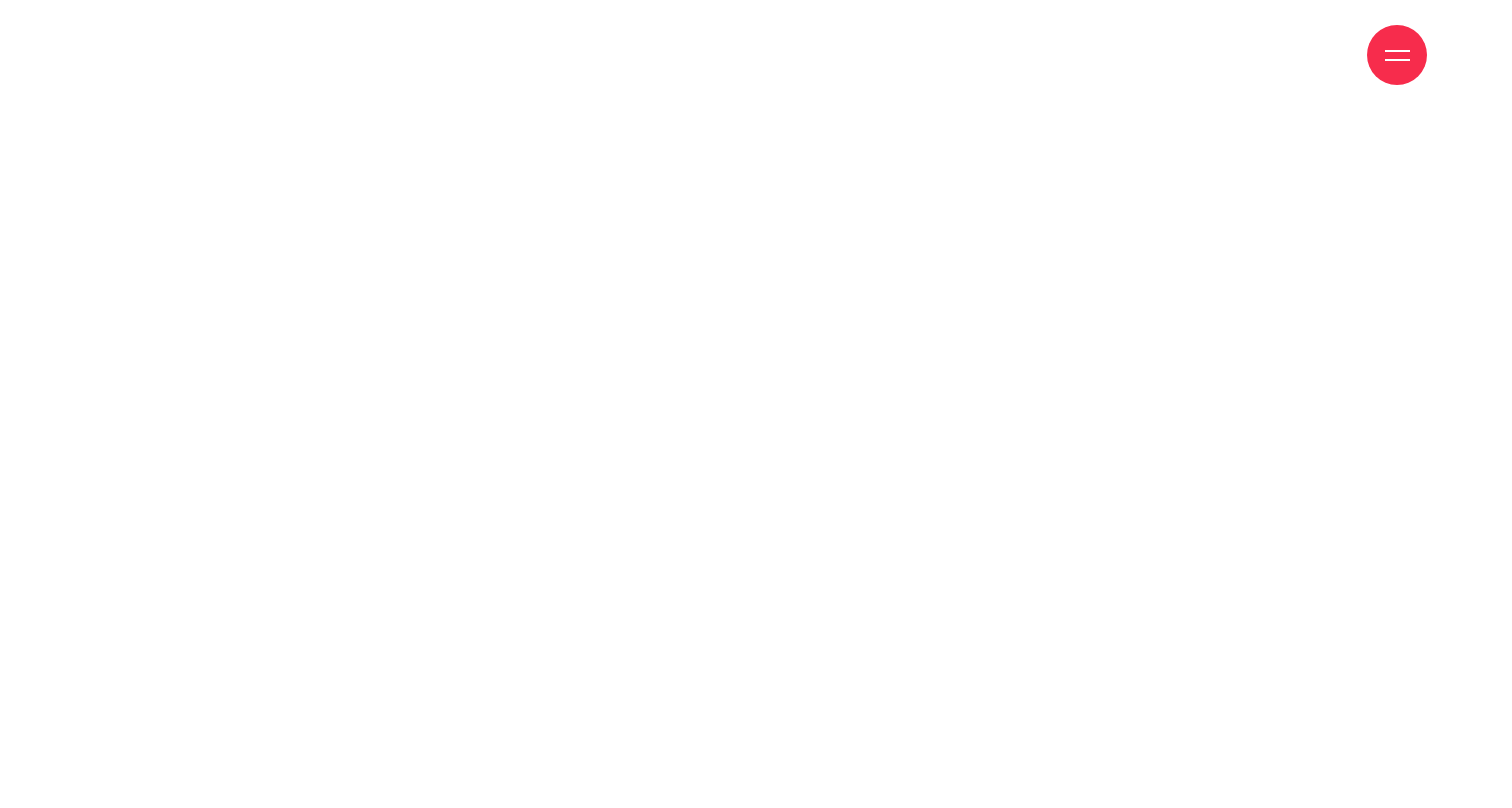 scroll, scrollTop: 0, scrollLeft: 0, axis: both 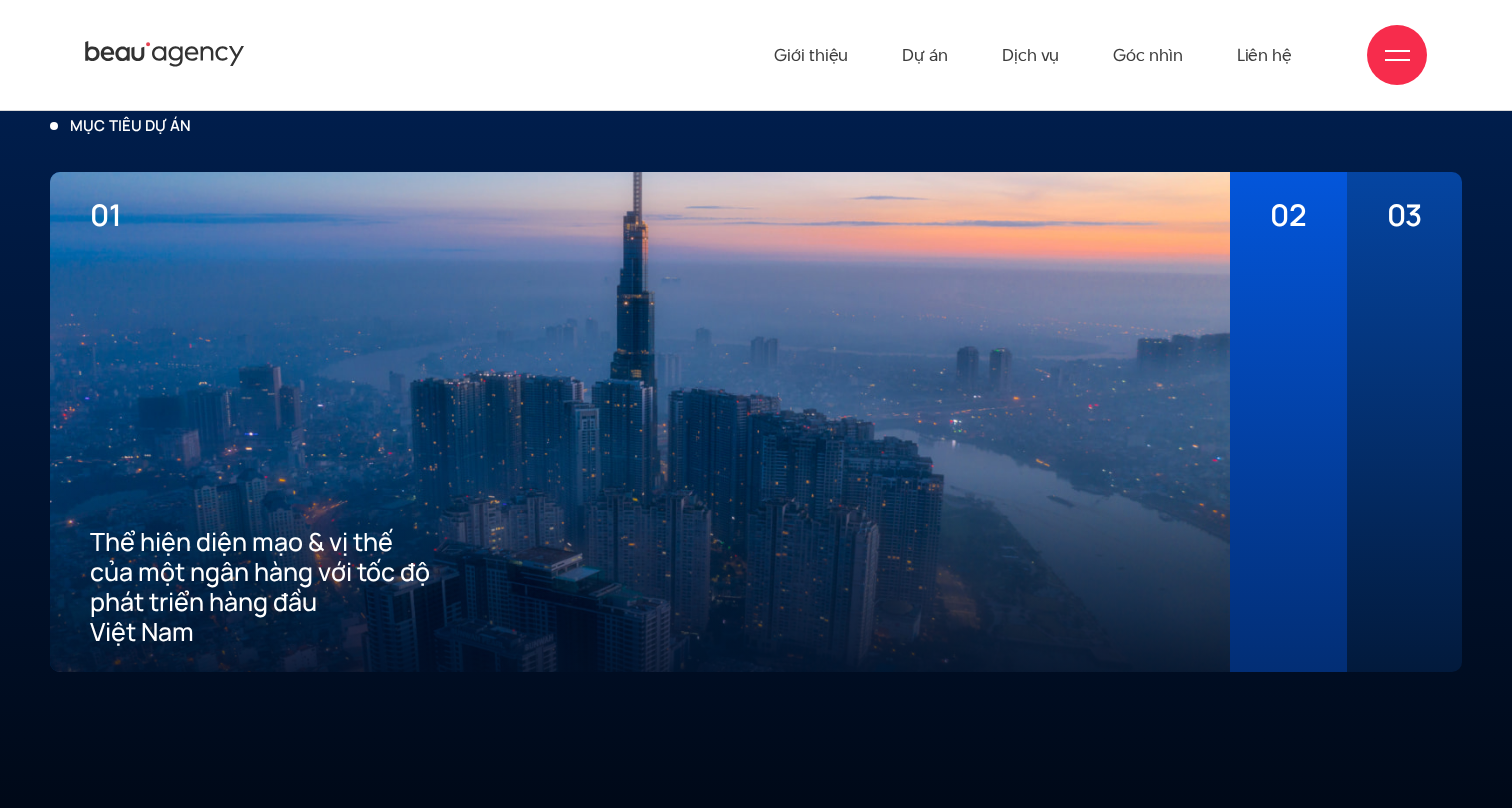 click at bounding box center [1288, 440] 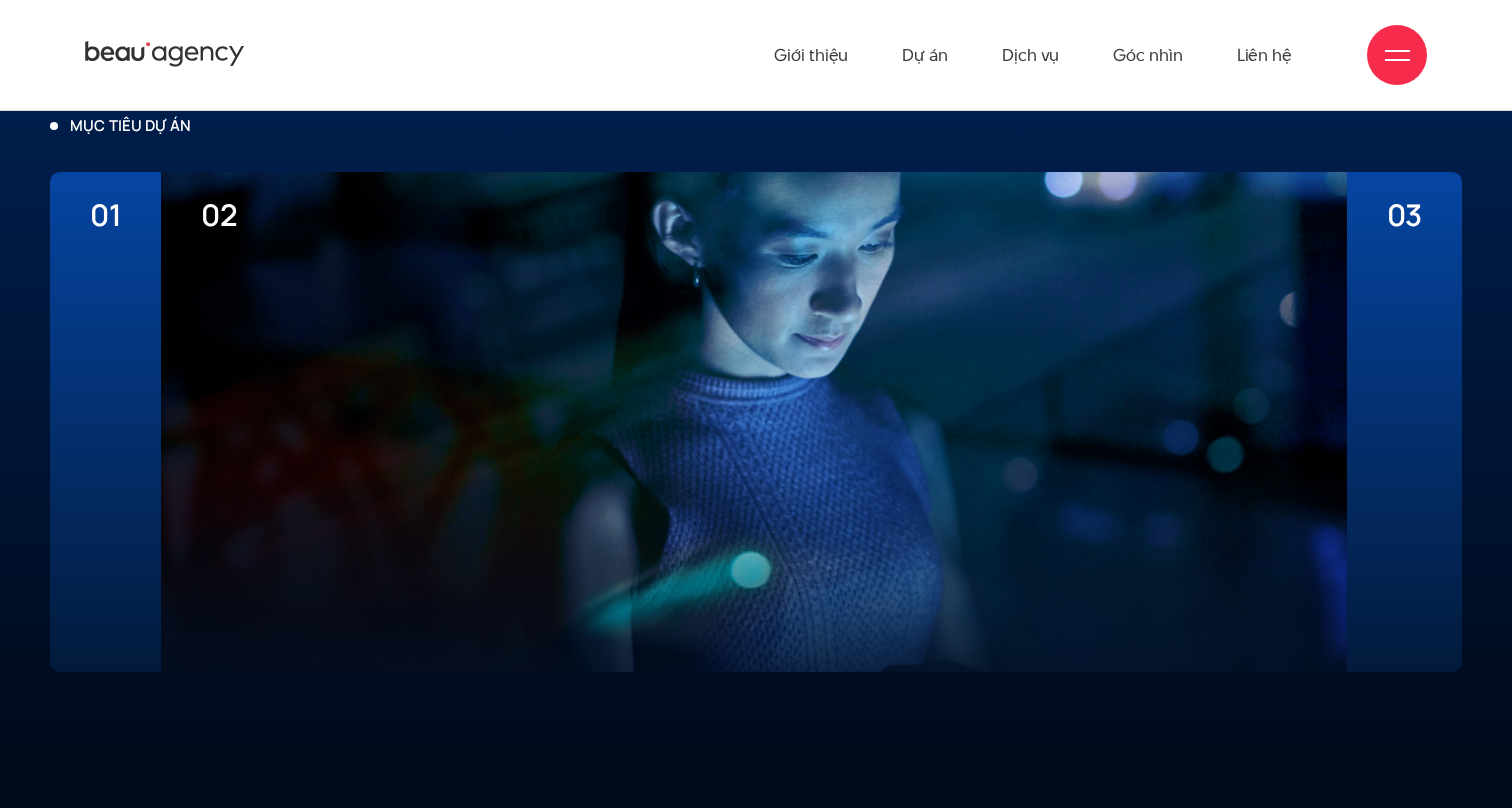 scroll, scrollTop: 4628, scrollLeft: 0, axis: vertical 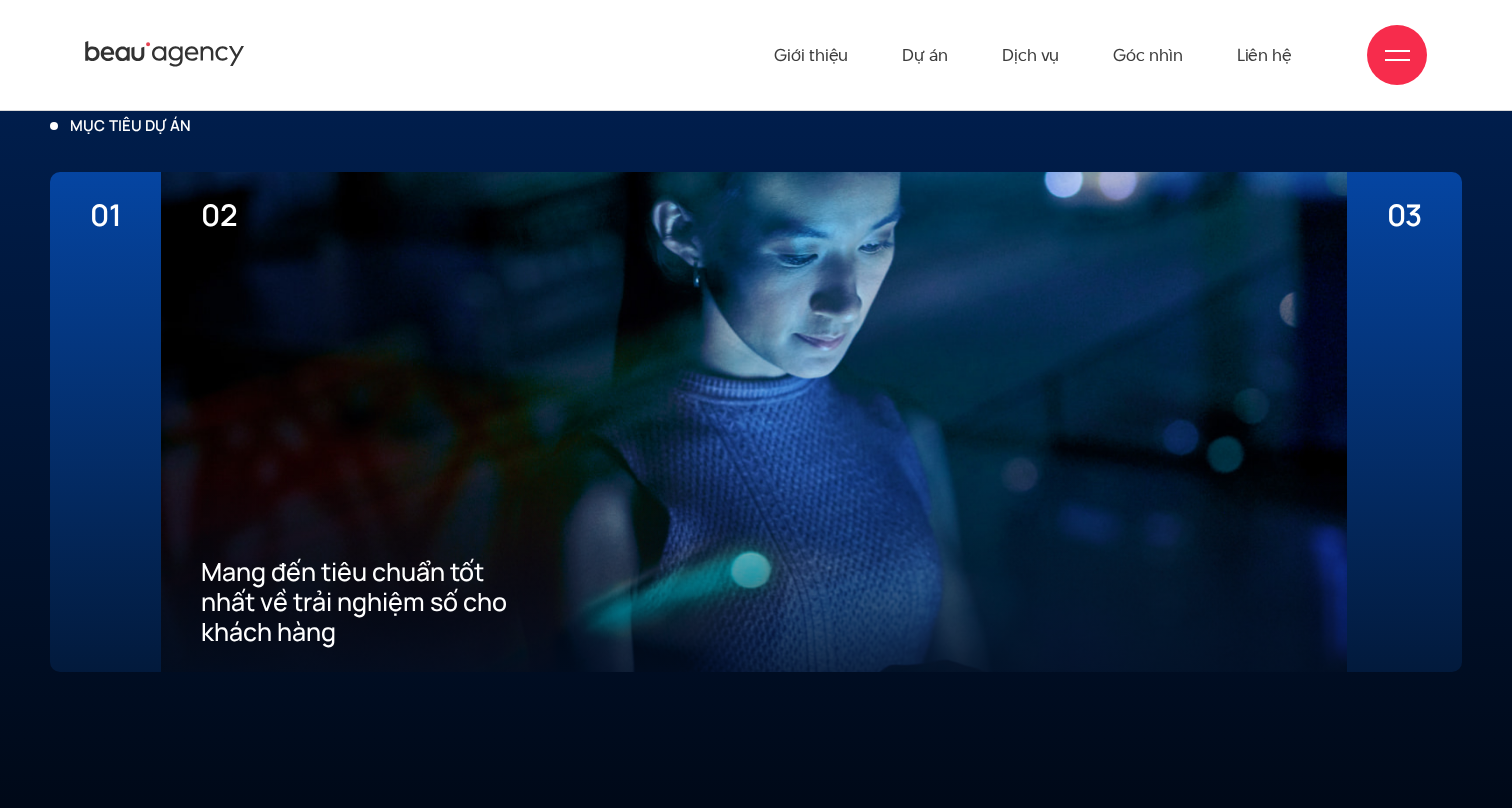 click at bounding box center [1404, 440] 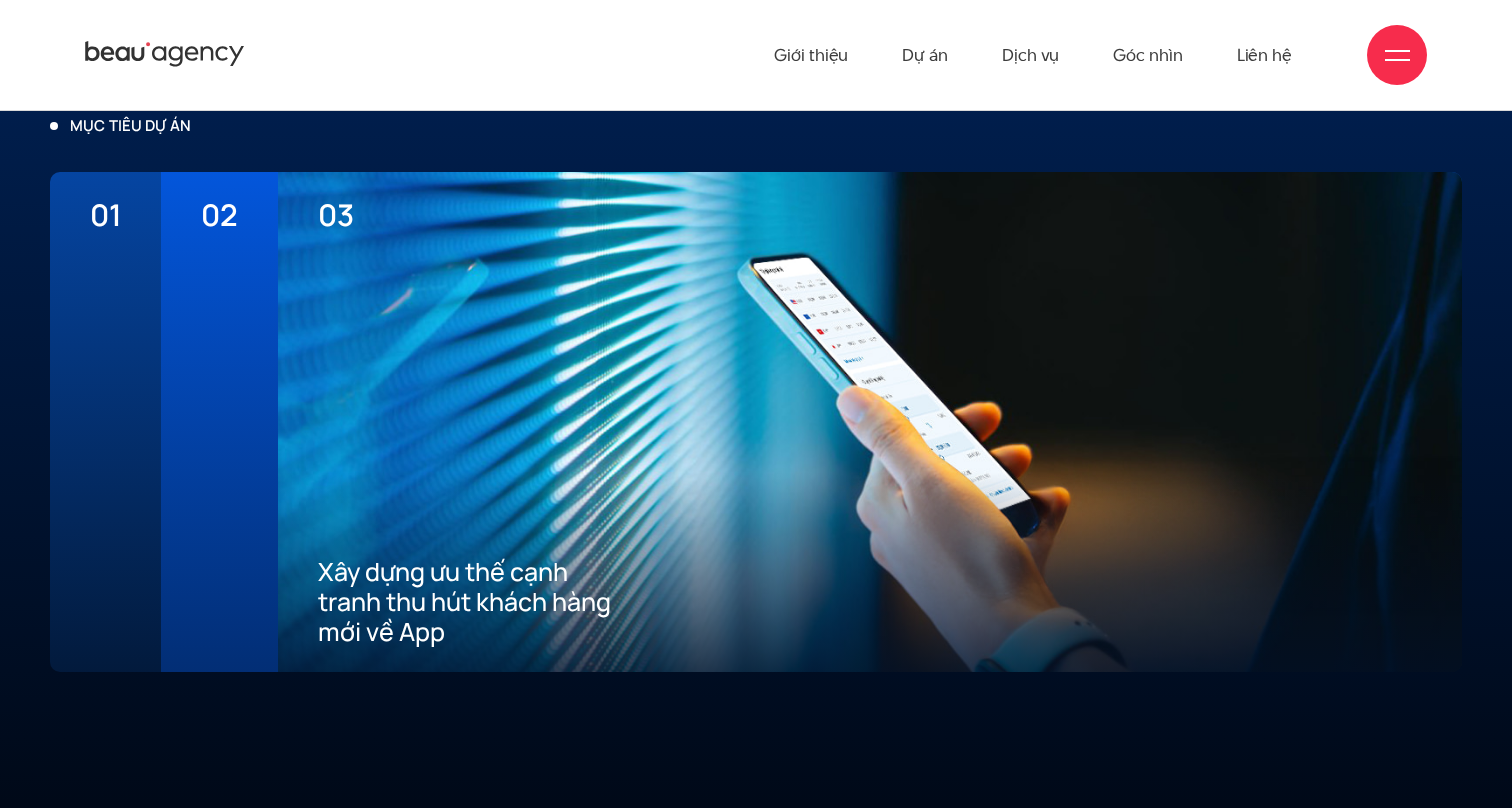 click at bounding box center [219, 440] 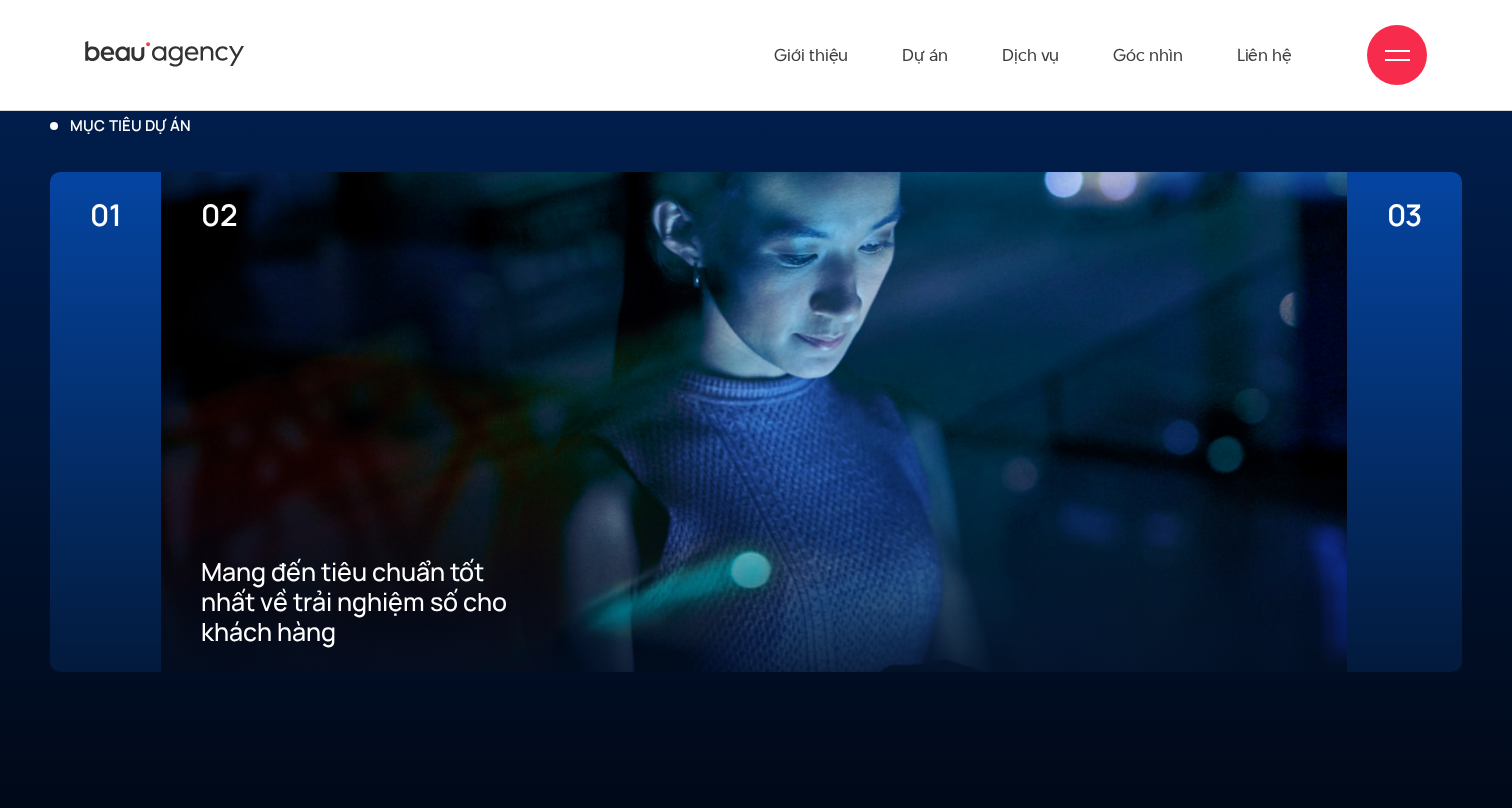 click on "01
Thể hiện diện mạo & vị thế  của một ngân hàng với tốc độ  phát triển hàng đầu  Việt Nam" at bounding box center (105, 422) 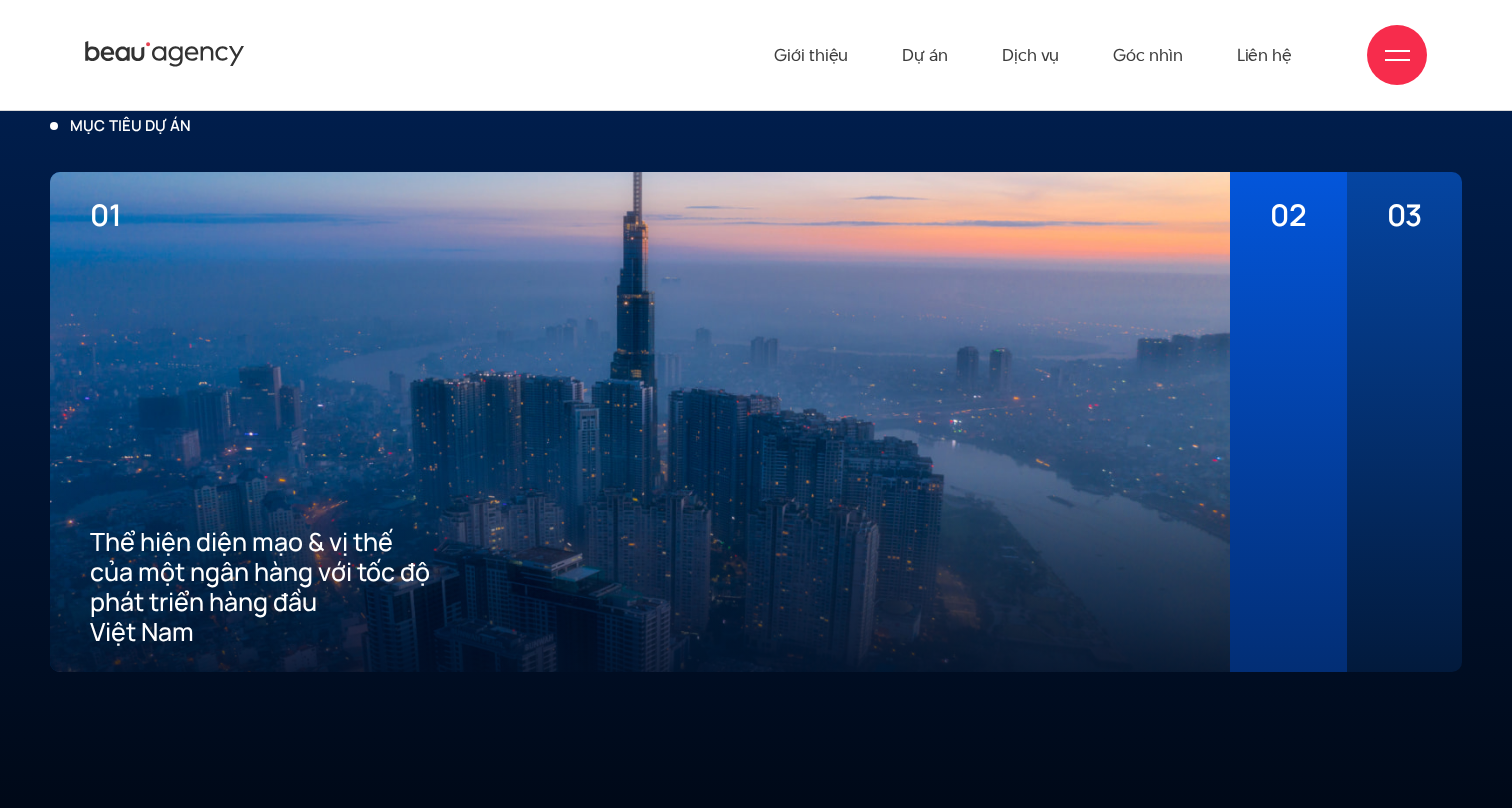 click at bounding box center [1288, 440] 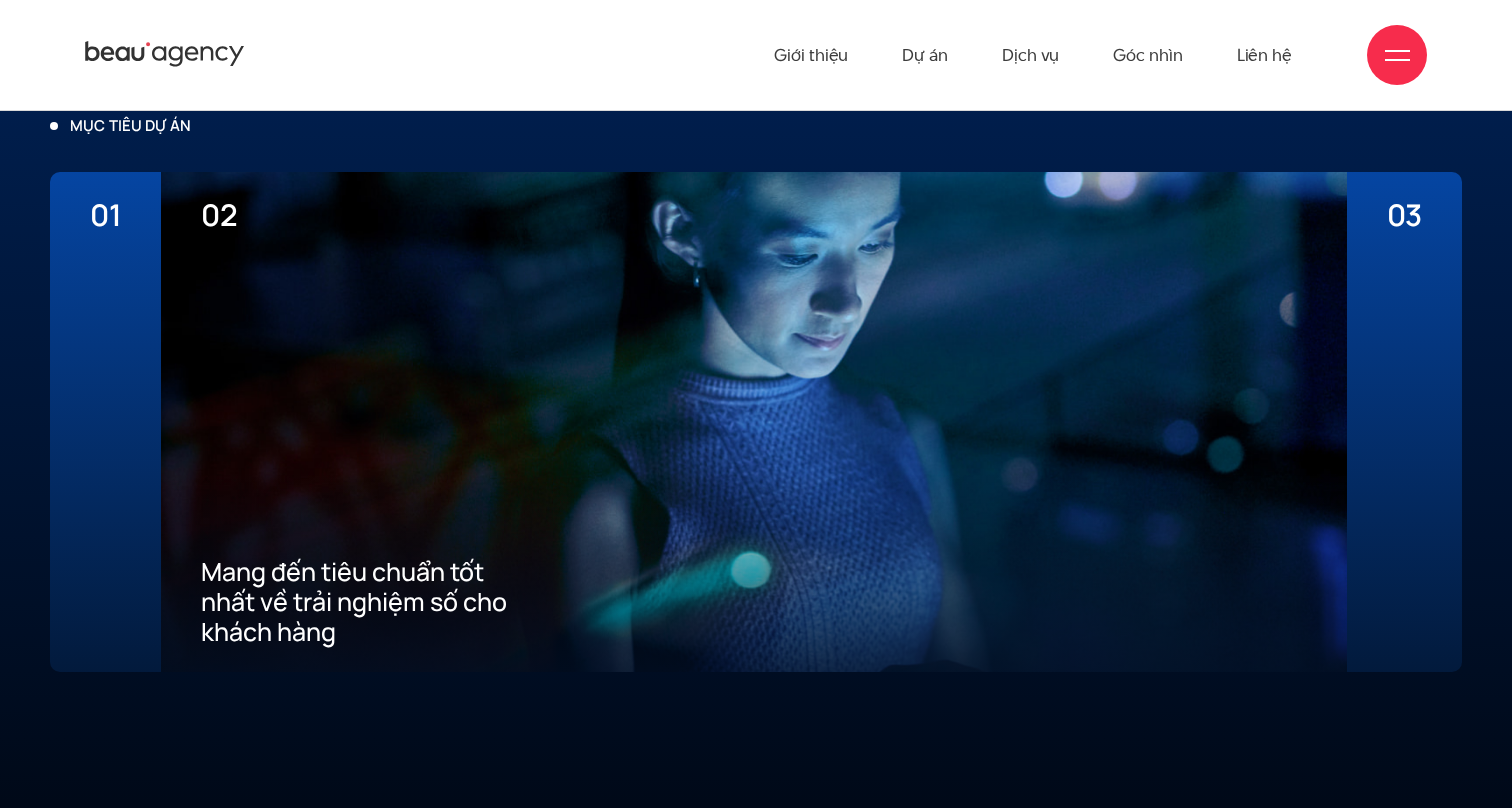 click at bounding box center (1404, 440) 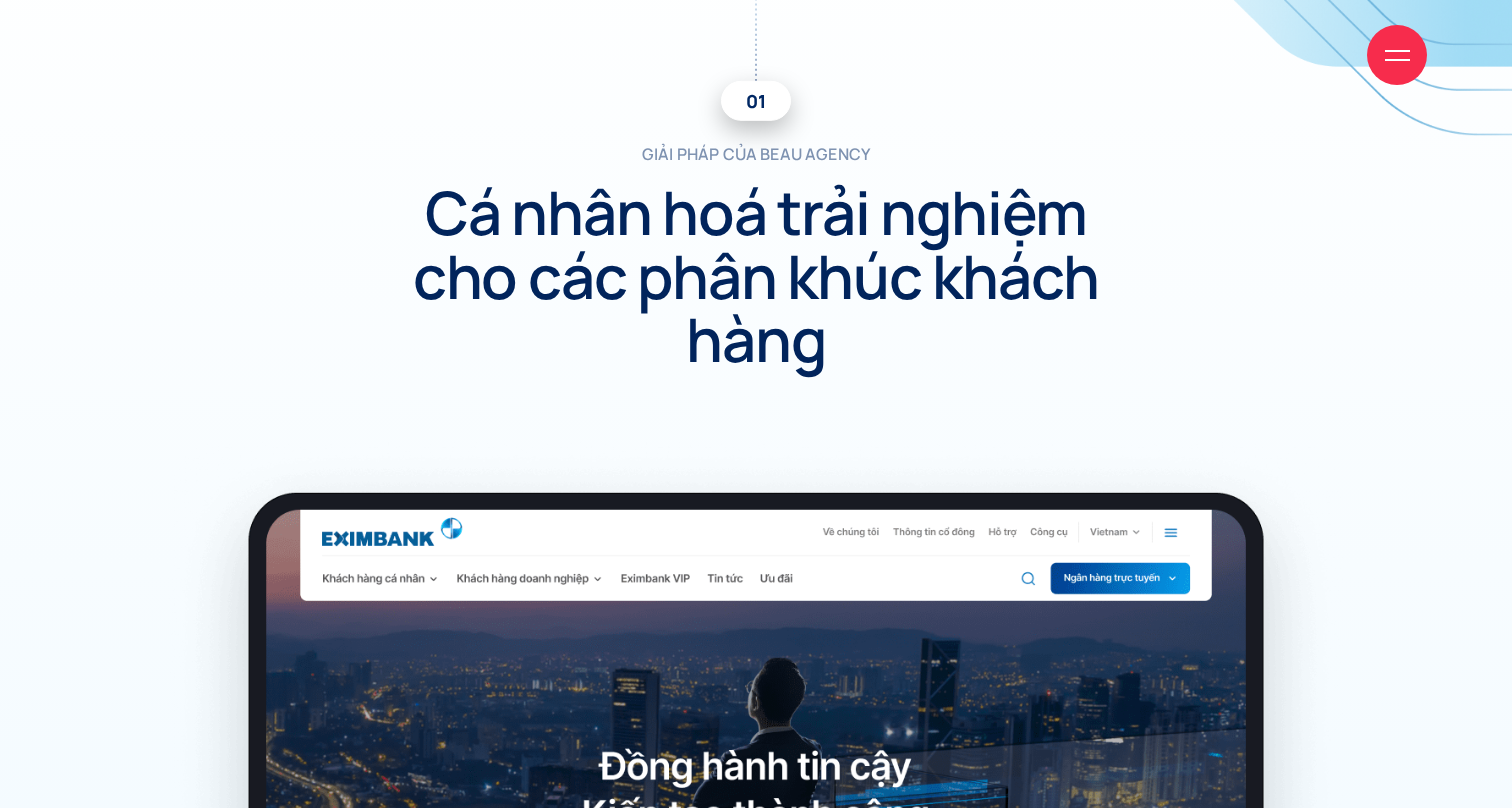 scroll, scrollTop: 5647, scrollLeft: 0, axis: vertical 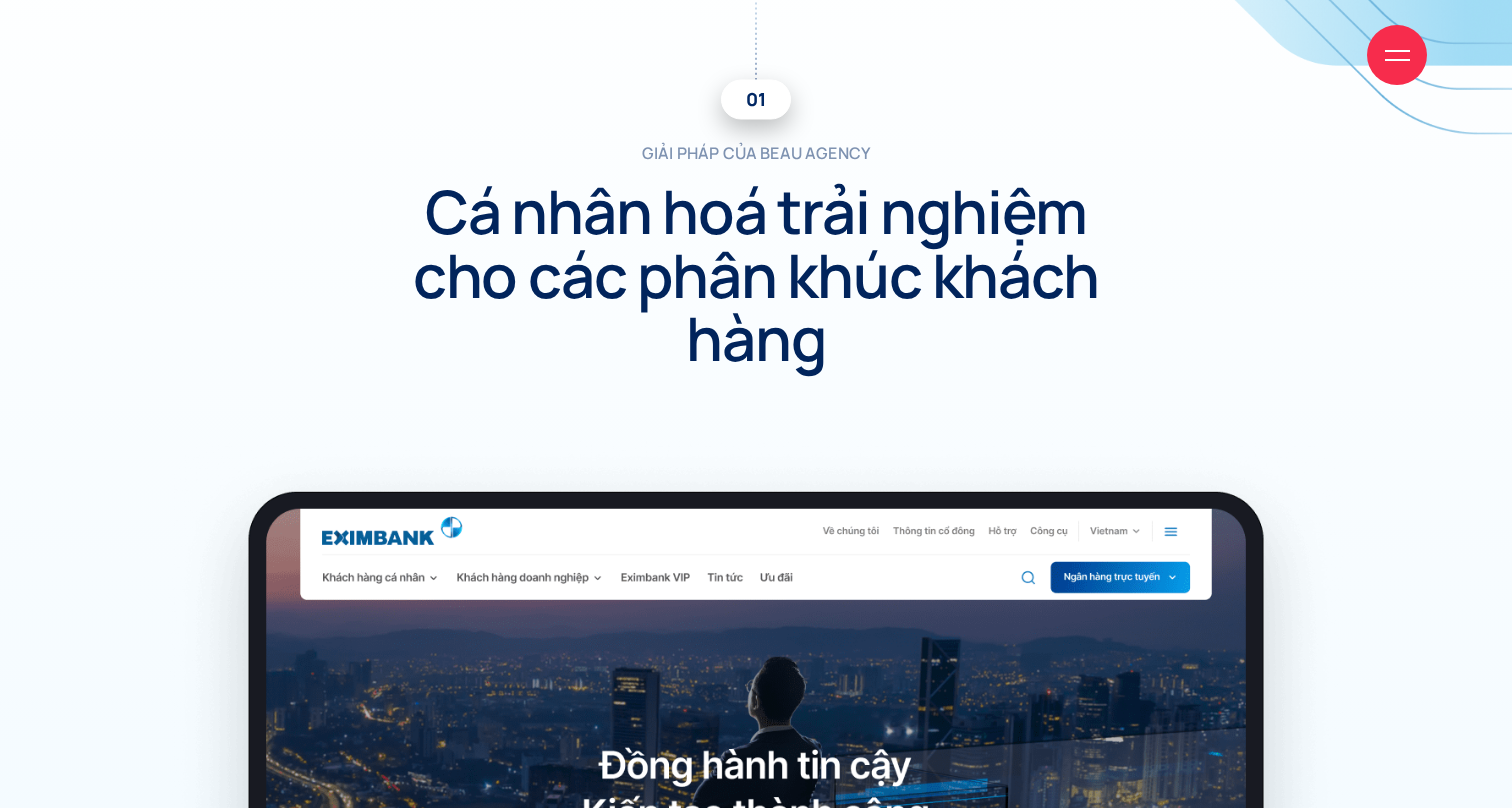 click on "Giới thiệu
Dự án
Dịch vụ
Góc nhìn
Liên hệ" at bounding box center [756, 55] 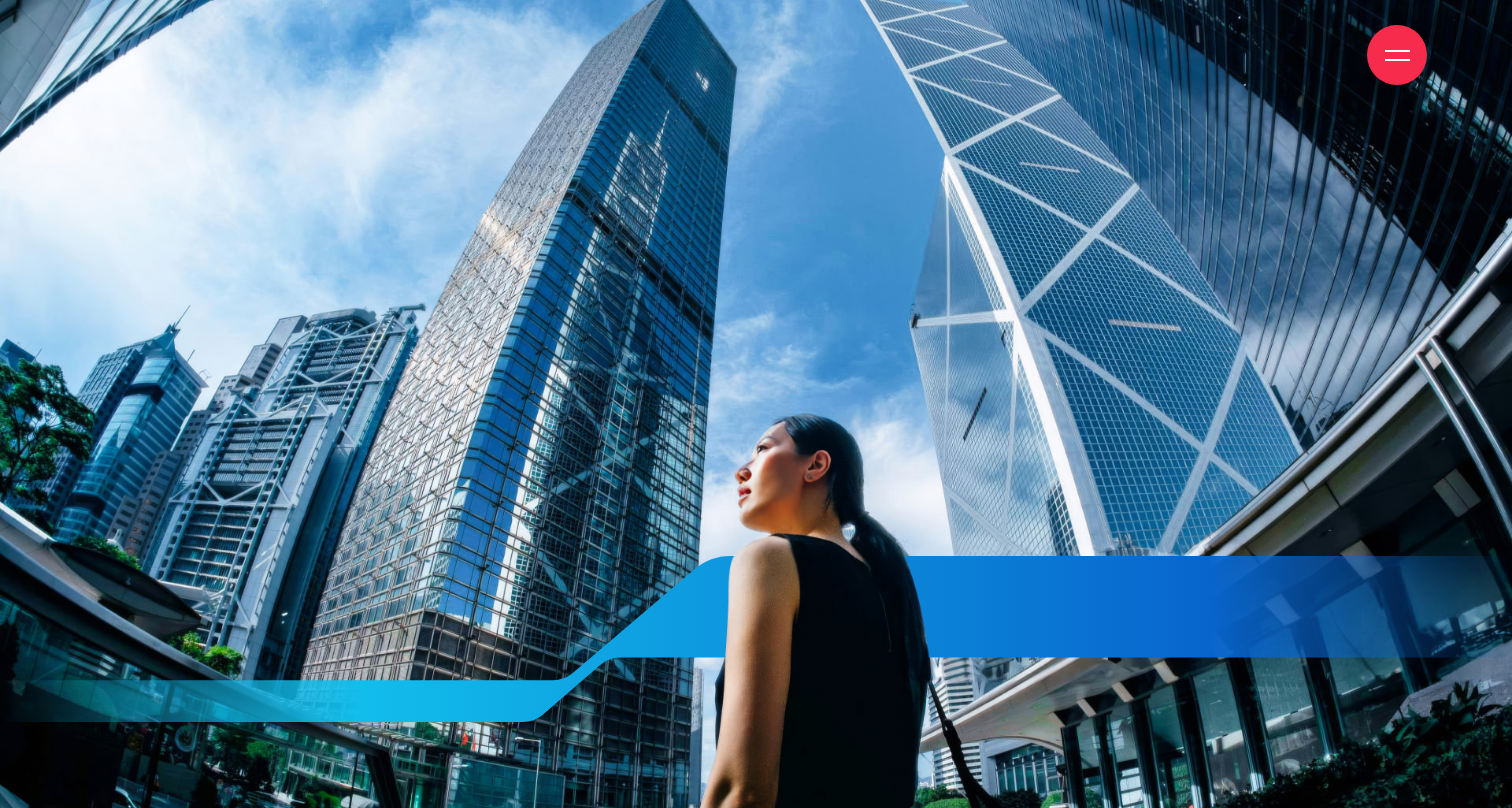 scroll, scrollTop: 8647, scrollLeft: 0, axis: vertical 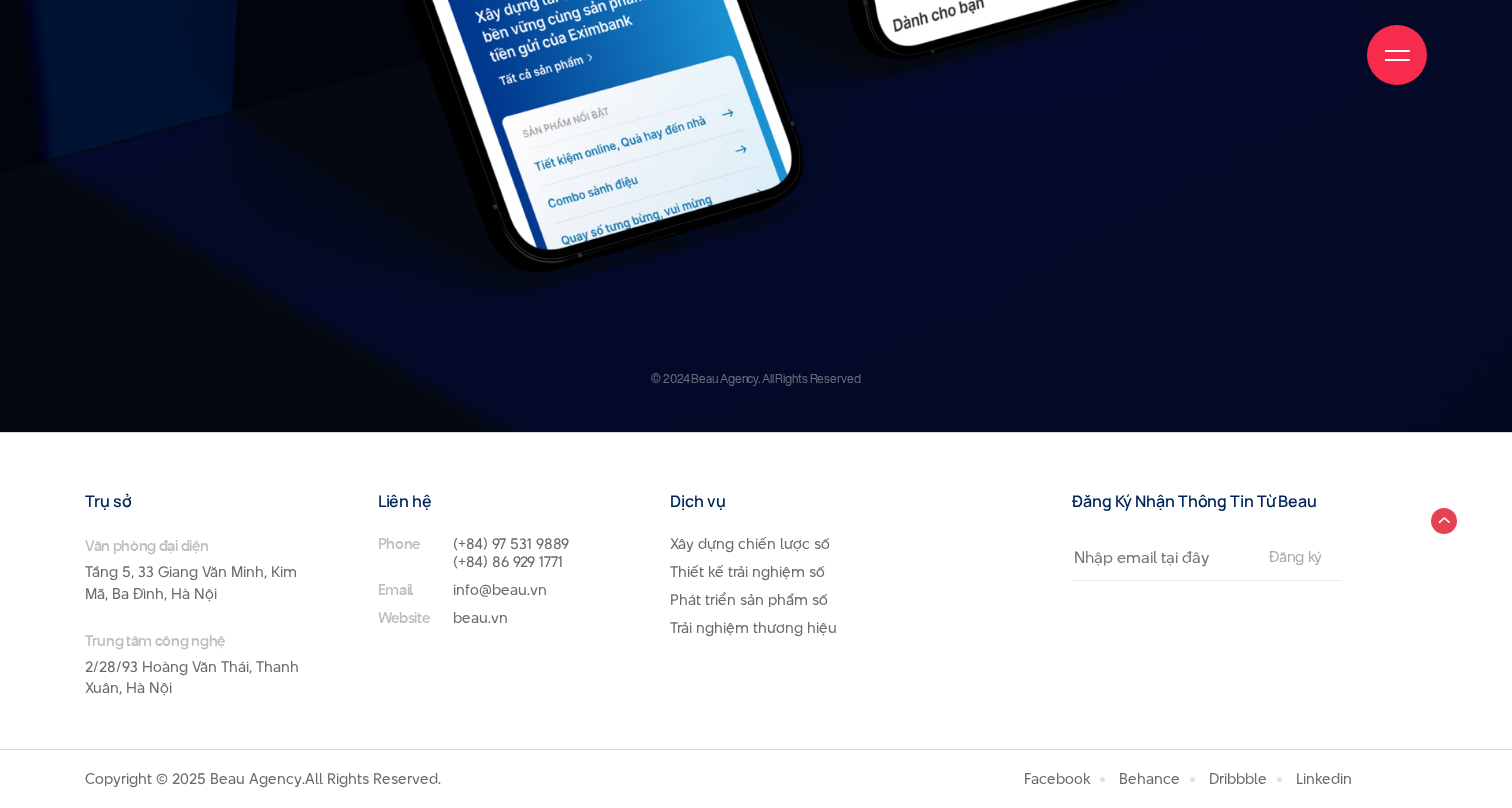 click at bounding box center (1397, 60) 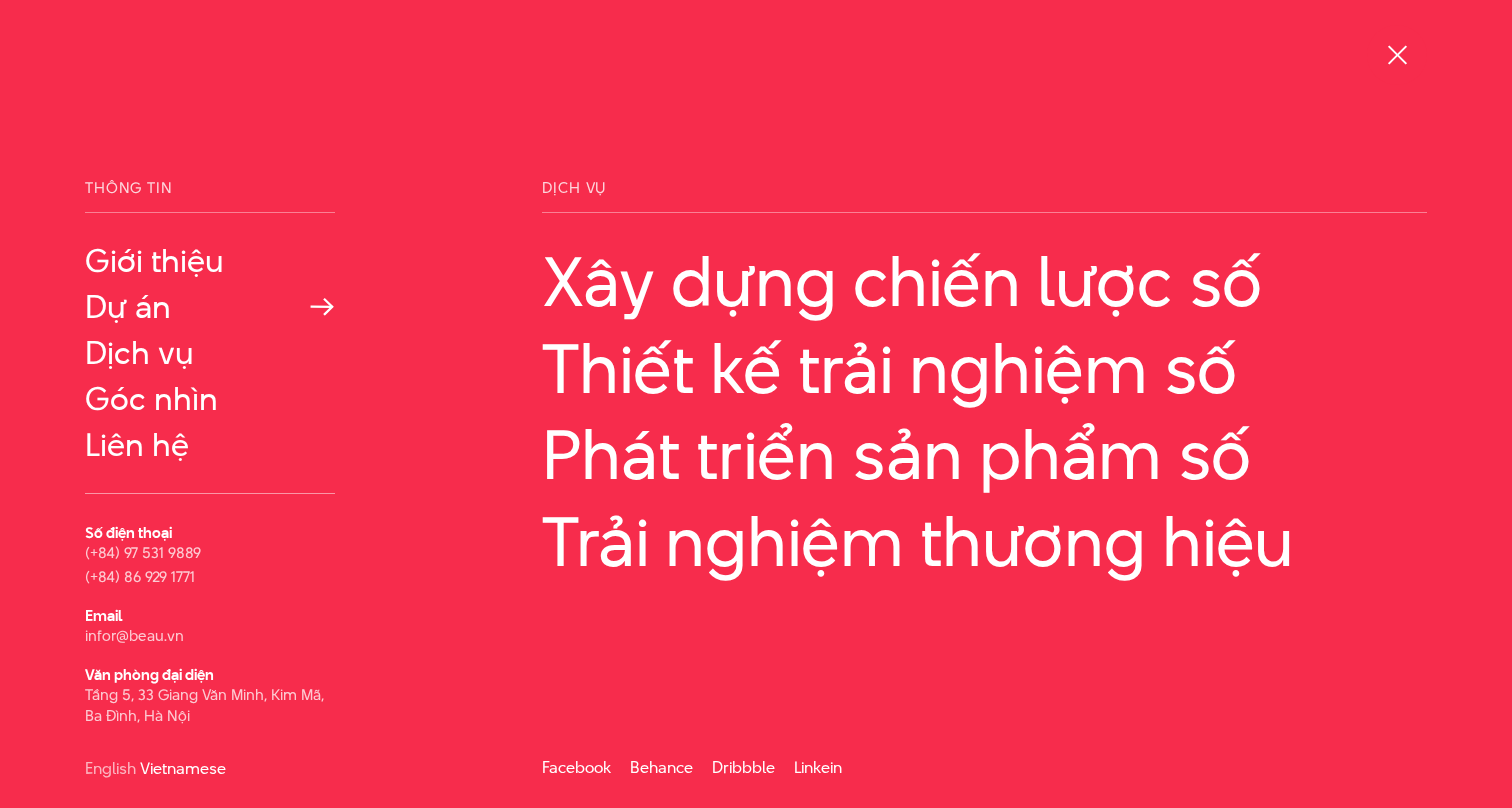 click on "Dự án" at bounding box center (210, 307) 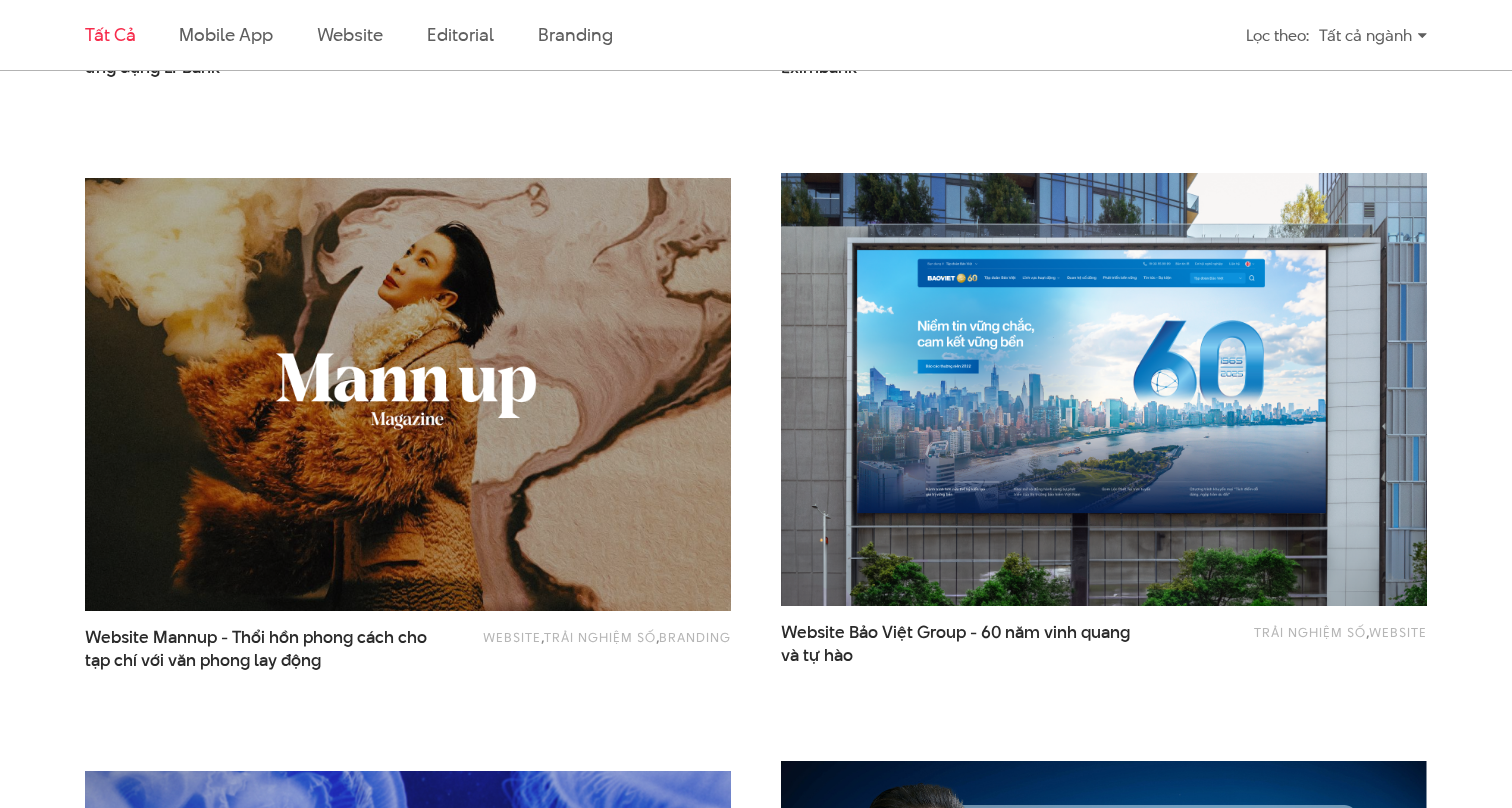 scroll, scrollTop: 1750, scrollLeft: 0, axis: vertical 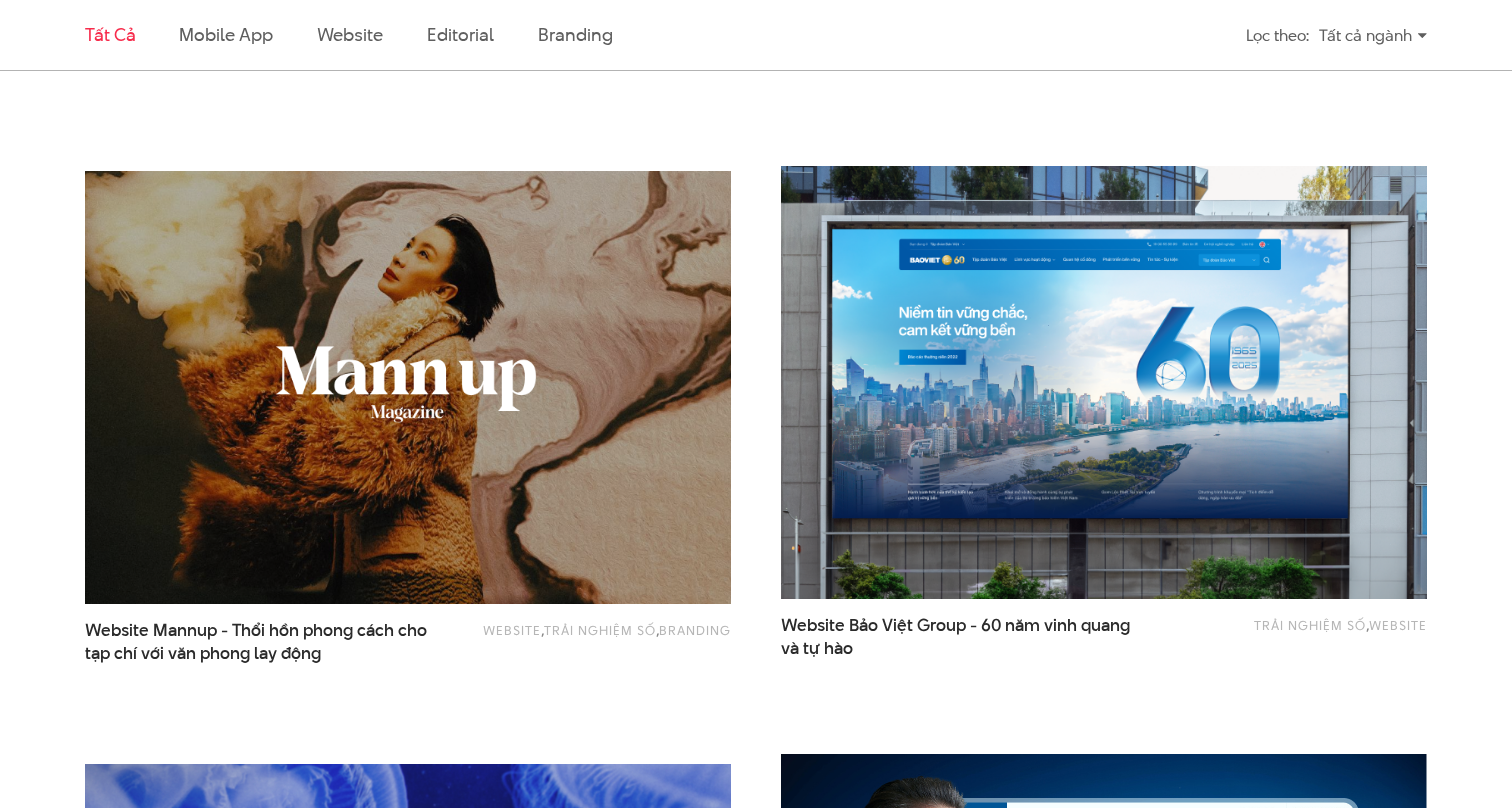 click at bounding box center (1104, 382) 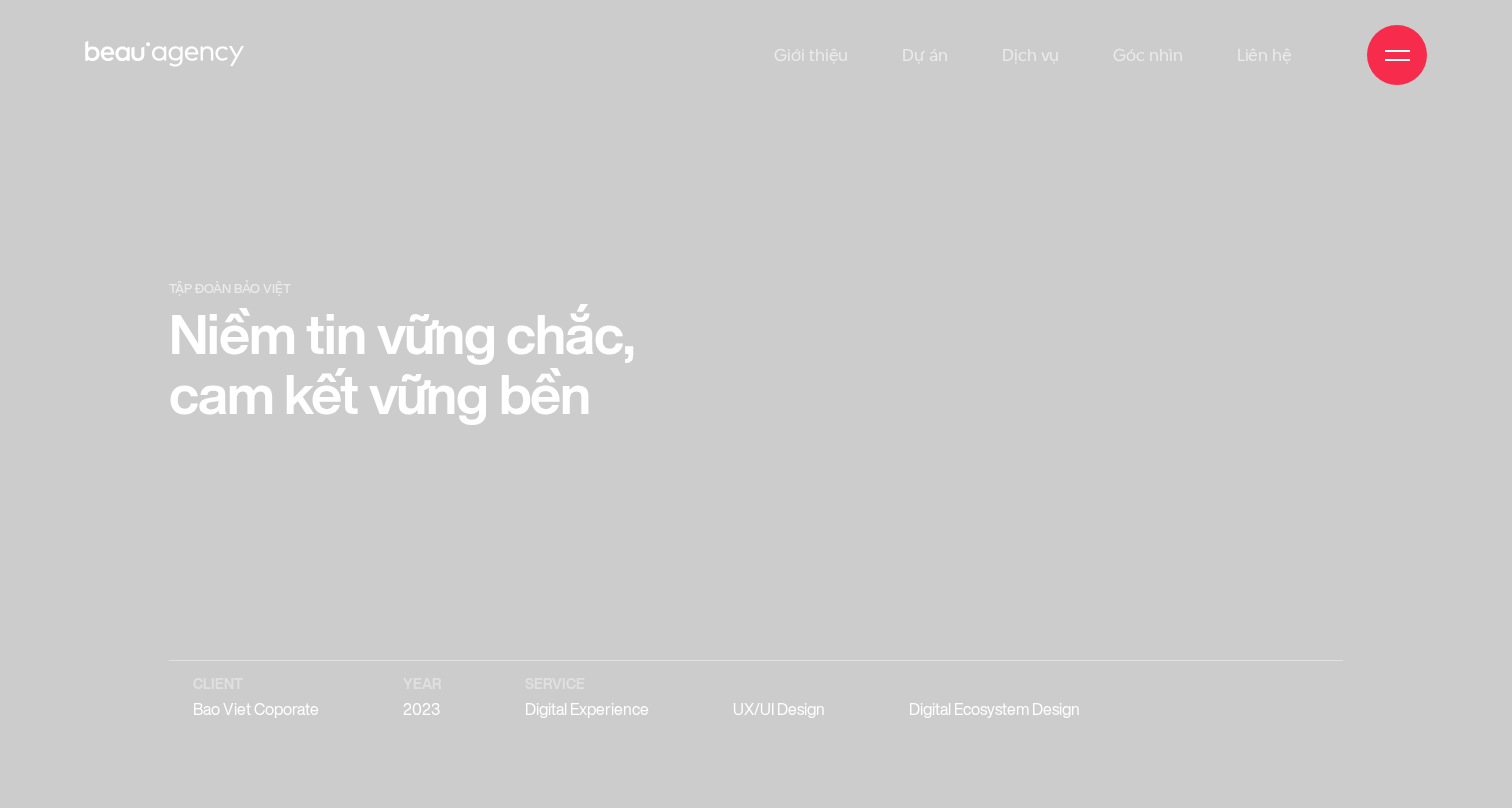 scroll, scrollTop: 0, scrollLeft: 0, axis: both 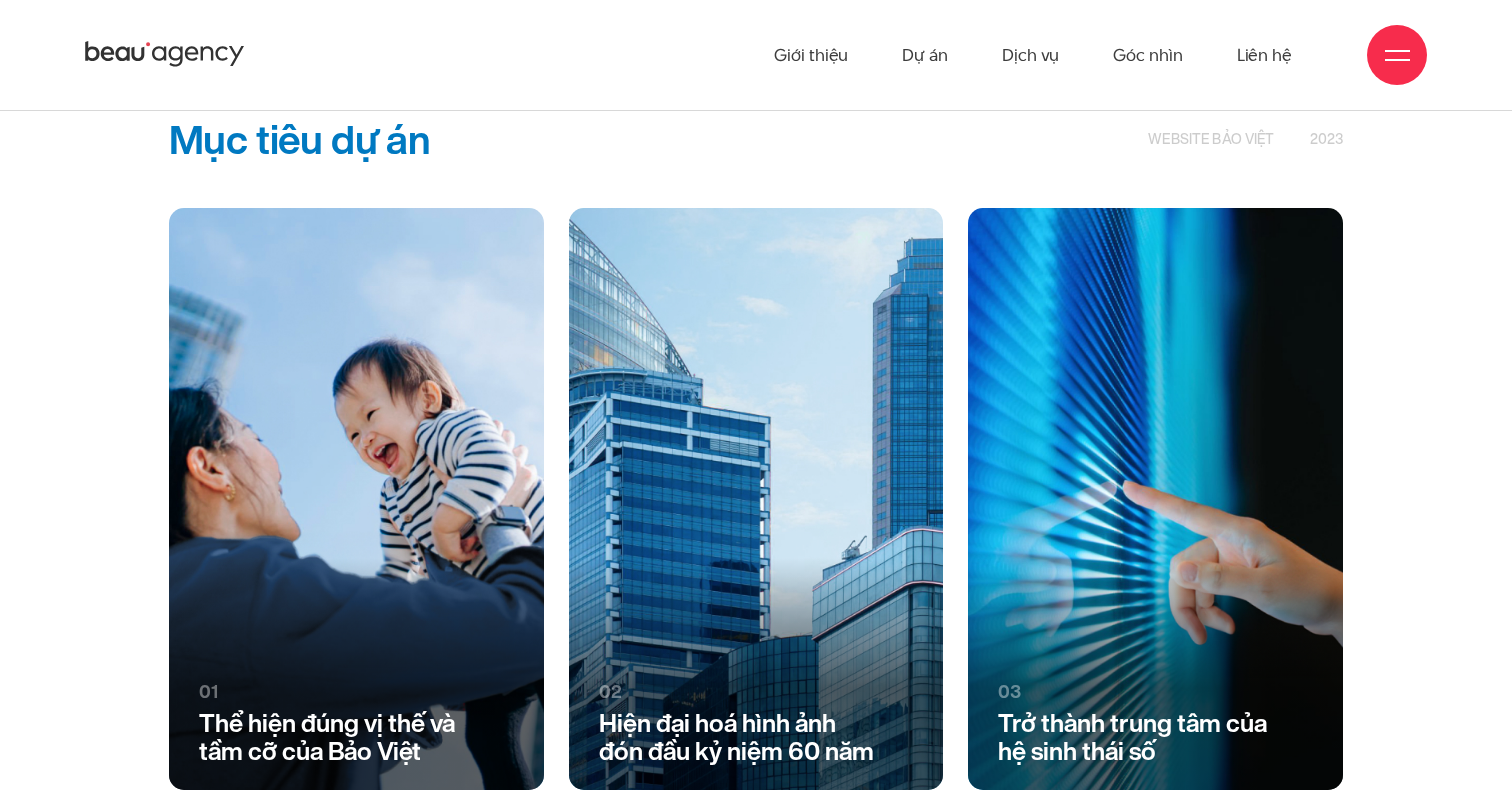 click on "2023" at bounding box center (1327, 139) 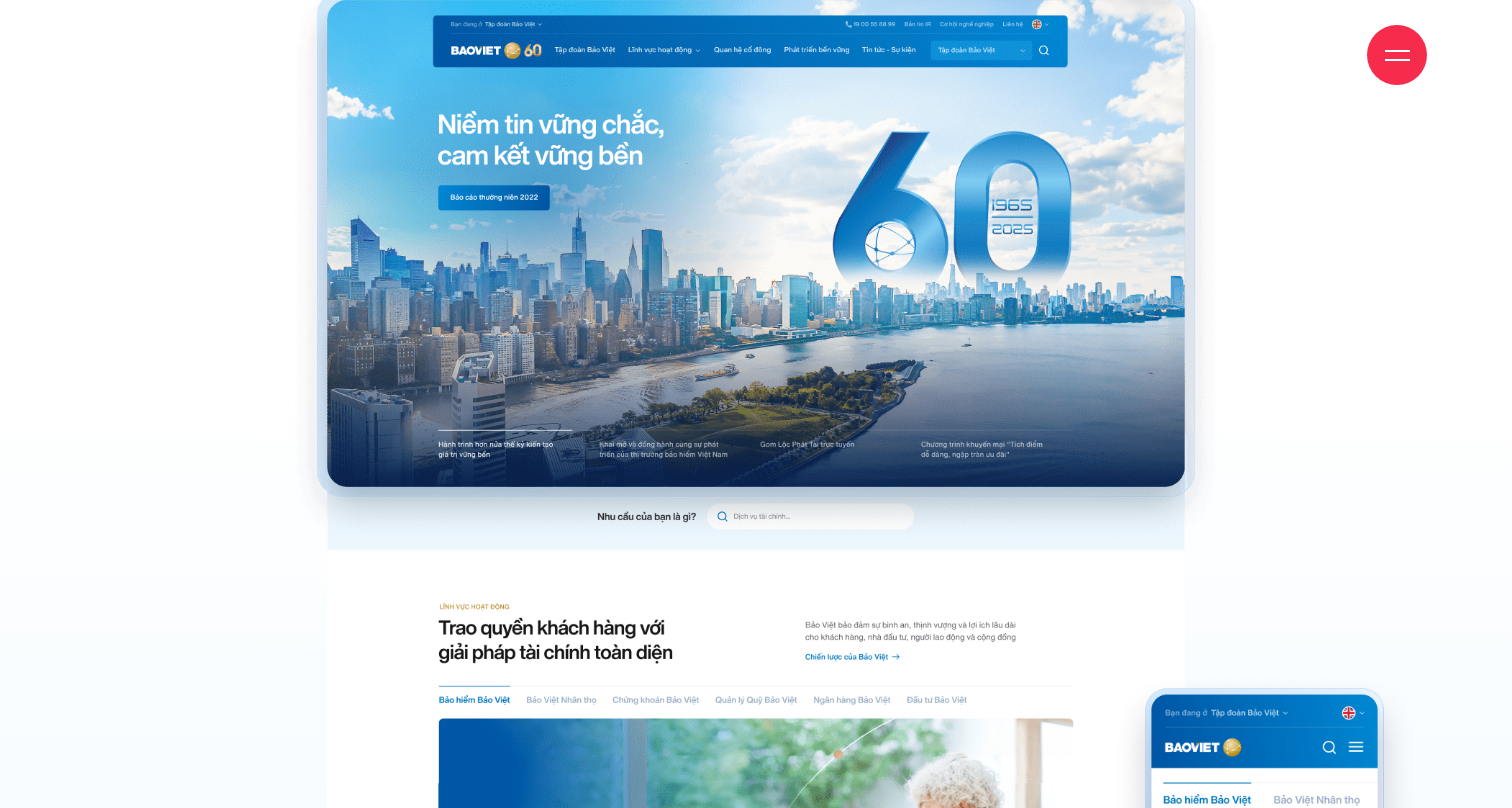 scroll, scrollTop: 5929, scrollLeft: 0, axis: vertical 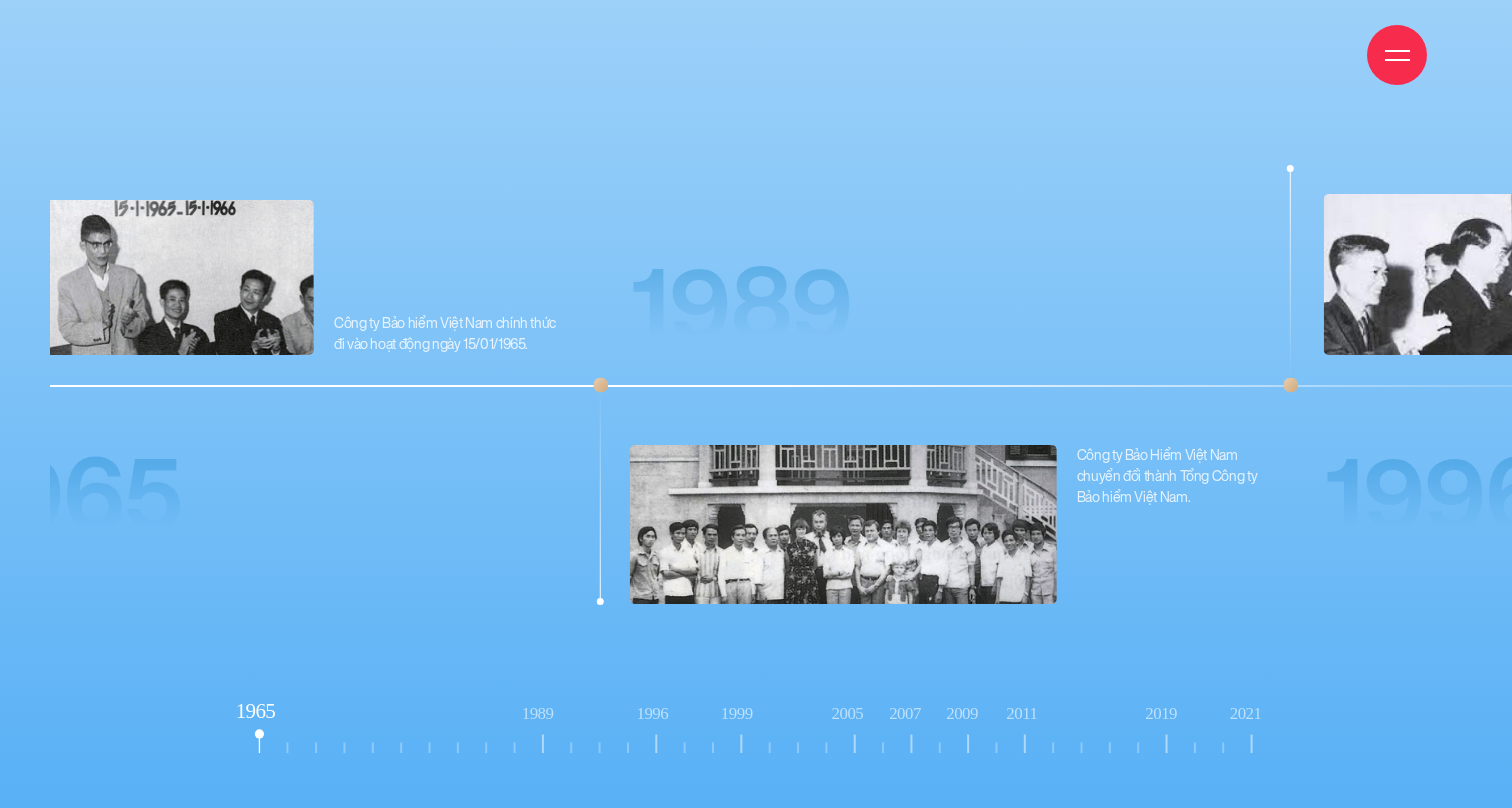 click on "Công ty Bảo Hiểm Việt Nam chuyển đổi thành Tổng Công ty Bảo hiểm Việt Nam.
[YEAR]" at bounding box center (945, 275) 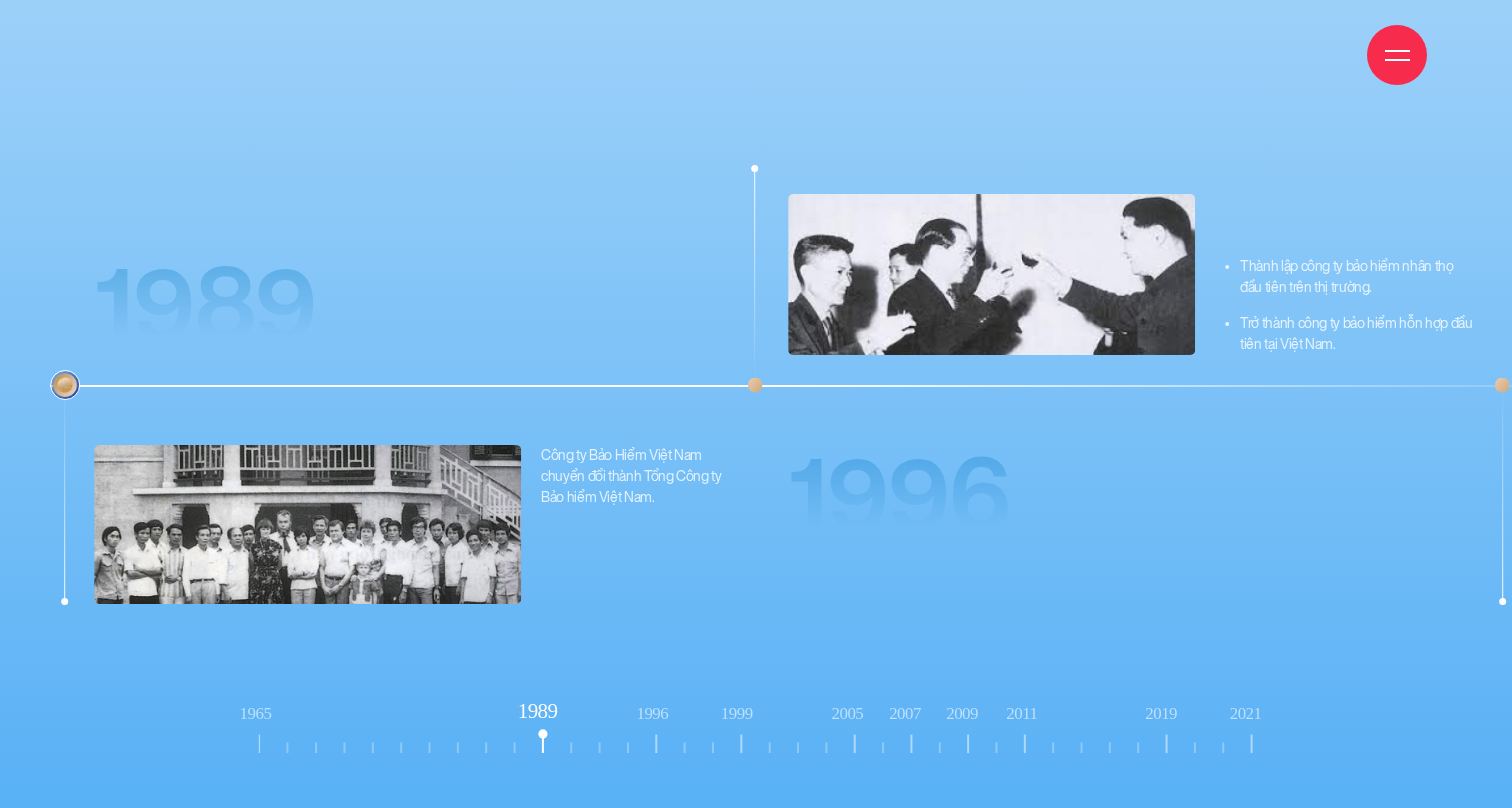 click on "Thành lập công ty bảo hiểm nhân thọ đầu tiên trên thị trường.
Trở thành công ty bảo hiểm hỗn hợp đầu tiên tại Việt Nam.
[YEAR]" at bounding box center [1107, 540] 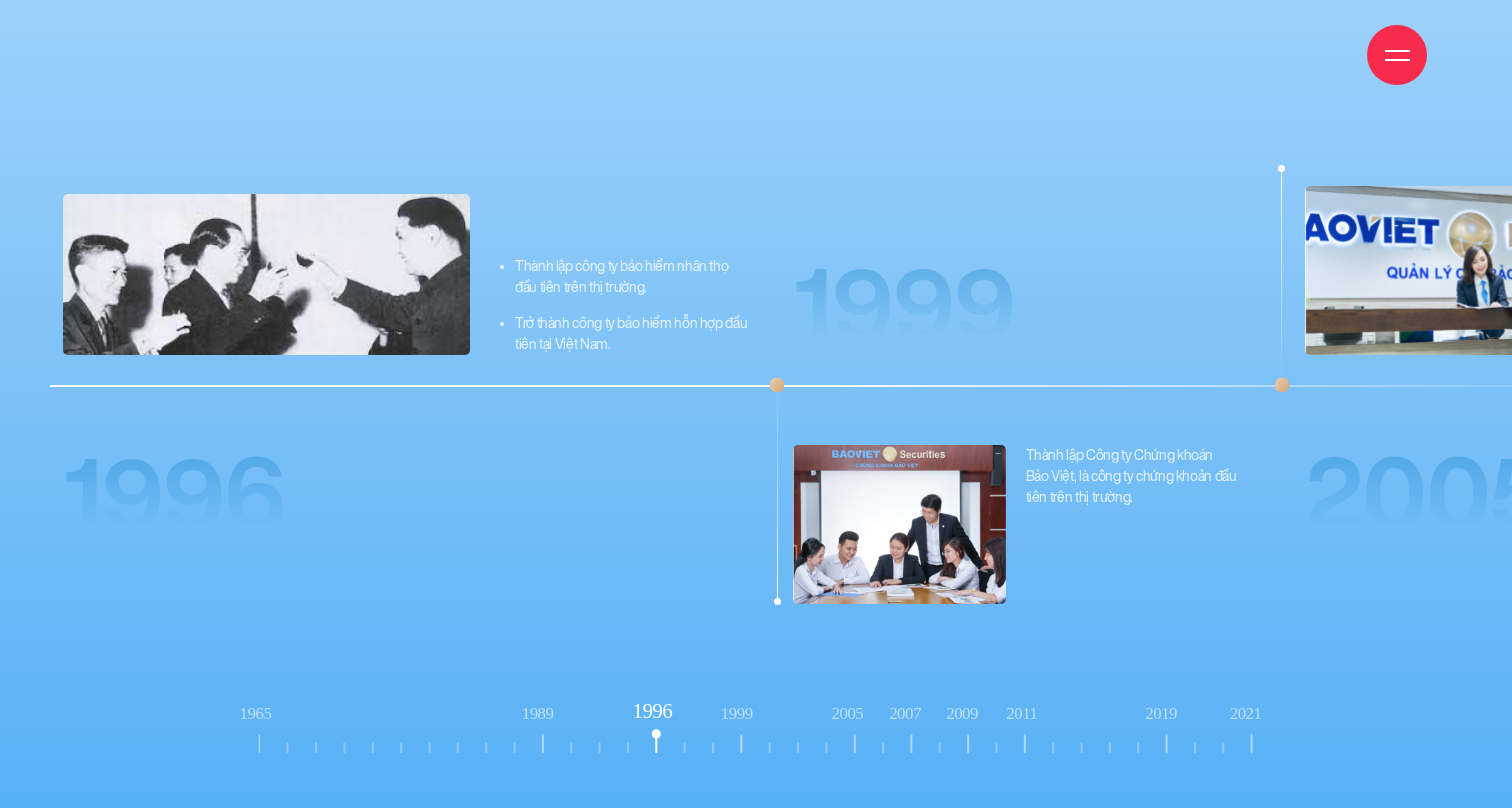 click on "Thành lập công ty bảo hiểm nhân thọ đầu tiên trên thị trường.
Trở thành công ty bảo hiểm hỗn hợp đầu tiên tại Việt Nam.
[YEAR]" at bounding box center (406, 555) 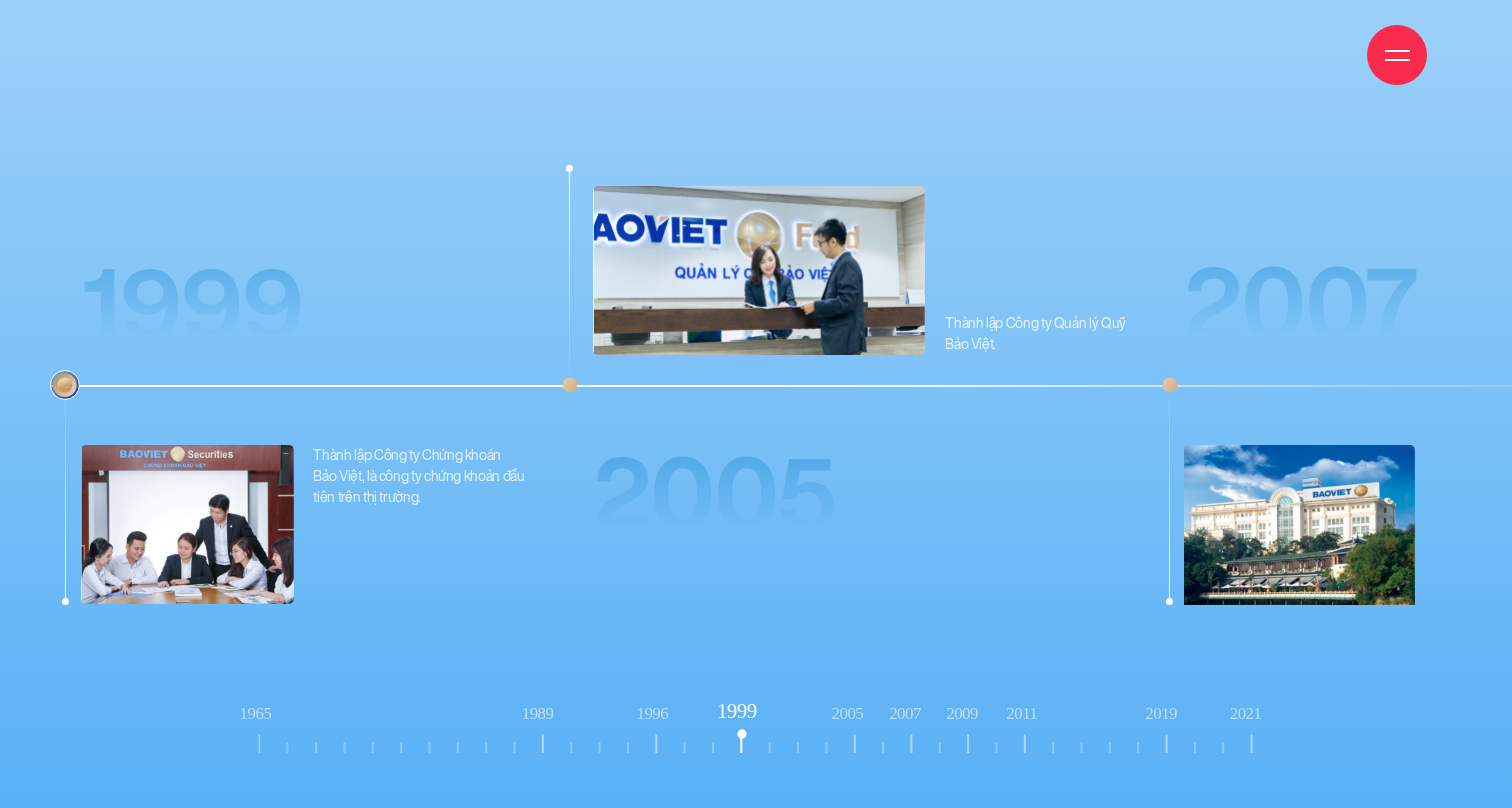 click on "Thành lập Công ty Quản lý Quỹ Bảo Việt.
[YEAR]" at bounding box center (863, 555) 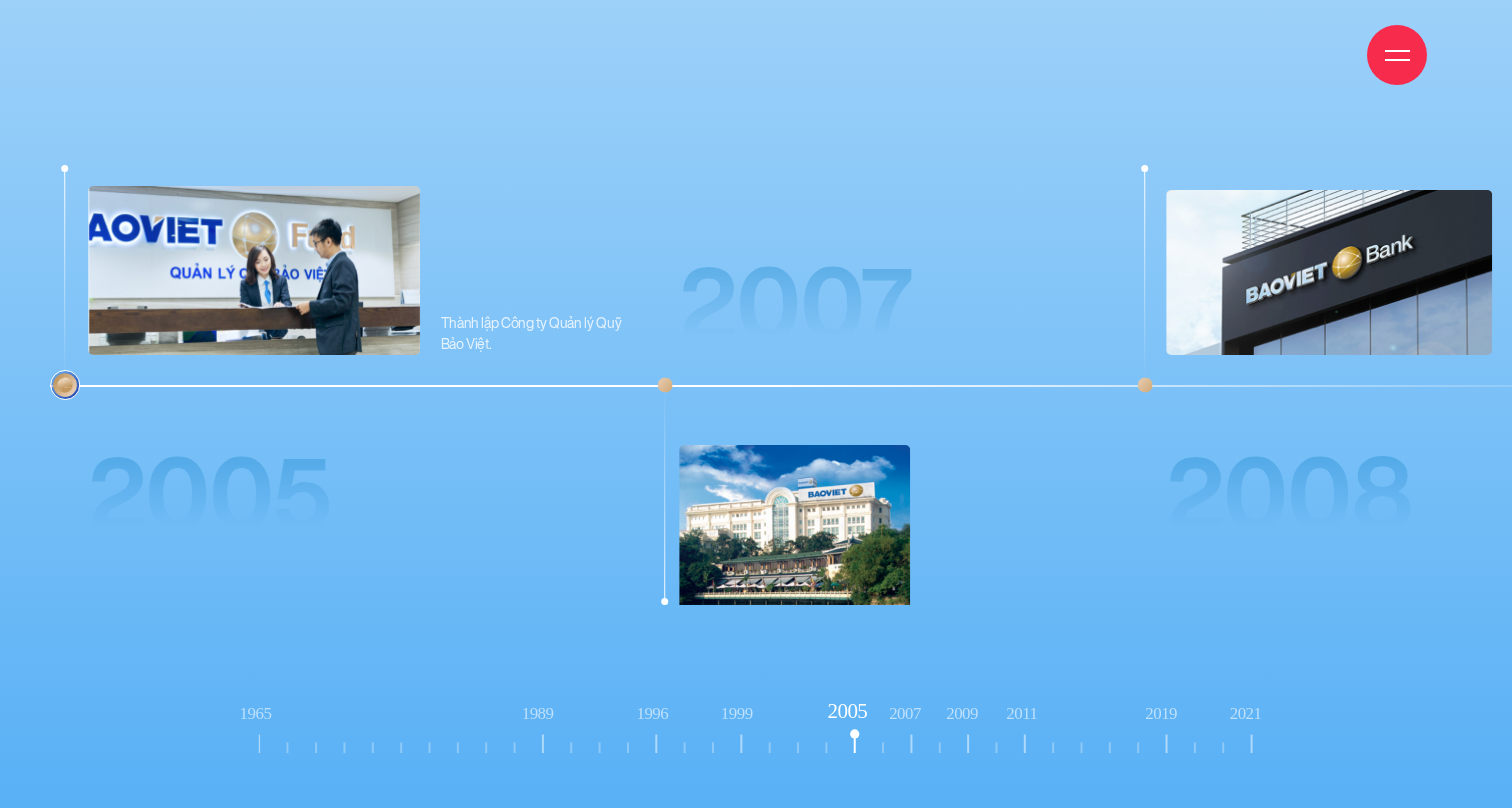 click on "2007" at bounding box center (874, 540) 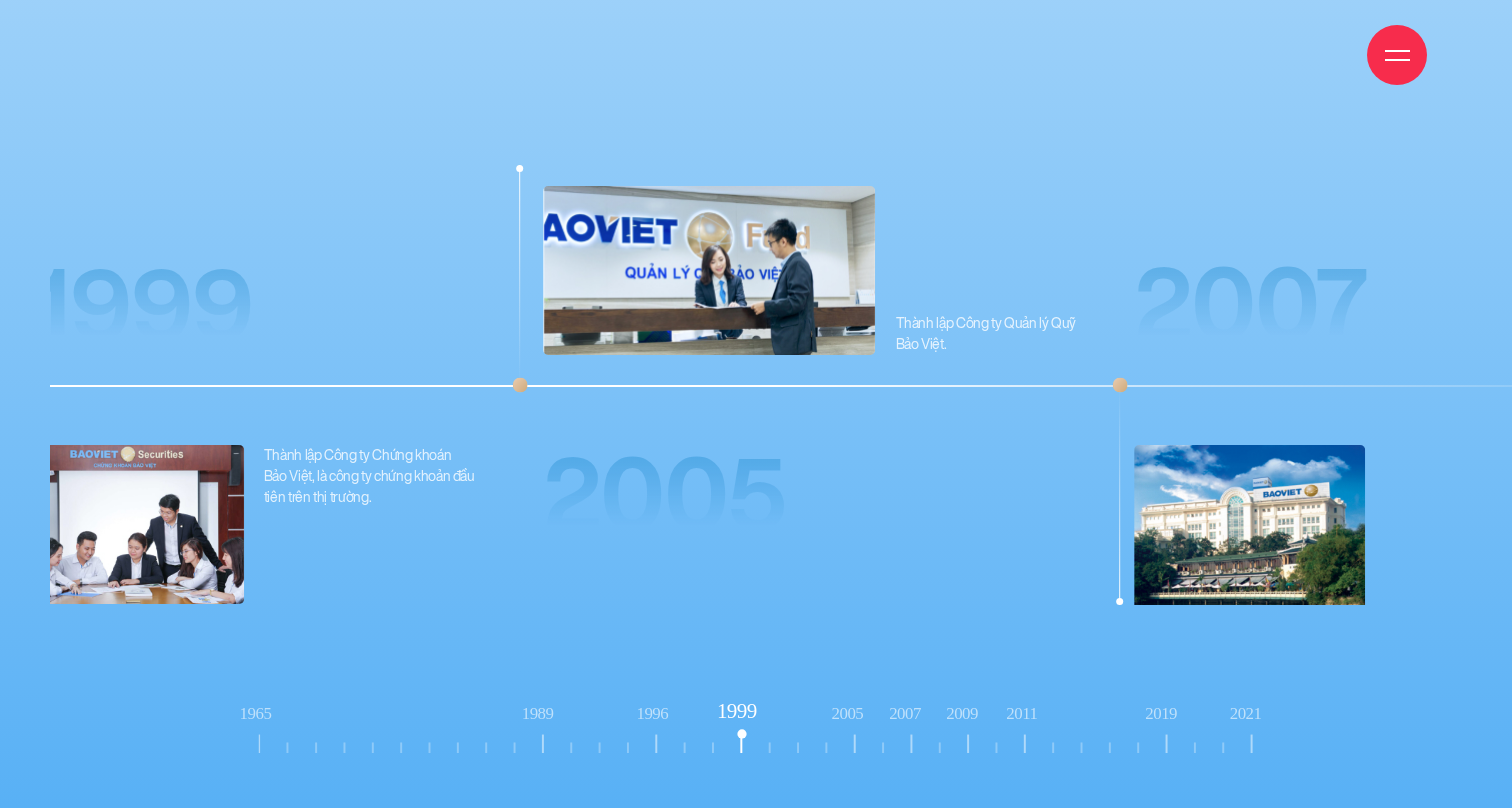 click on "Thành lập Công ty Quản lý Quỹ Bảo Việt.
[YEAR]" at bounding box center (794, 540) 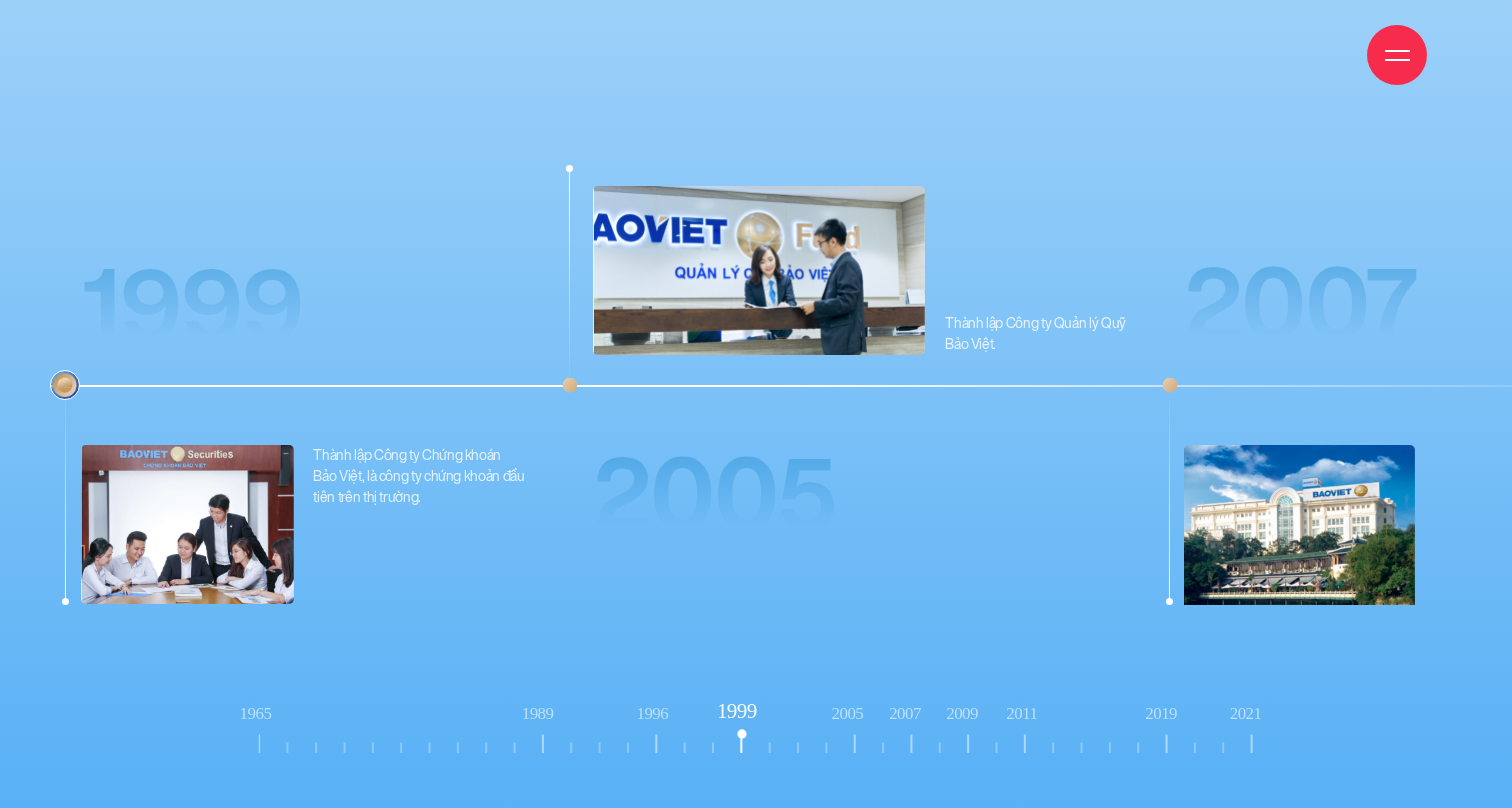 click on "Thành lập Công ty Quản lý Quỹ Bảo Việt.
[YEAR]" at bounding box center (844, 540) 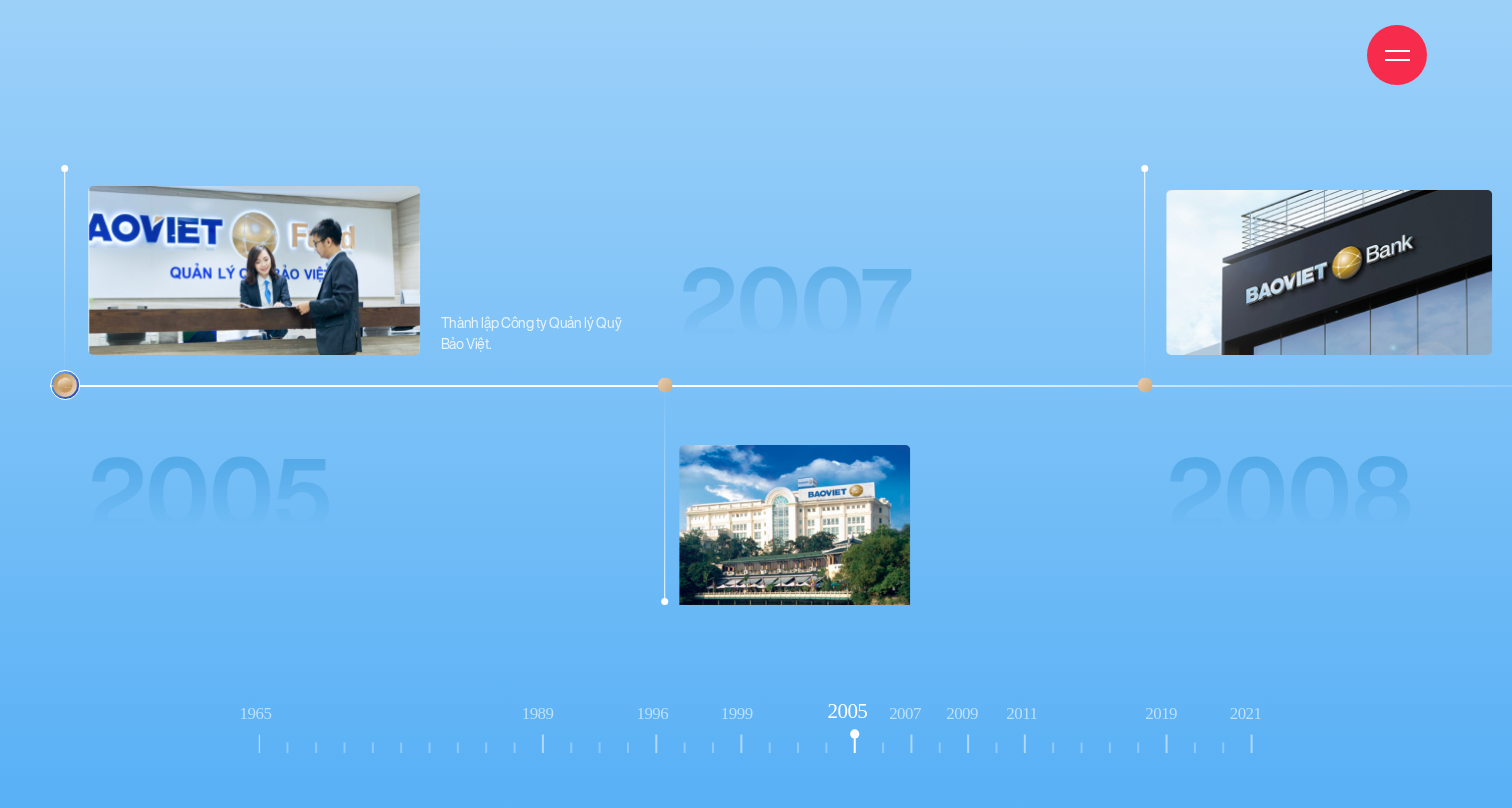 click on "2007" 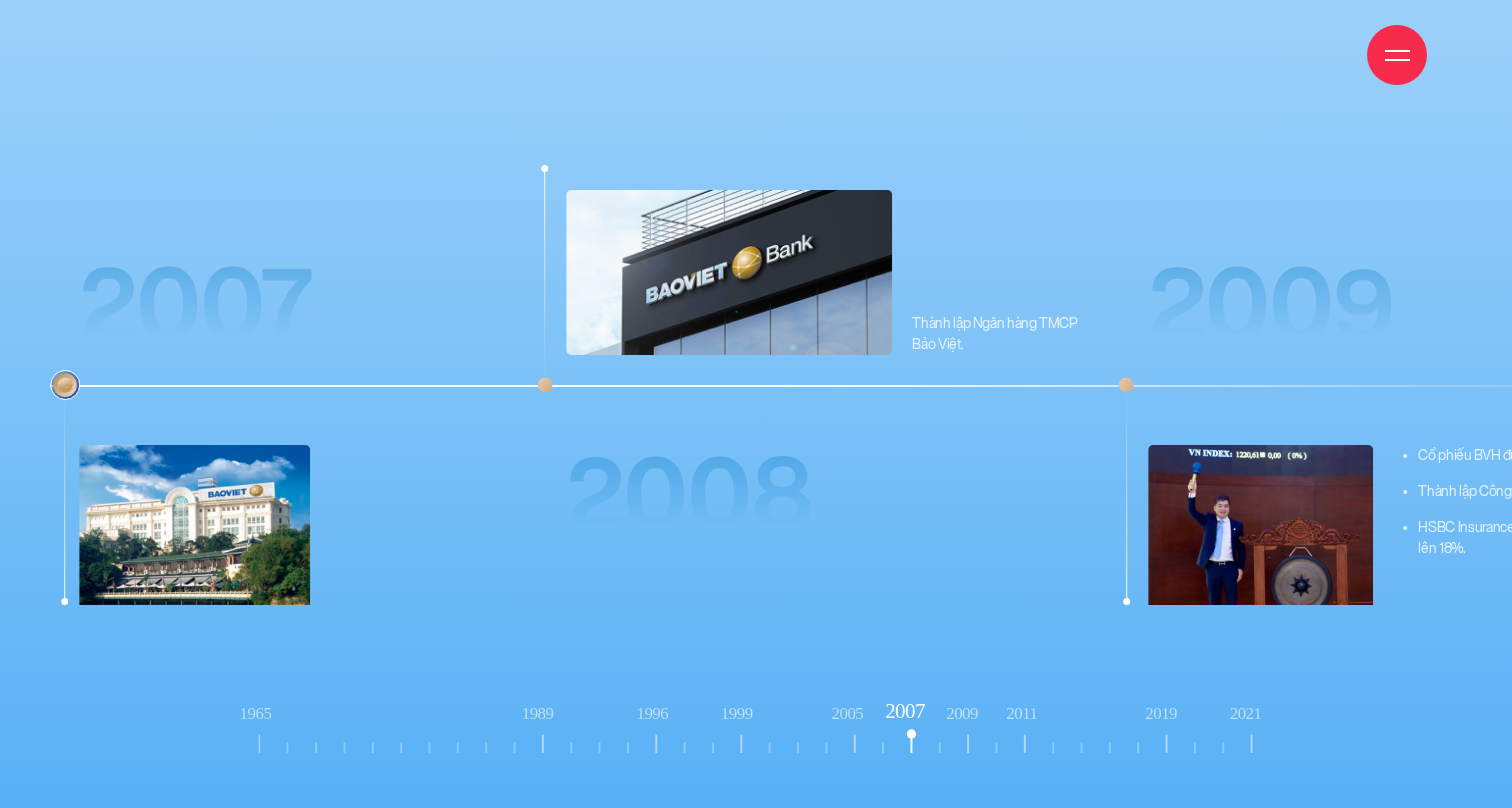 click on "1965" 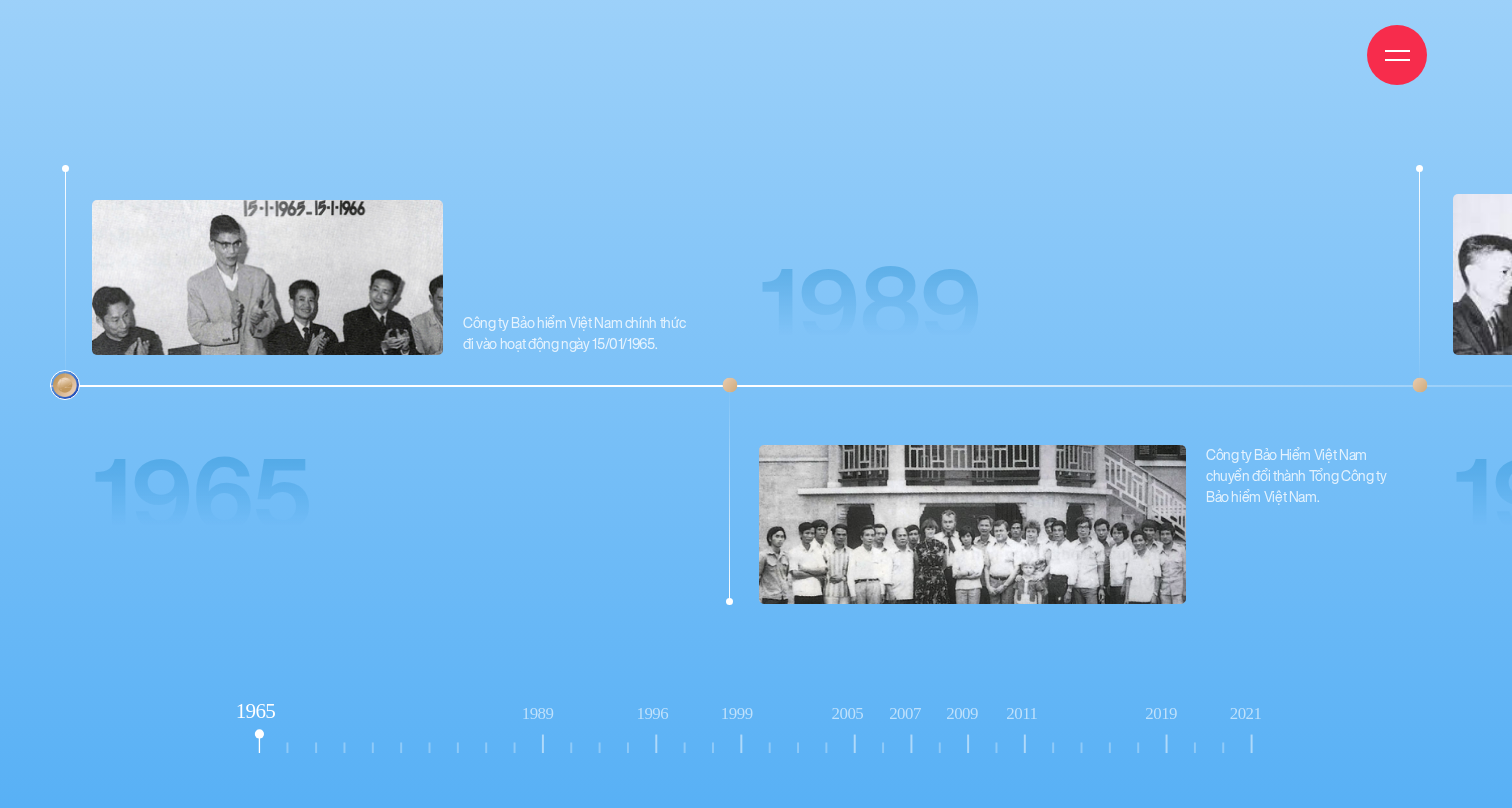 click on "1989" 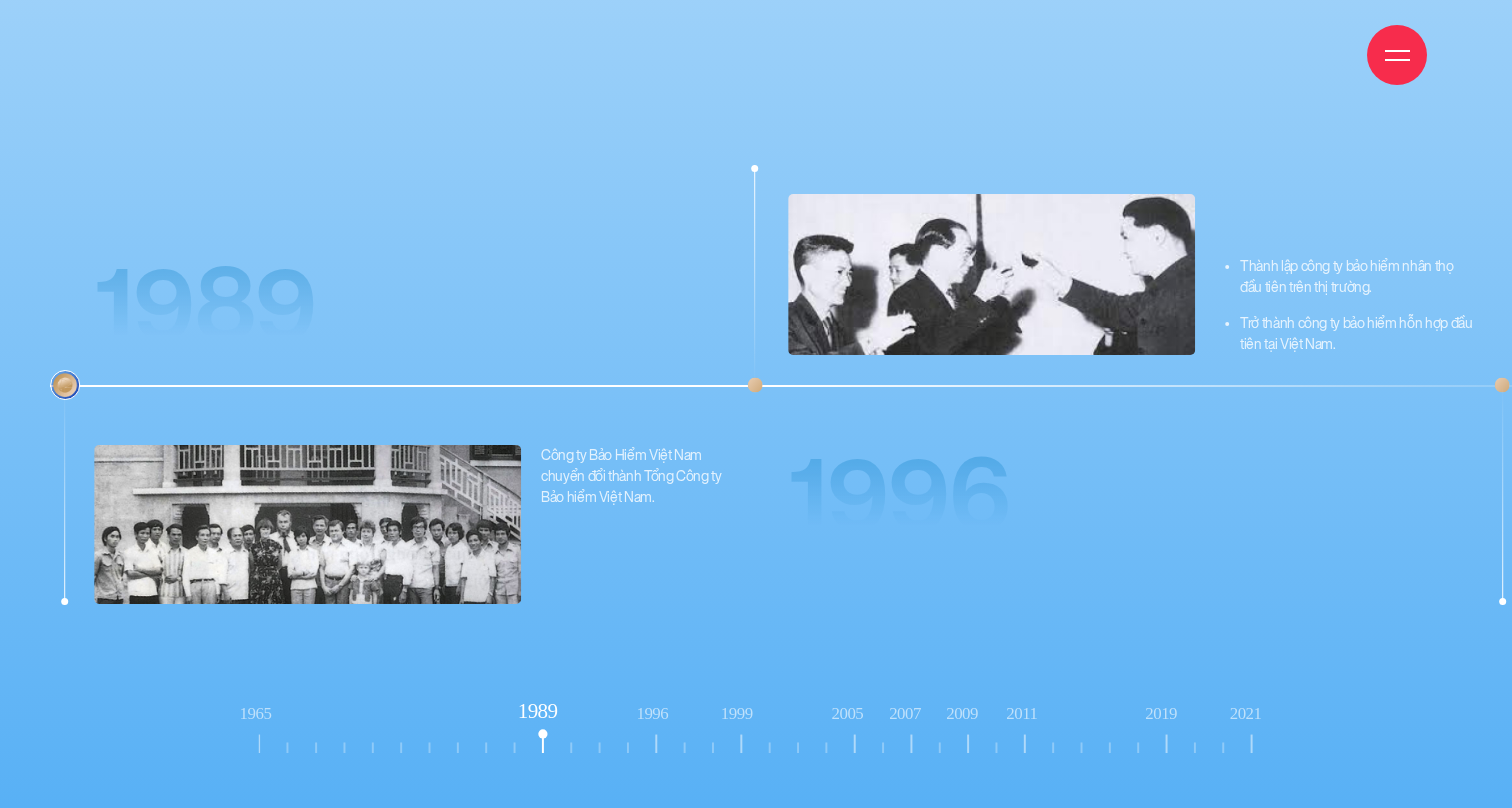 click on "1965" 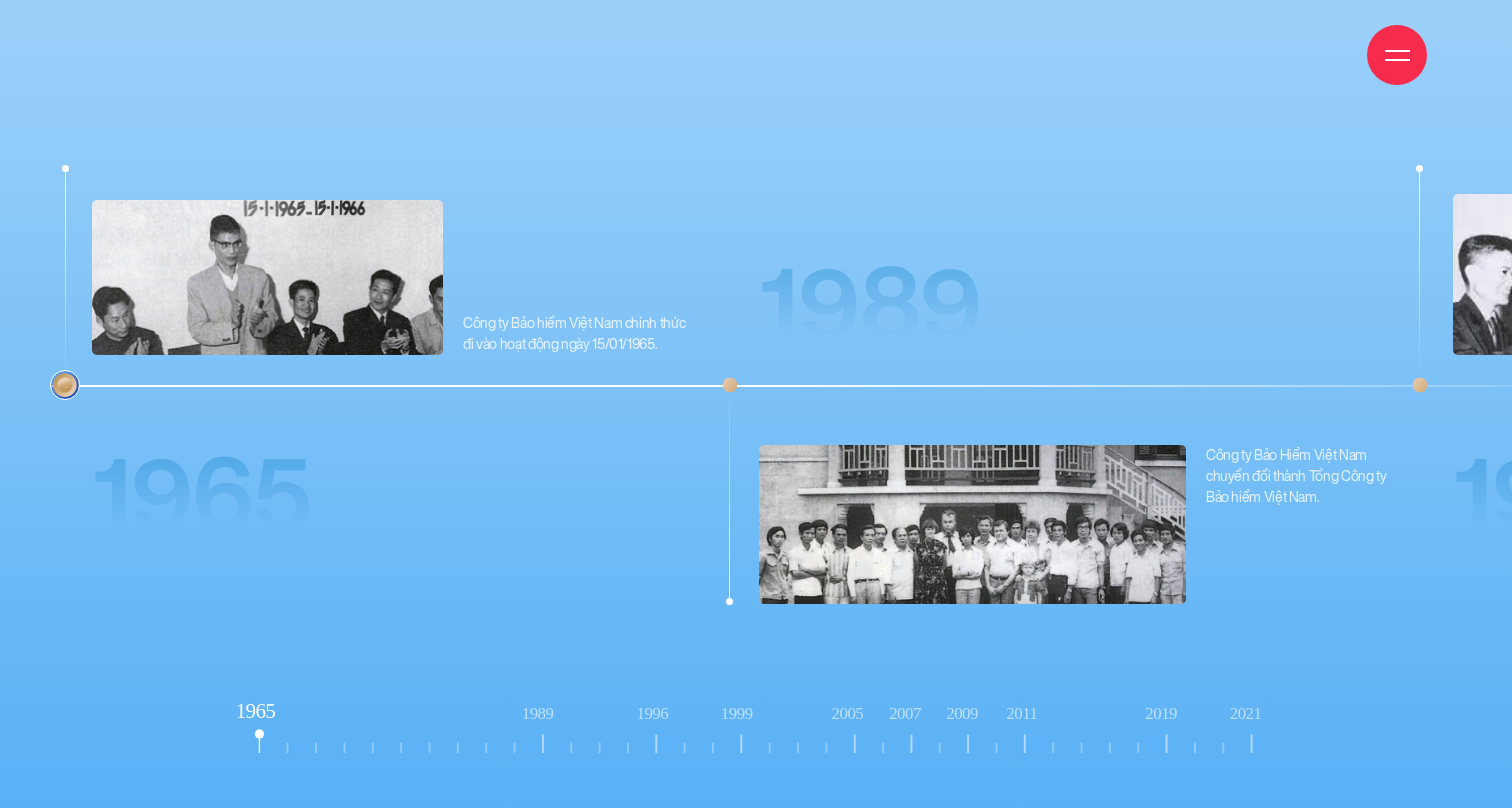 click on "2021" 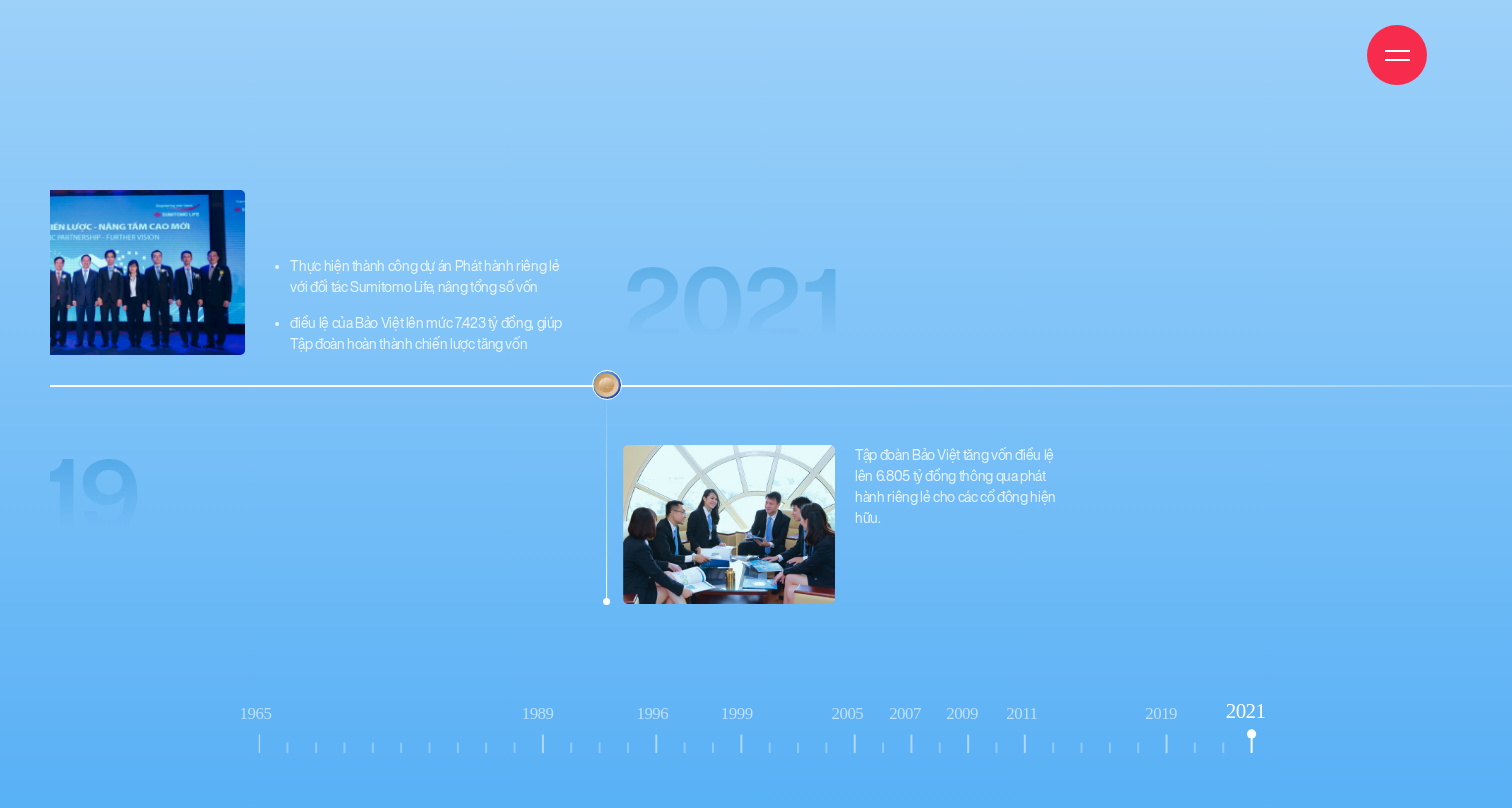 click at bounding box center (729, 524) 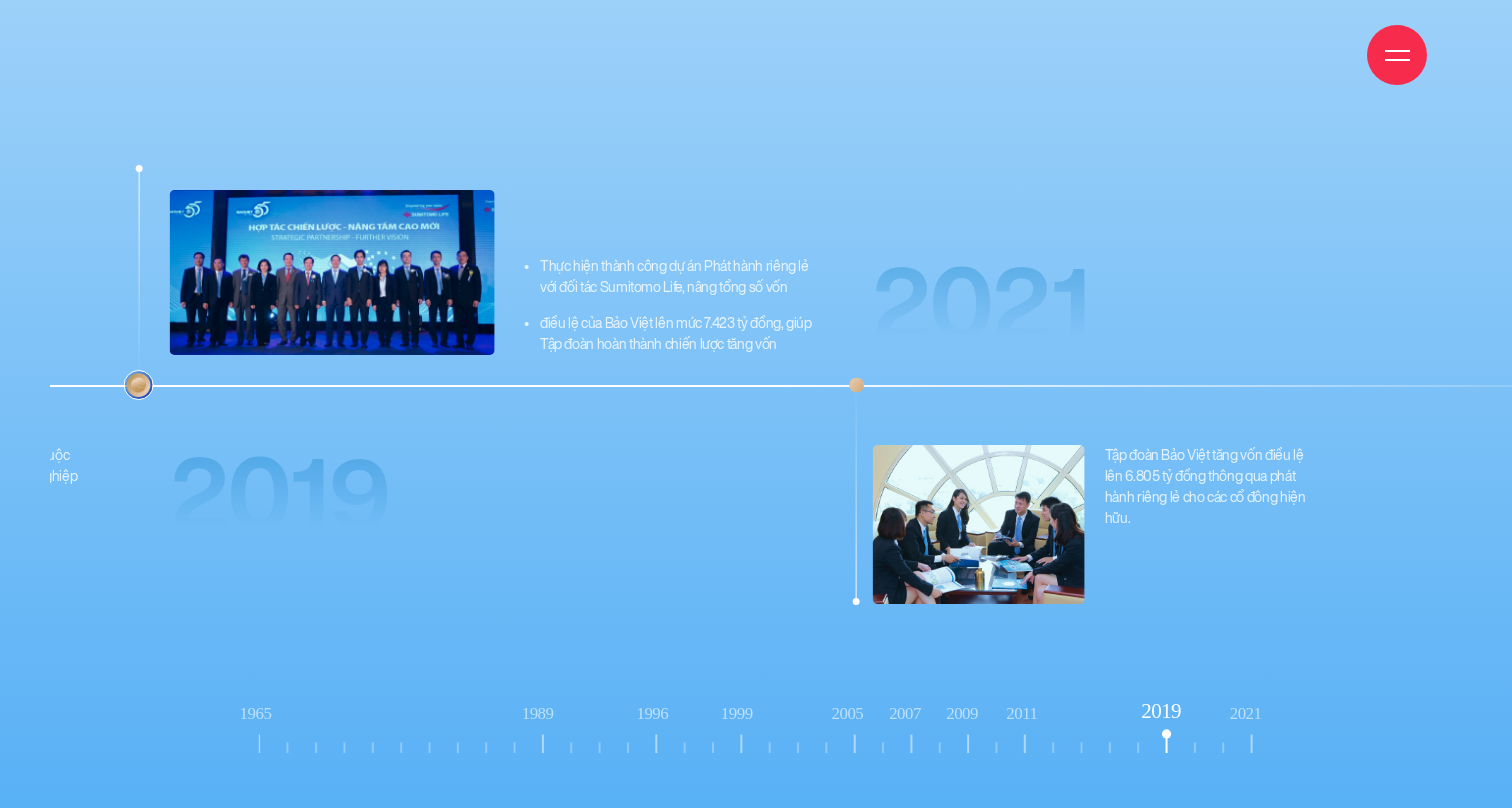 click on "2019" at bounding box center [280, 495] 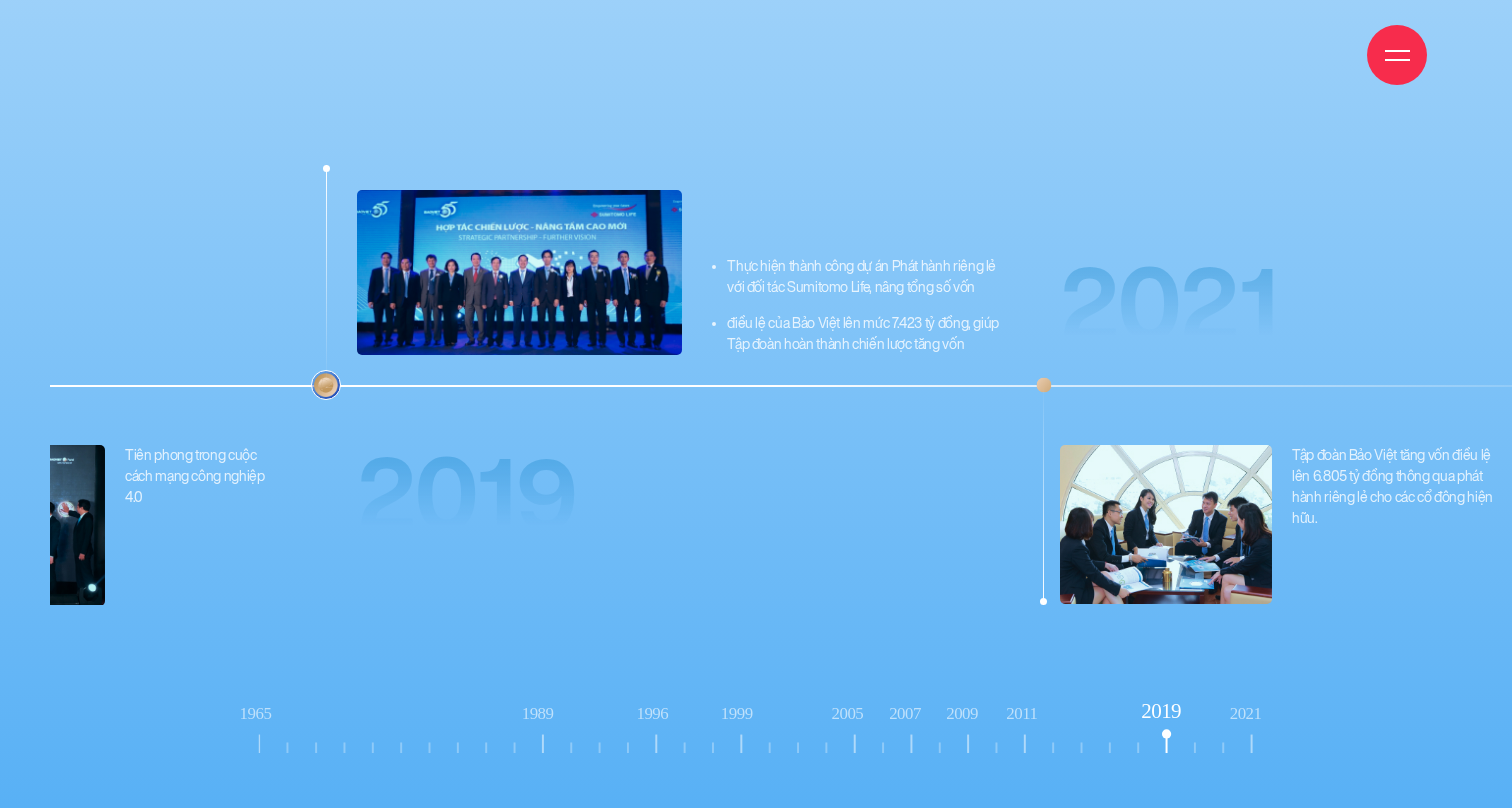 click on "Thực hiện thành công dự án Phát hành riêng lẻ với đối tác Sumitomo Life, nâng tổng số vốn
điều lệ của Bảo Việt lên mức 7.423 tỷ đồng, giúp Tập đoàn hoàn thành chiến lược tăng vốn
2019" at bounding box center (662, 540) 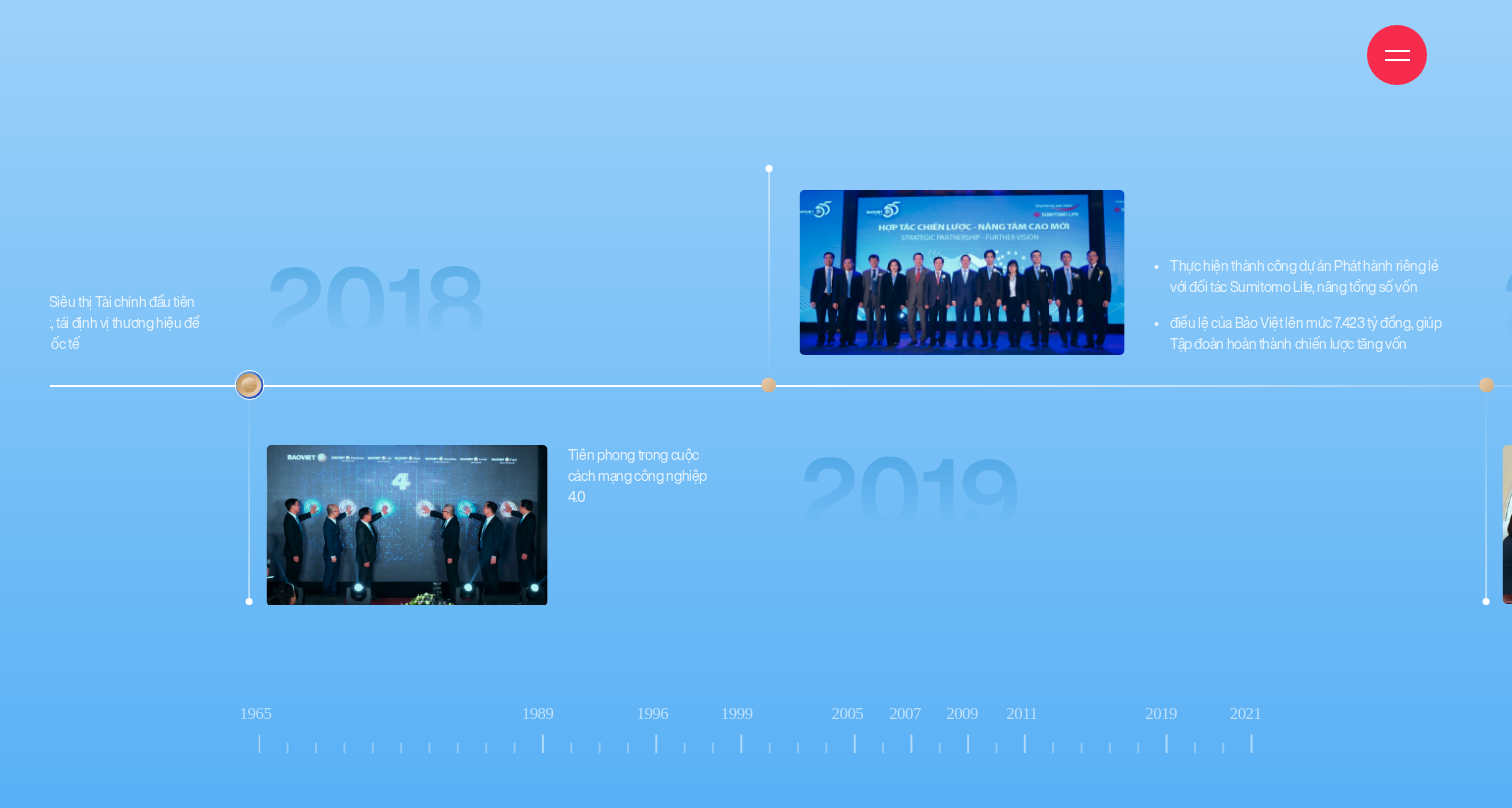 click on "Tiên phong trong cuộc cách mạng công nghiệp 4.0
2018" at bounding box center [480, 540] 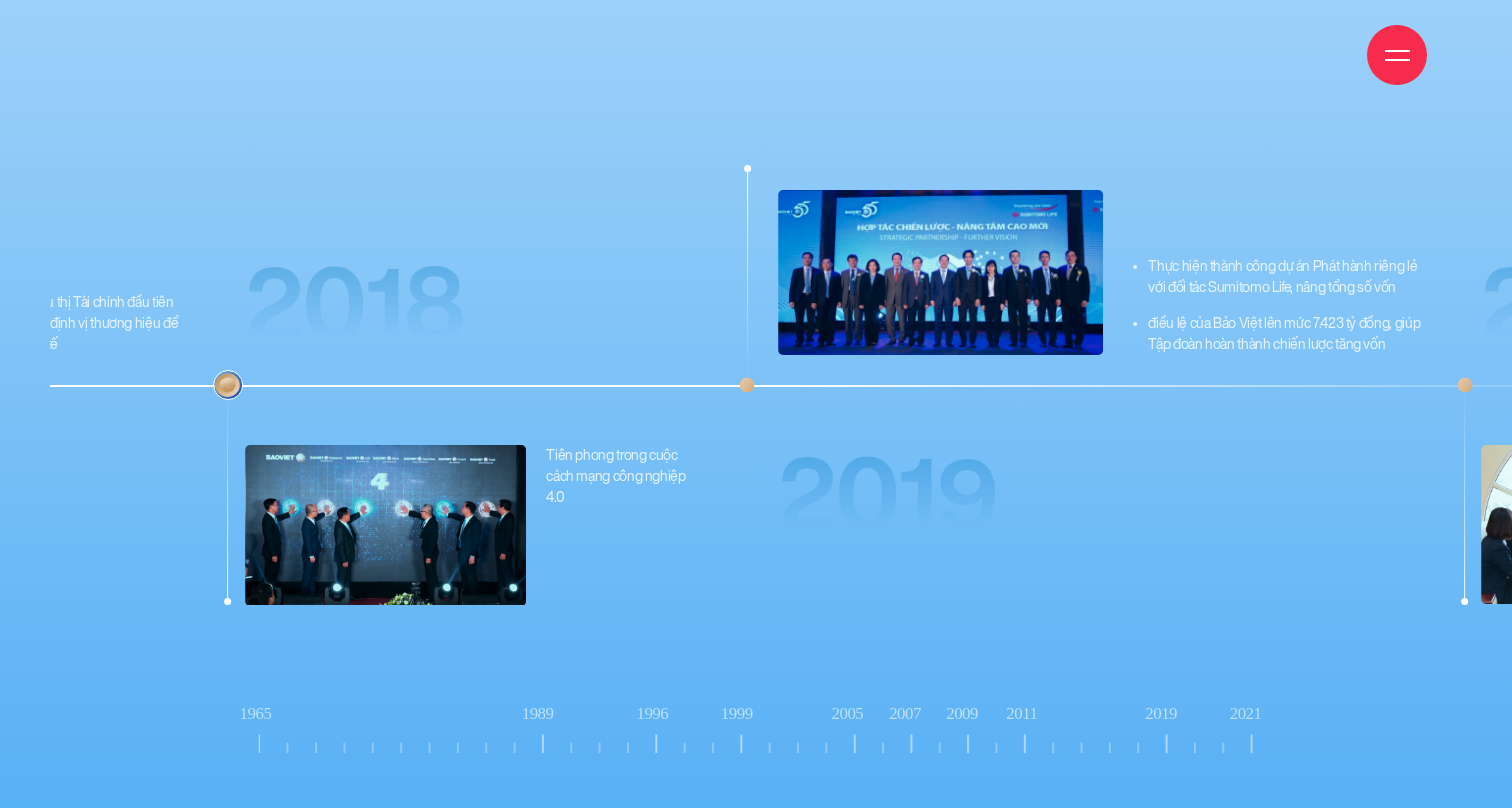 click at bounding box center [385, 525] 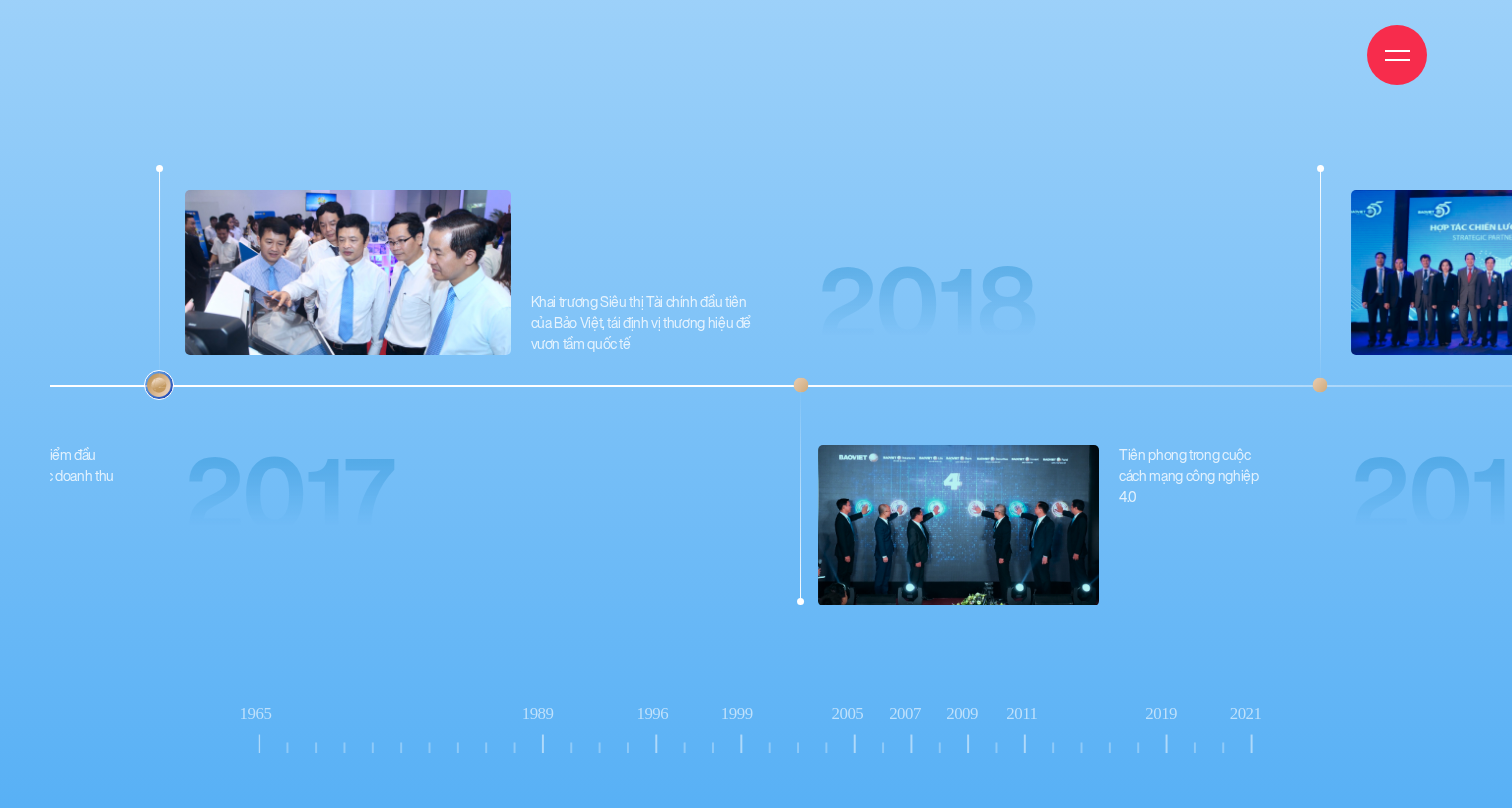 click on "2017" at bounding box center (290, 495) 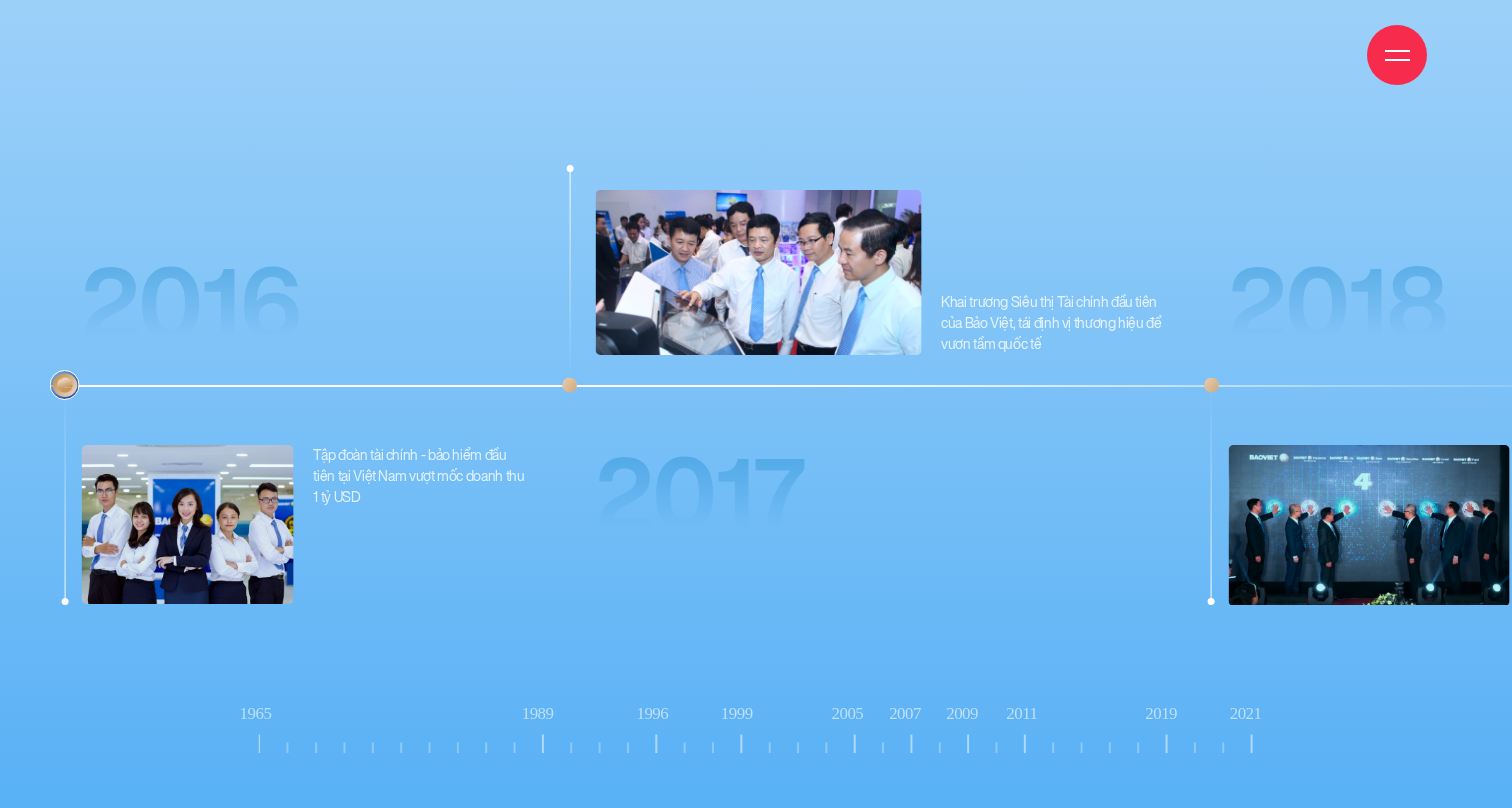 click at bounding box center [187, 524] 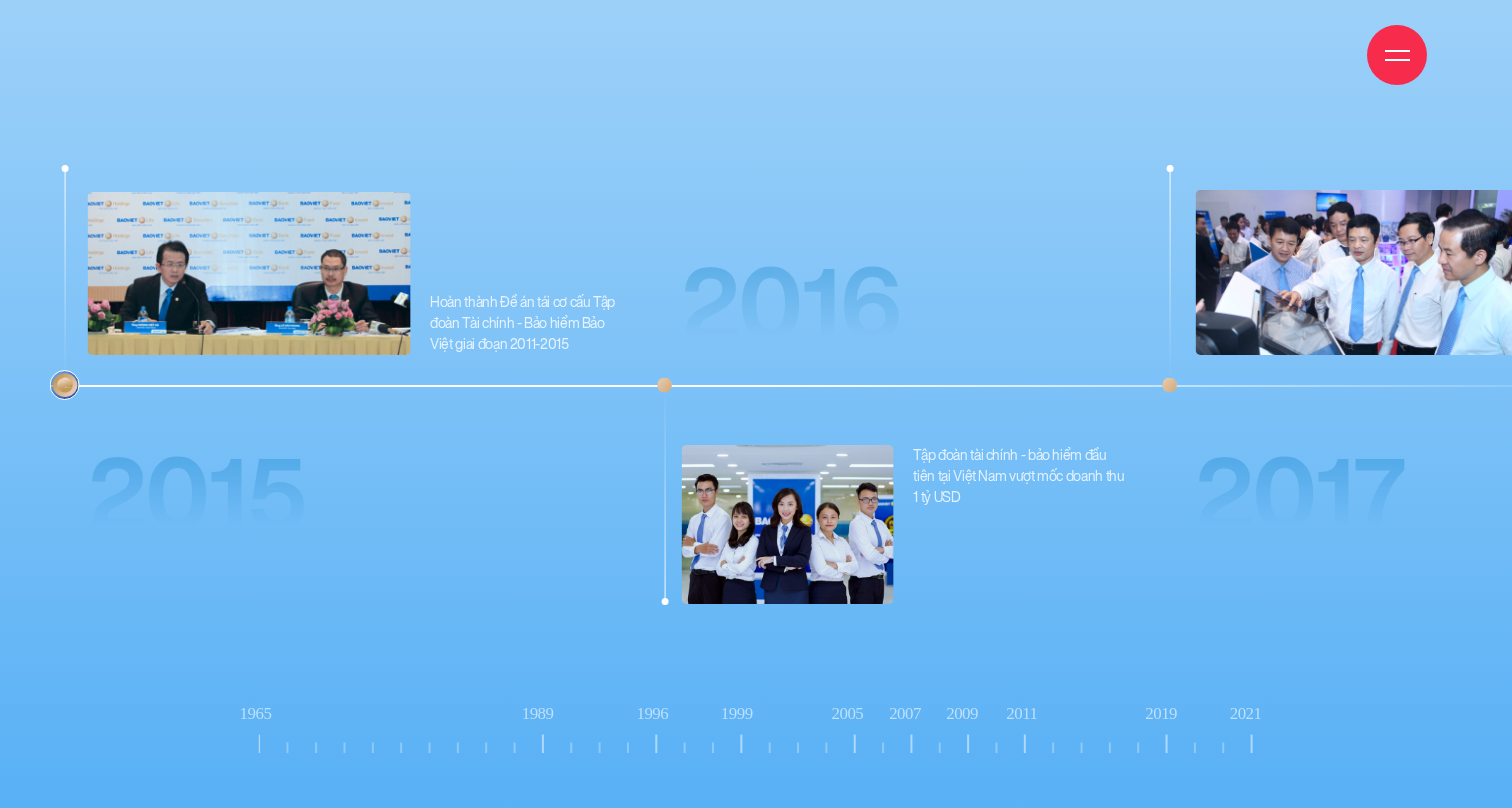 click on "Hoàn thành Đề án tái cơ cấu Tập đoàn Tài chính - Bảo hiểm Bảo Việt giai đoạn 2011-2015
2015
2015" at bounding box center [320, 385] 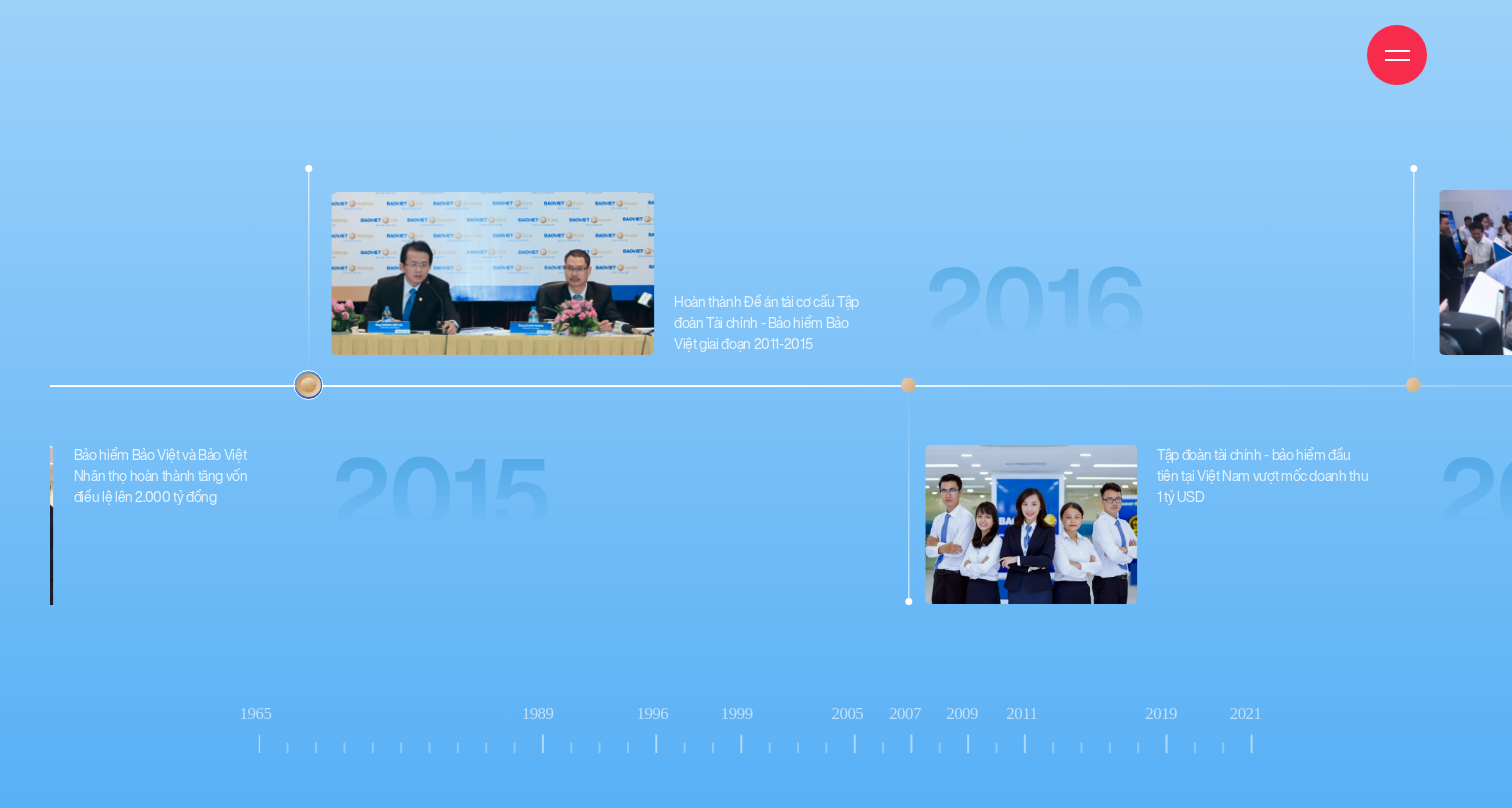 click at bounding box center [493, 274] 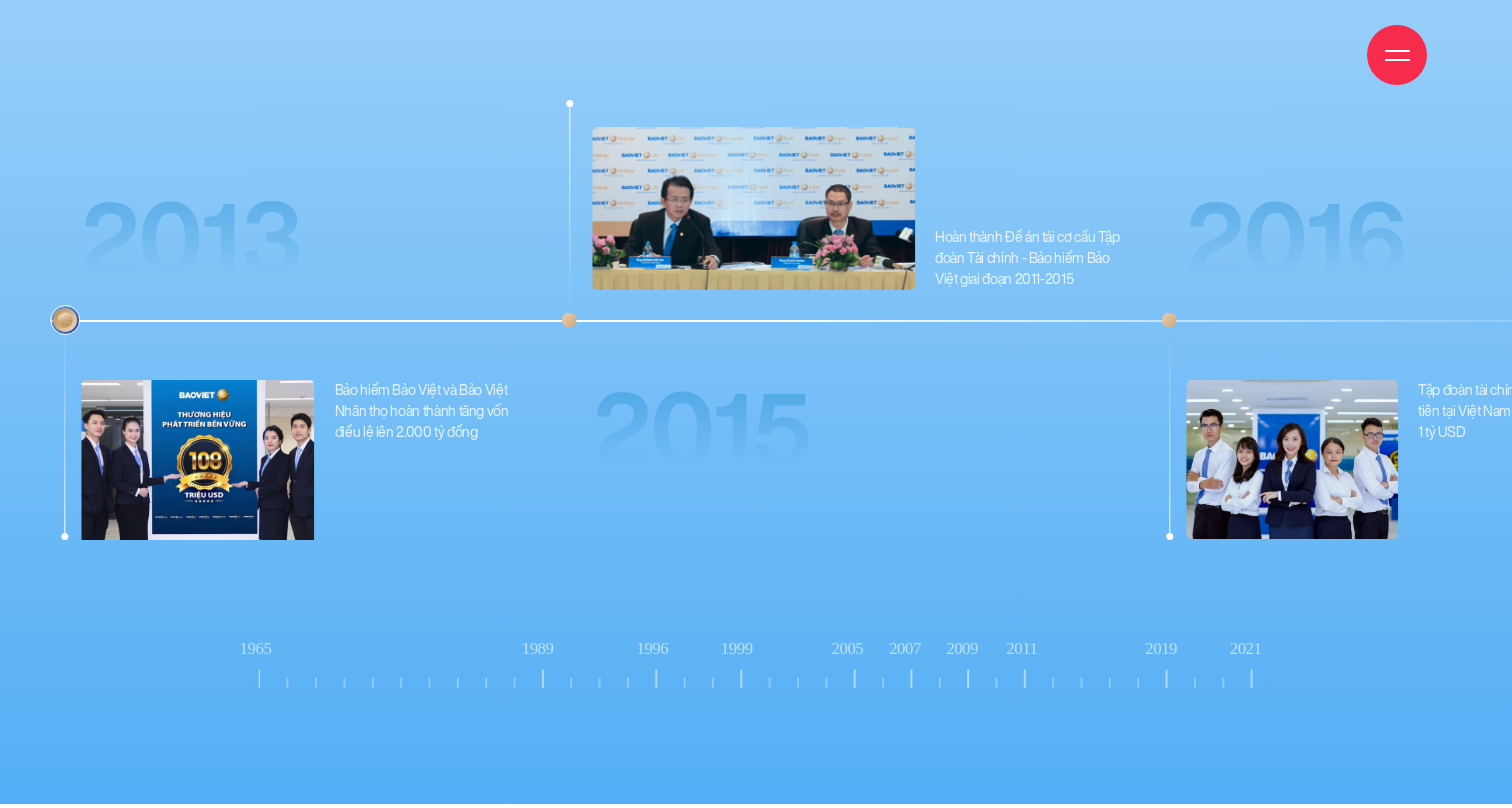 scroll, scrollTop: 15671, scrollLeft: 0, axis: vertical 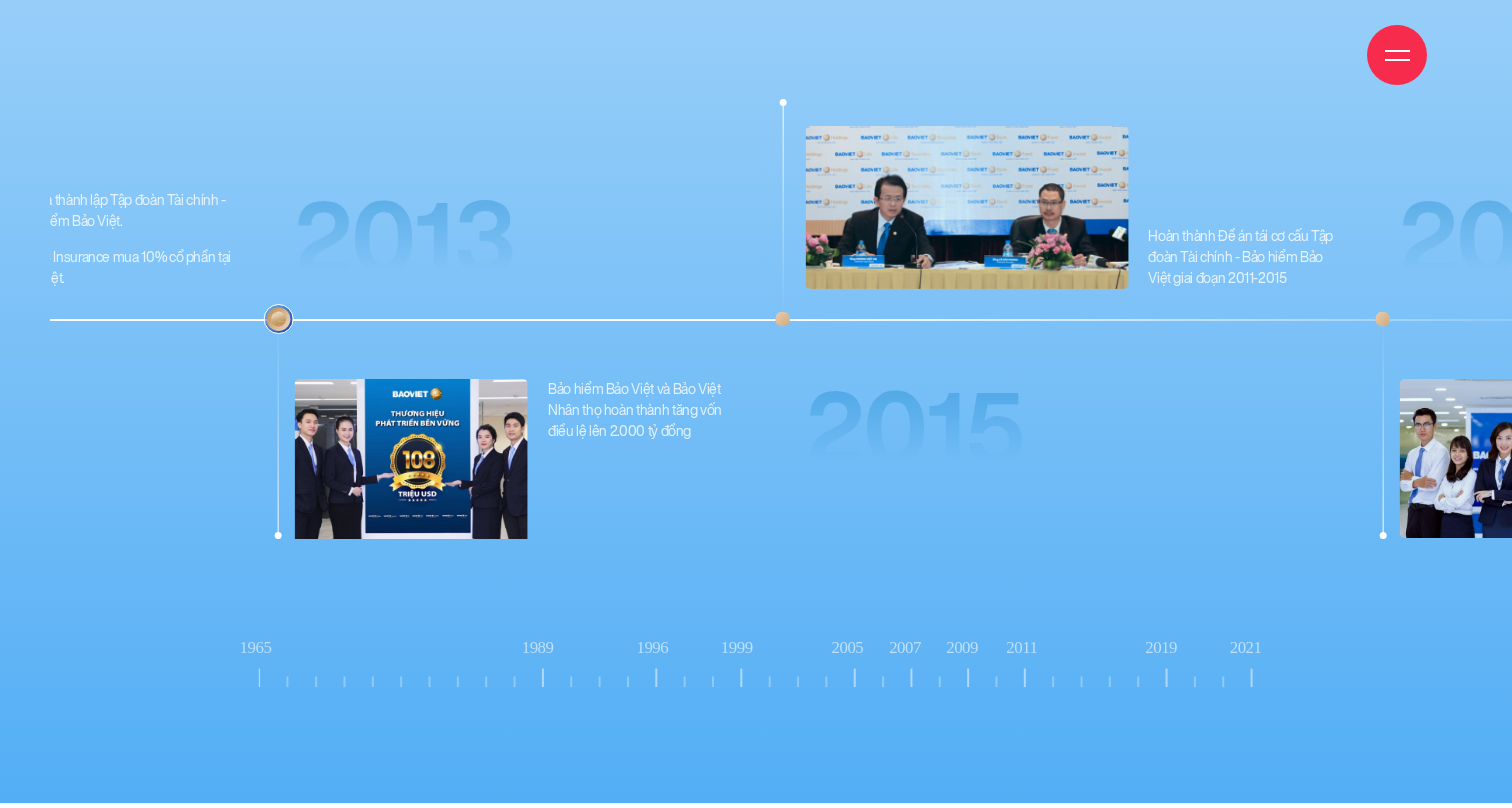 click on "Bảo hiểm Bảo Việt và Bảo Việt Nhân thọ hoàn thành tăng vốn điều lệ lên 2.000 tỷ đồng" at bounding box center [643, 410] 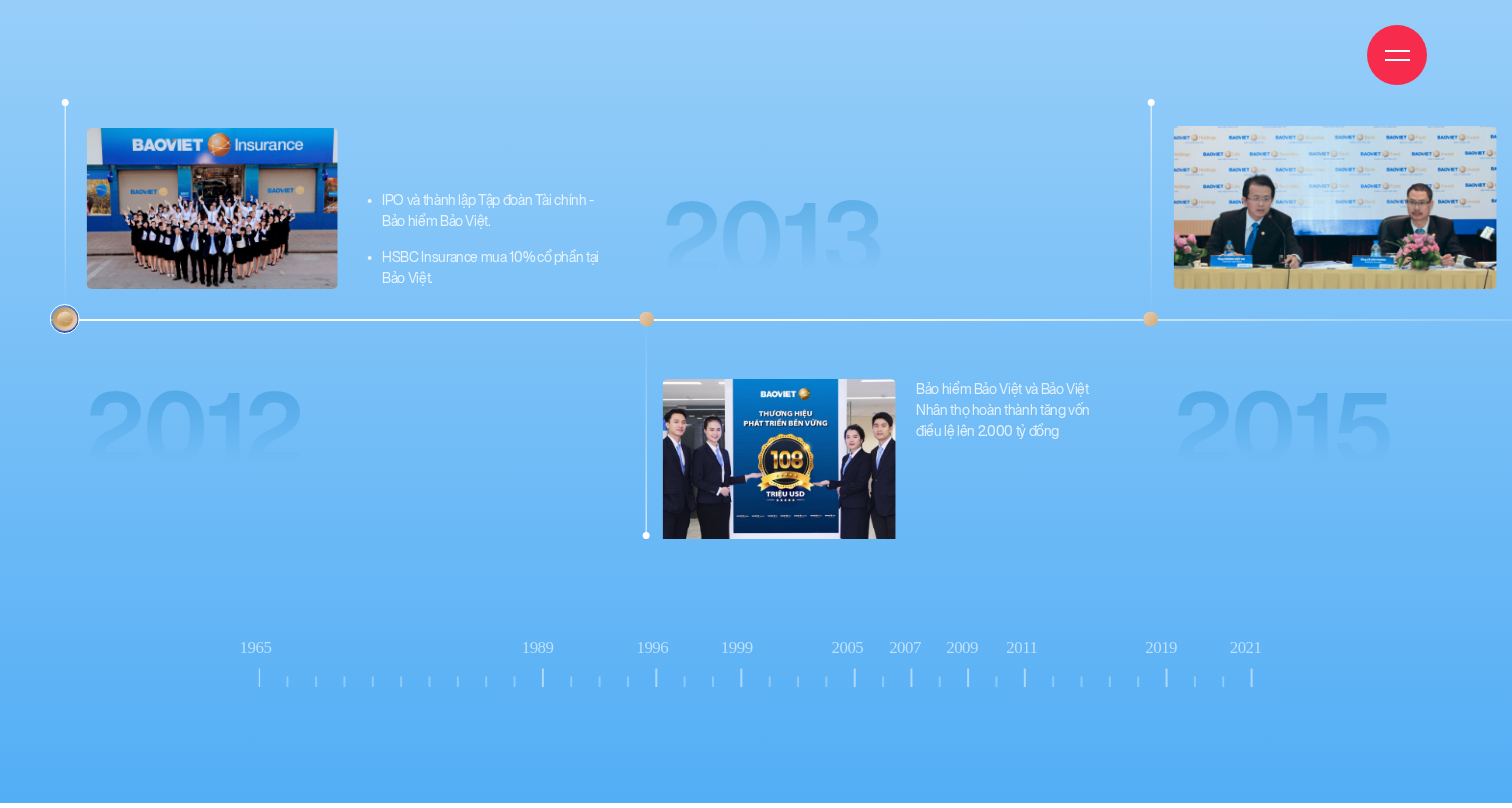click on "2011" 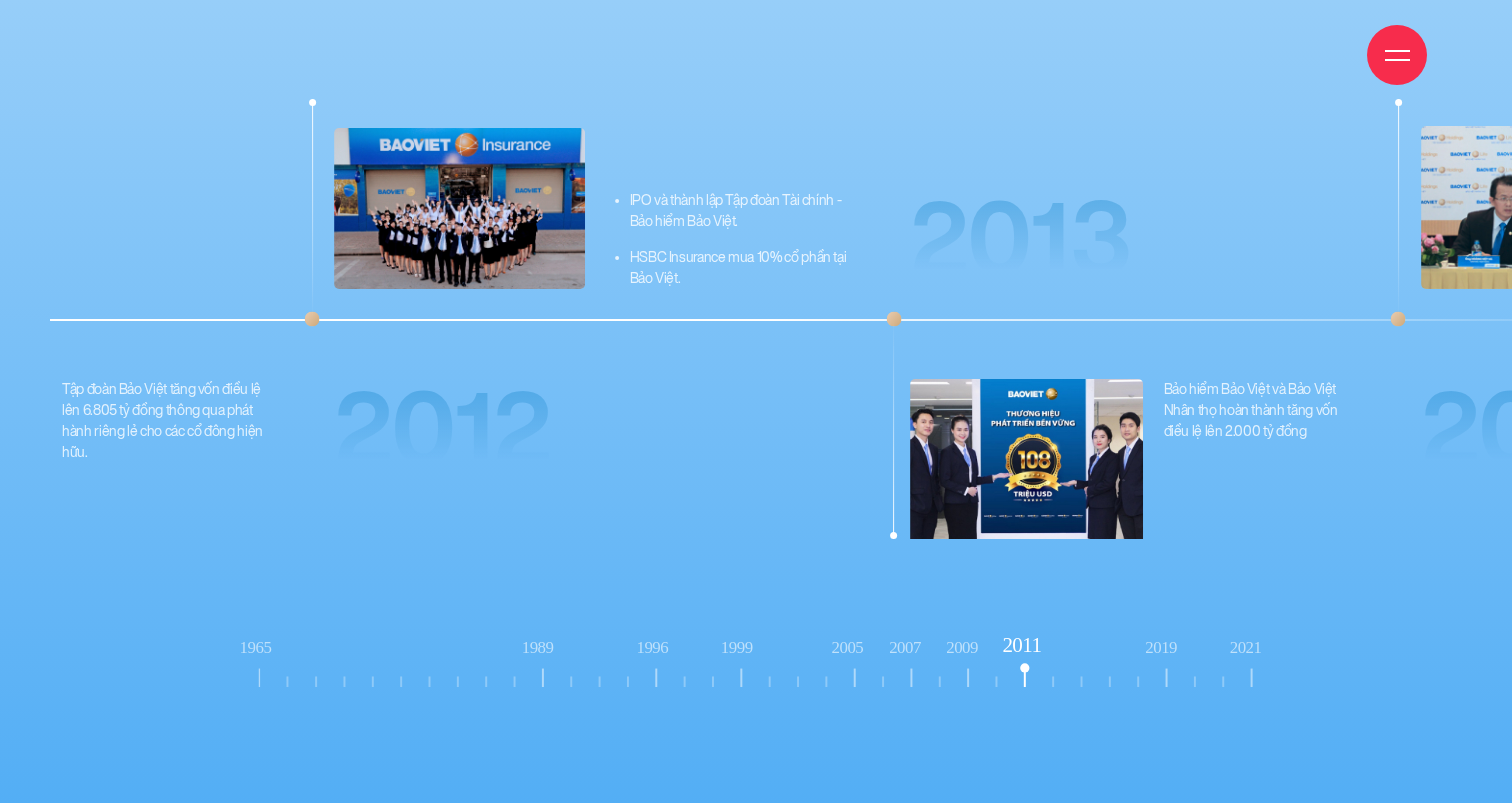 click on "Công ty Bảo hiểm Việt Nam chính thức đi vào hoạt động ngày 15/01/1965.
1965
1965" at bounding box center (756, 319) 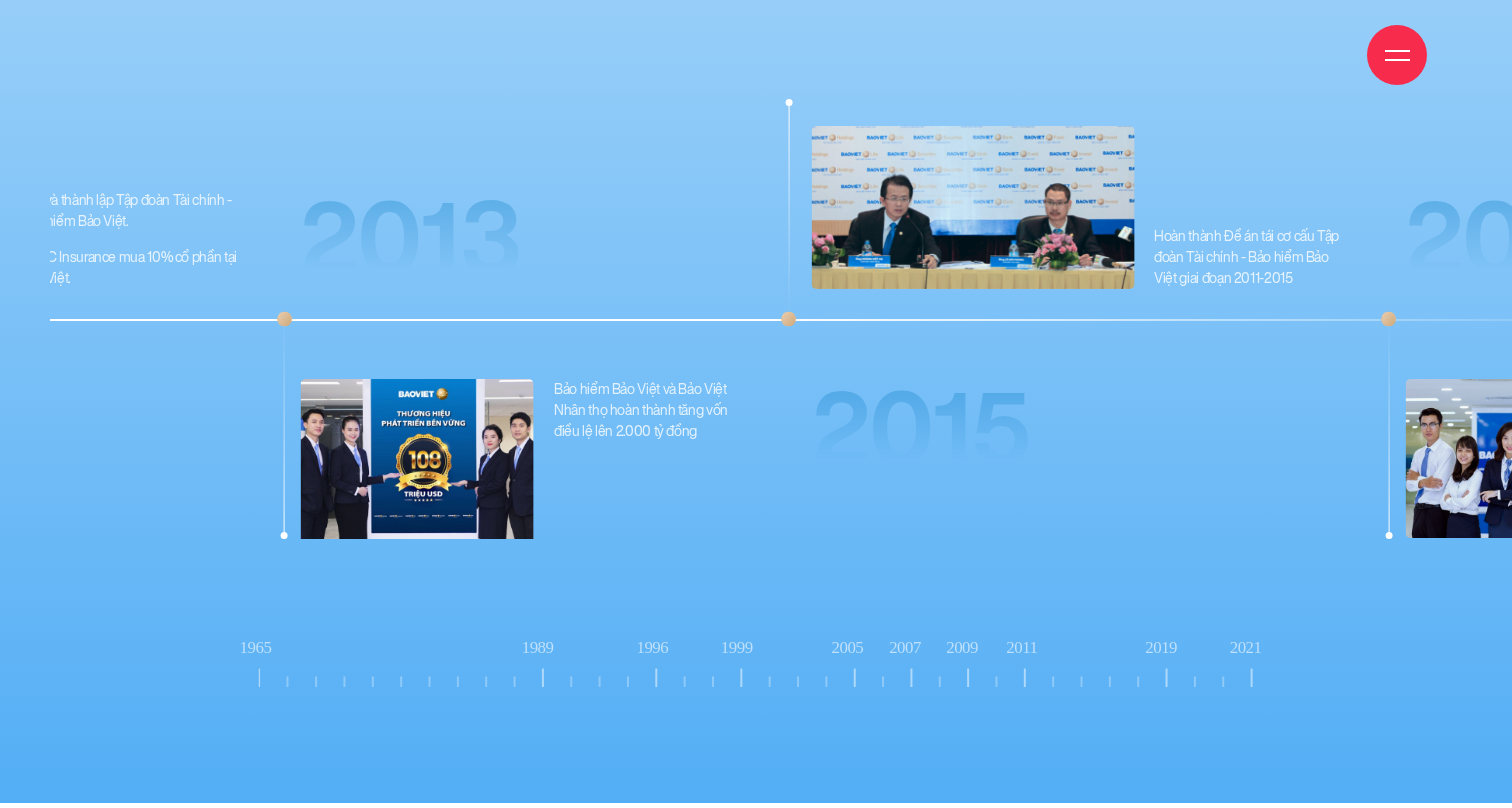 click on "Bảo hiểm Bảo Việt và Bảo Việt Nhân thọ hoàn thành tăng vốn điều lệ lên 2.000 tỷ đồng" at bounding box center [649, 410] 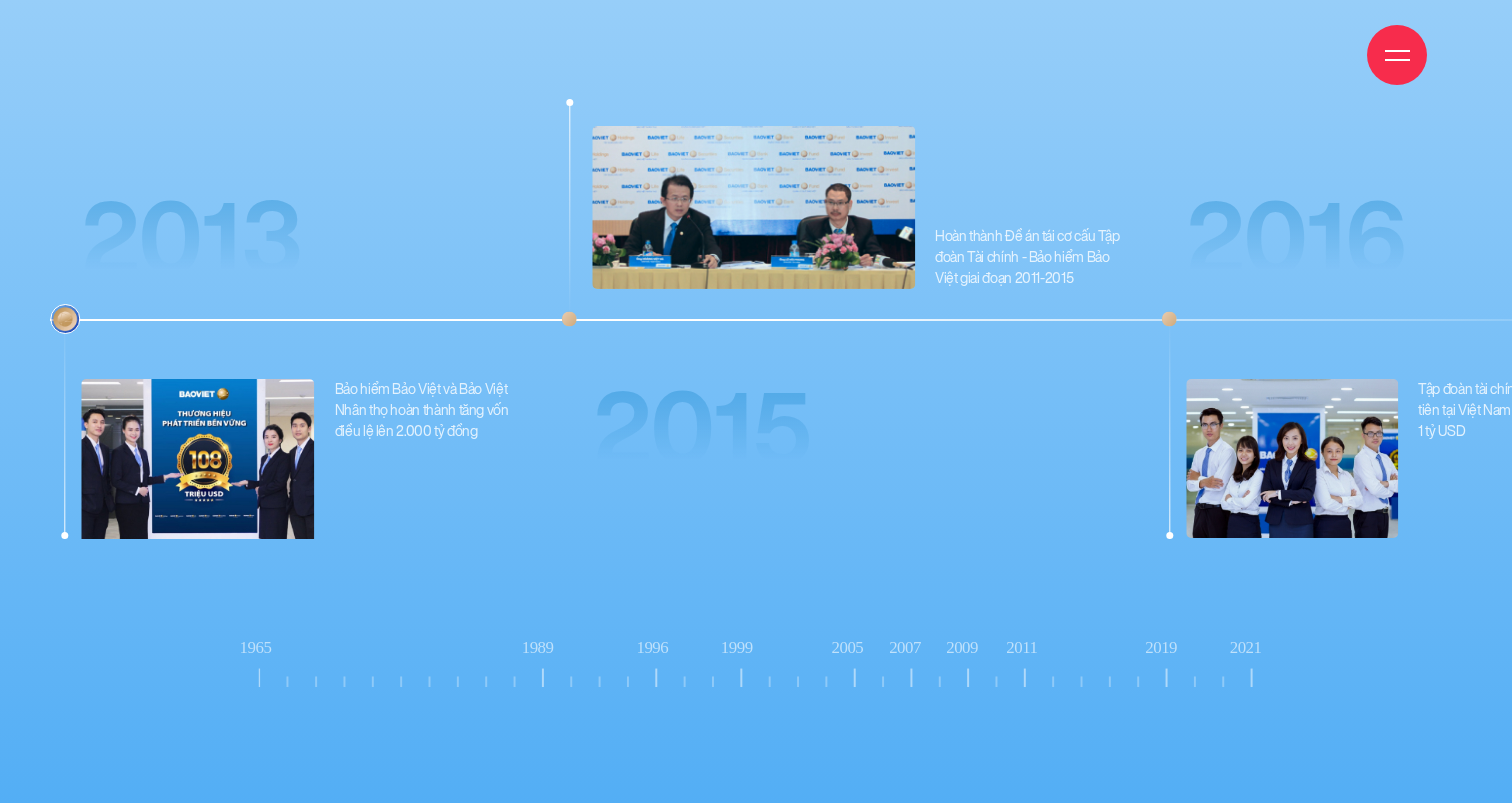 click on "Hoàn thành Đề án tái cơ cấu Tập đoàn Tài chính - Bảo hiểm Bảo Việt giai đoạn 2011-2015
2015" at bounding box center (863, 489) 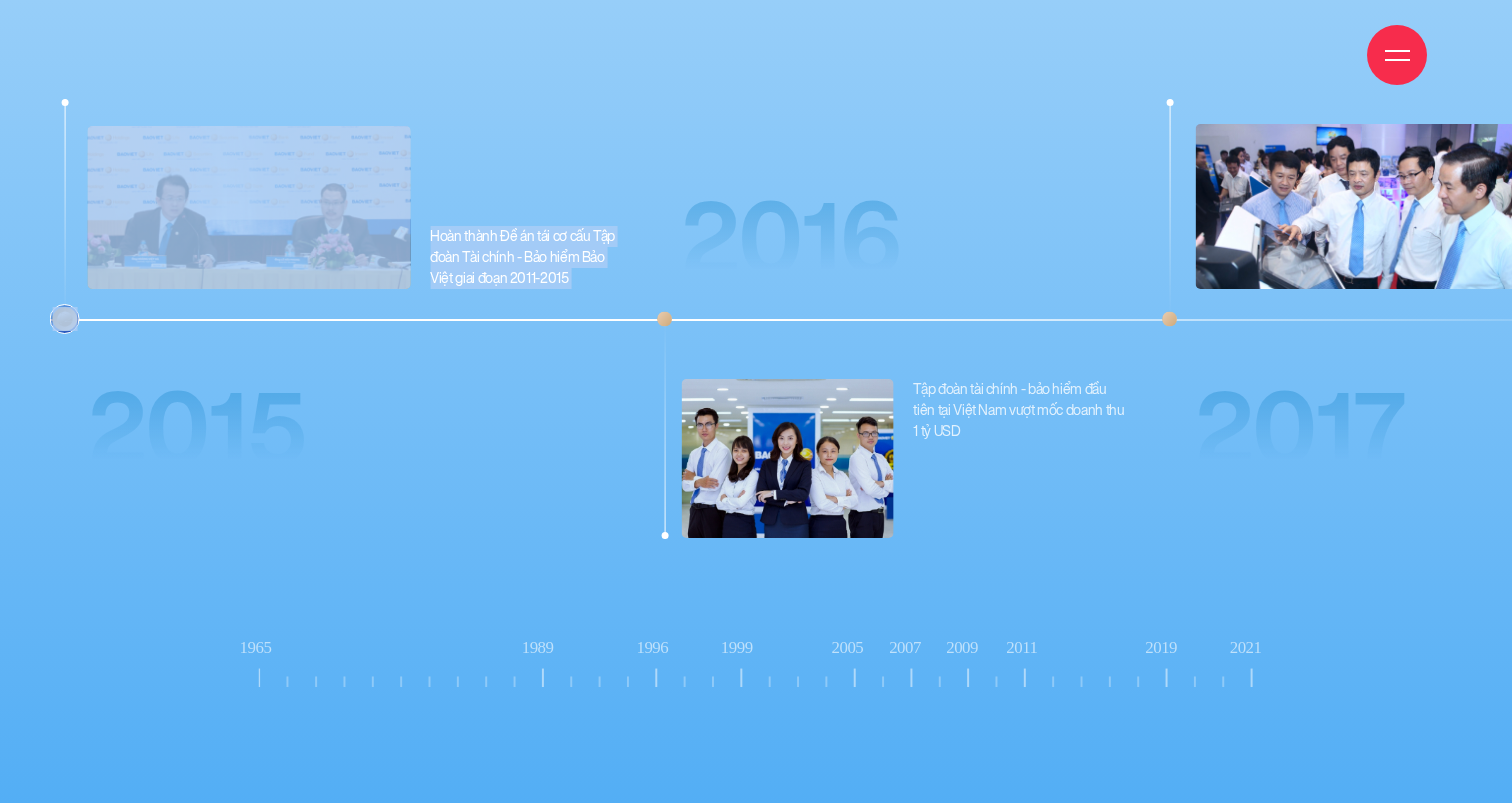 drag, startPoint x: 1133, startPoint y: 350, endPoint x: 55, endPoint y: 358, distance: 1078.0297 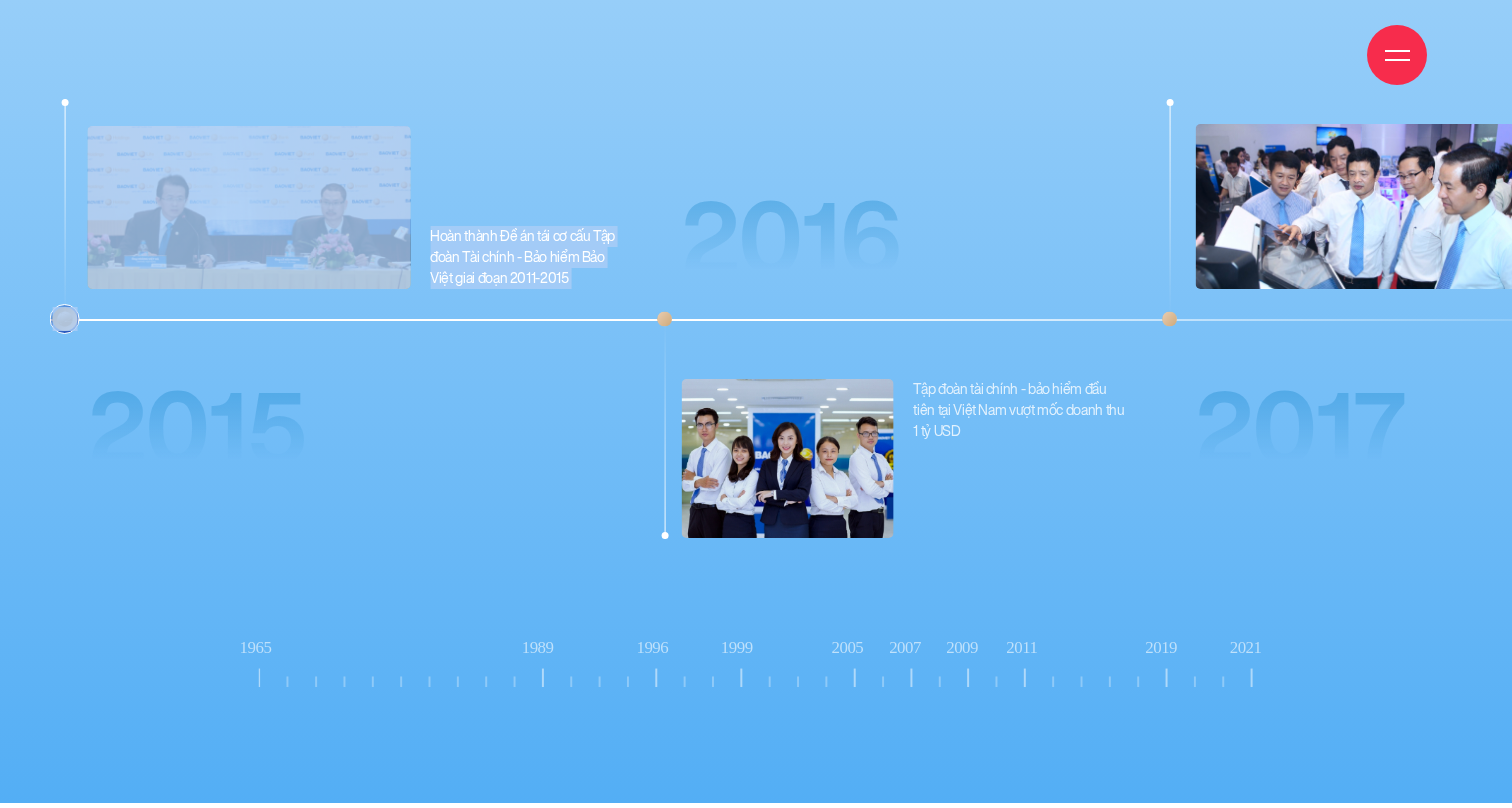 click at bounding box center [787, 458] 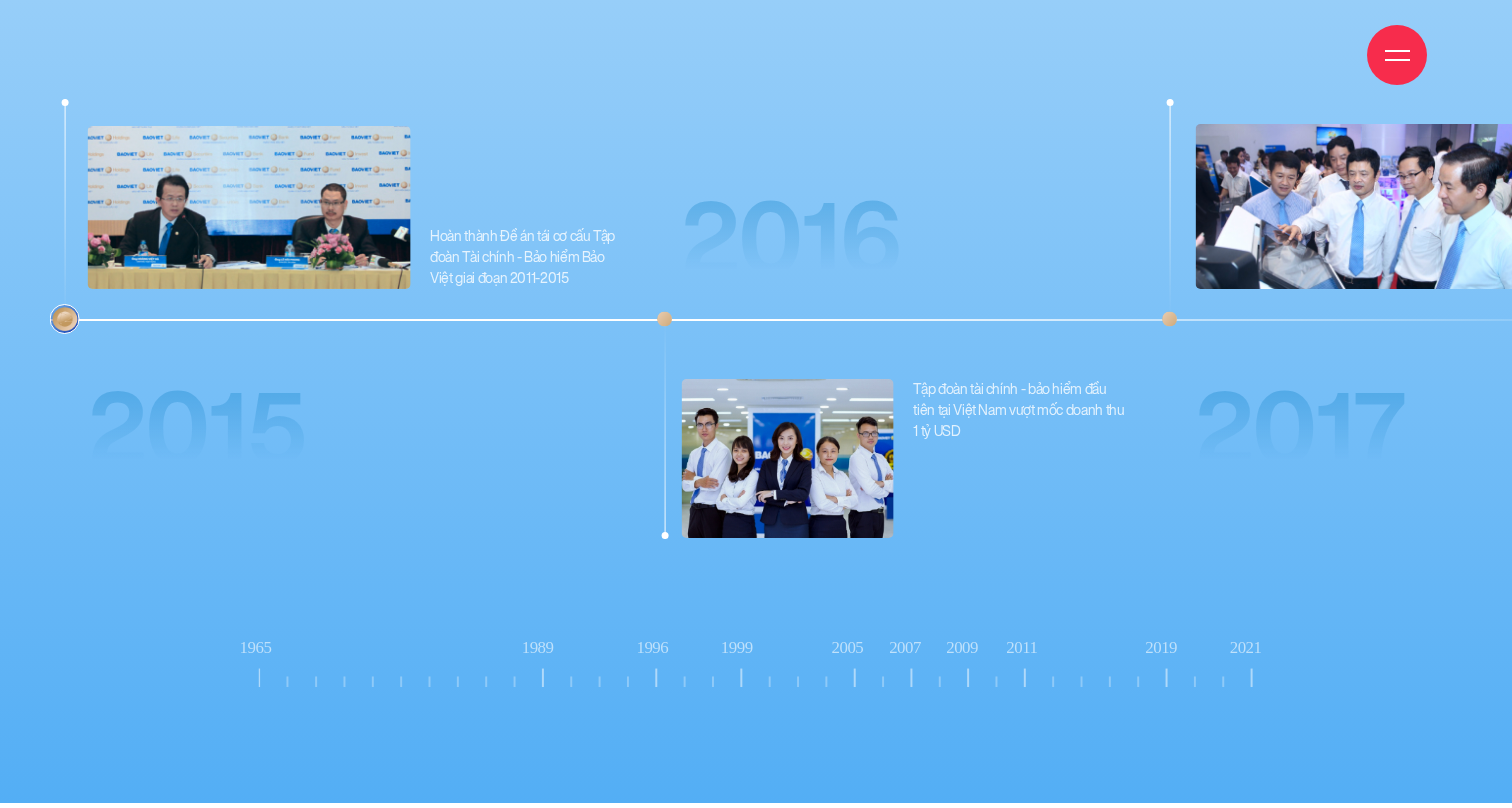 drag, startPoint x: 1153, startPoint y: 222, endPoint x: 139, endPoint y: 270, distance: 1015.13544 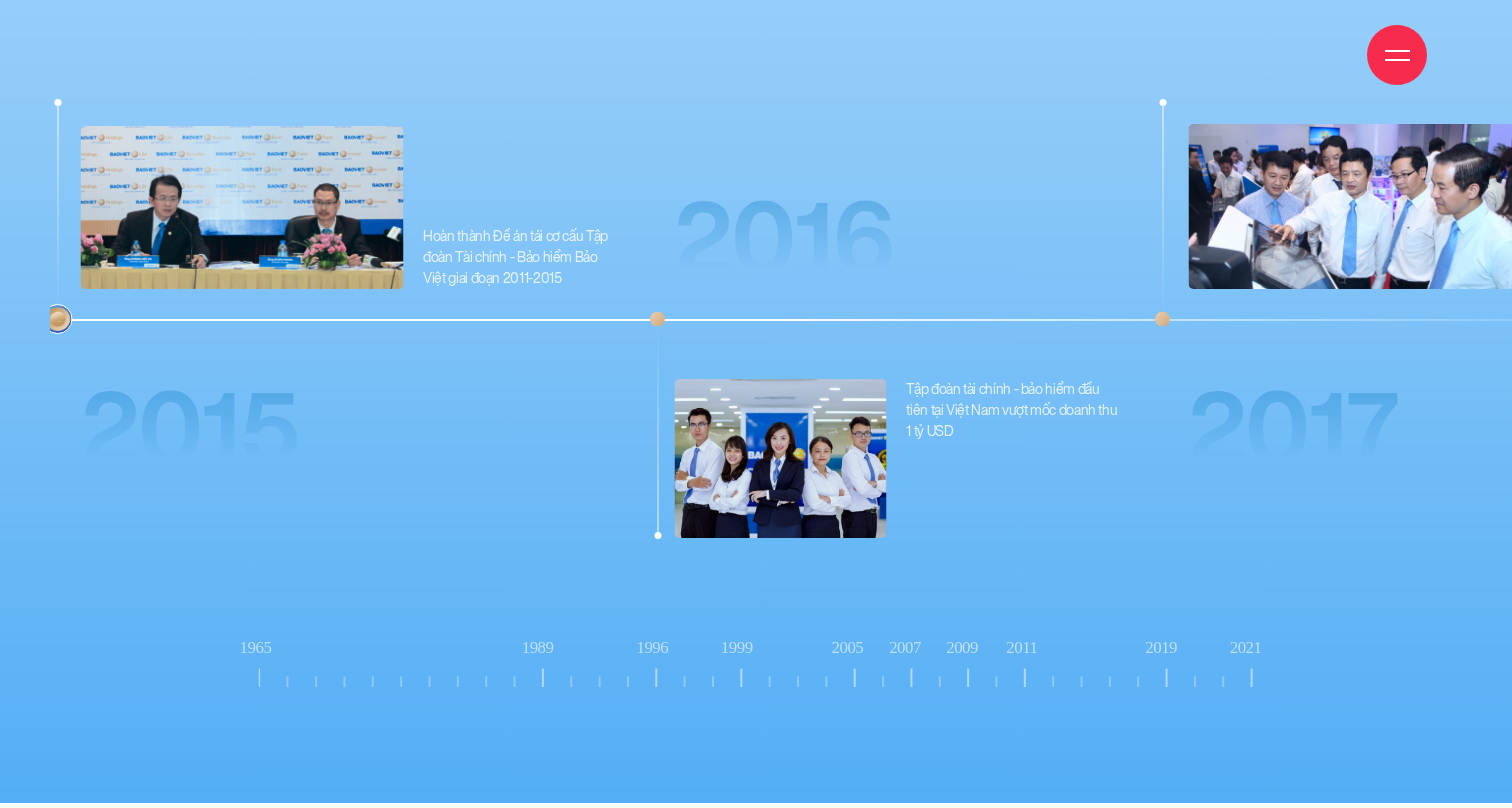click on "Tập đoàn tài chính - bảo hiểm đầu tiên tại Việt Nam vượt mốc doanh thu 1 tỷ USD" at bounding box center [1012, 410] 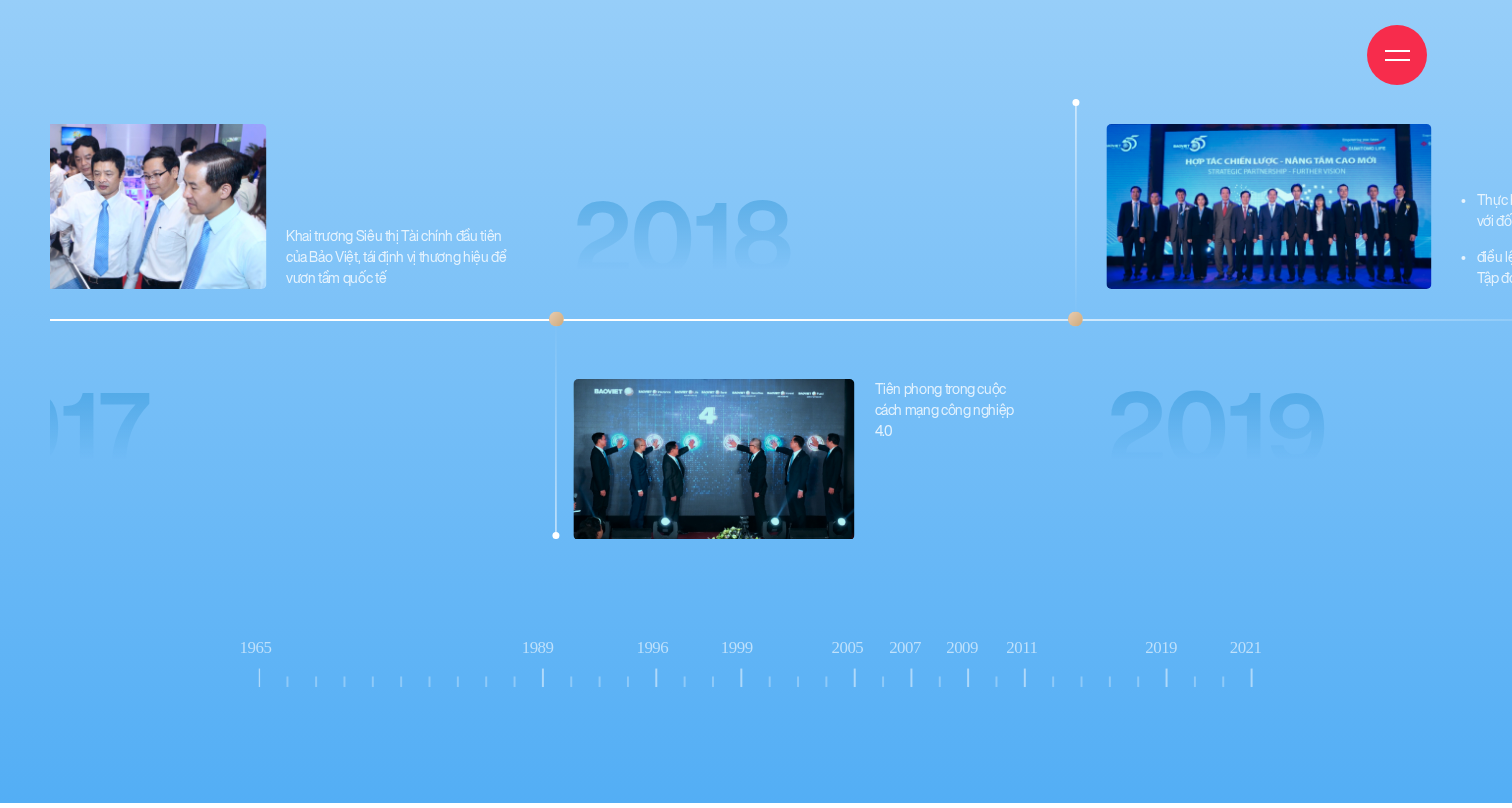 click on "Khai trương Siêu thị Tài chính đầu tiên của Bảo Việt, tái định vị thương hiệu để vươn tầm quốc tế
2017" at bounding box center (231, 489) 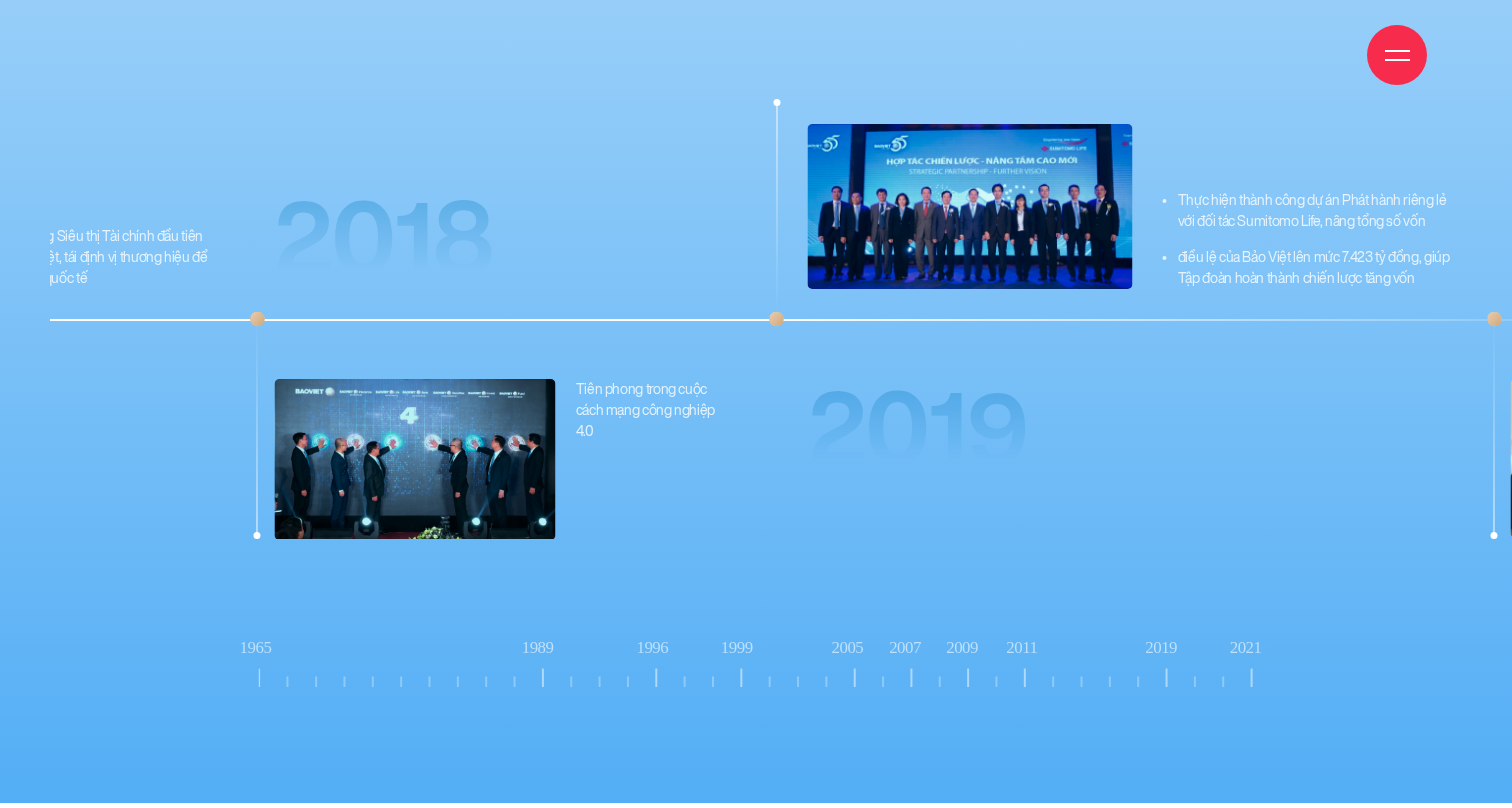 click at bounding box center (414, 459) 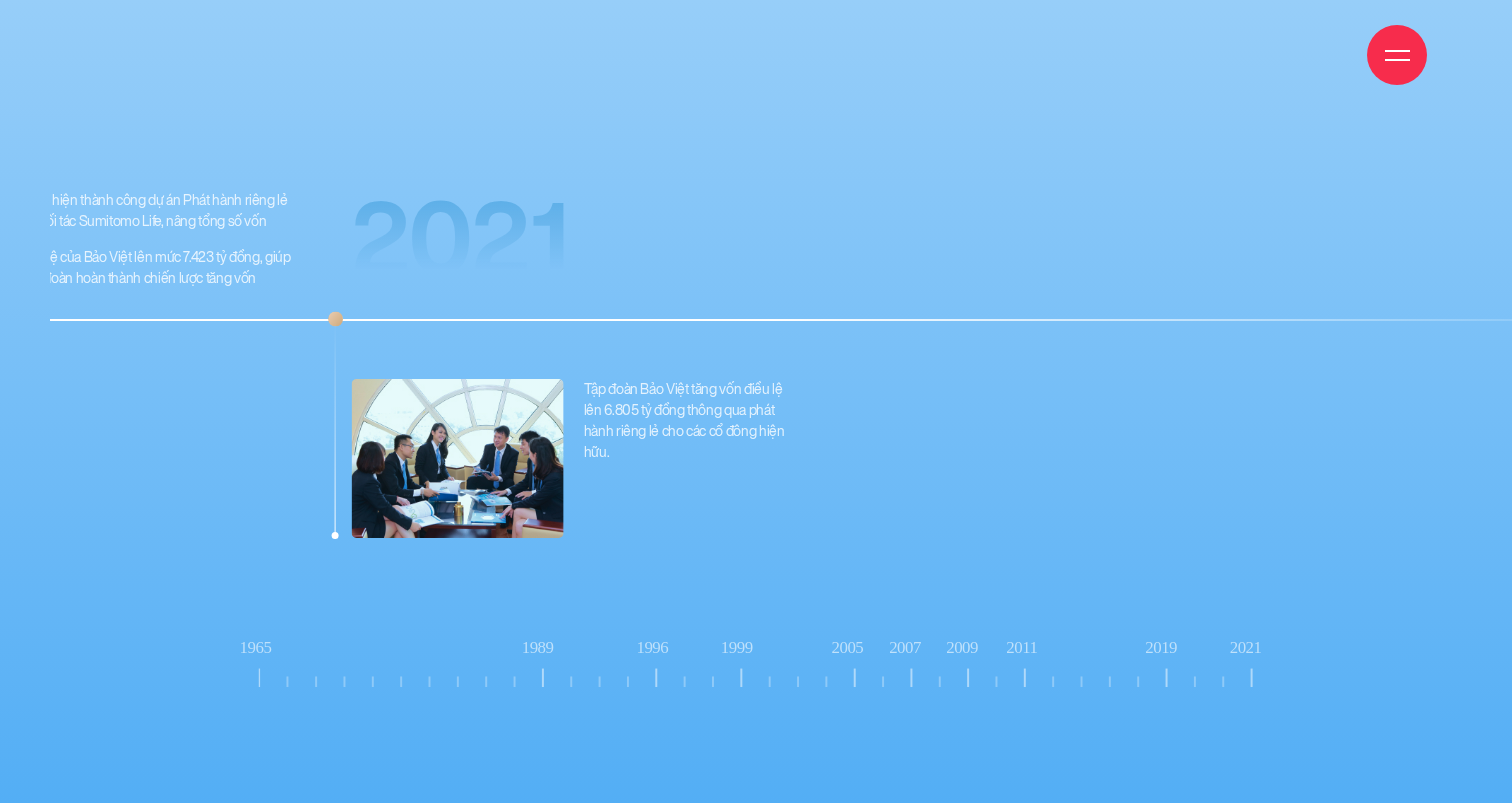click on "Công ty Bảo hiểm Việt Nam chính thức đi vào hoạt động ngày 15/01/1965.
1965
1965 1989 1989" at bounding box center [756, 398] 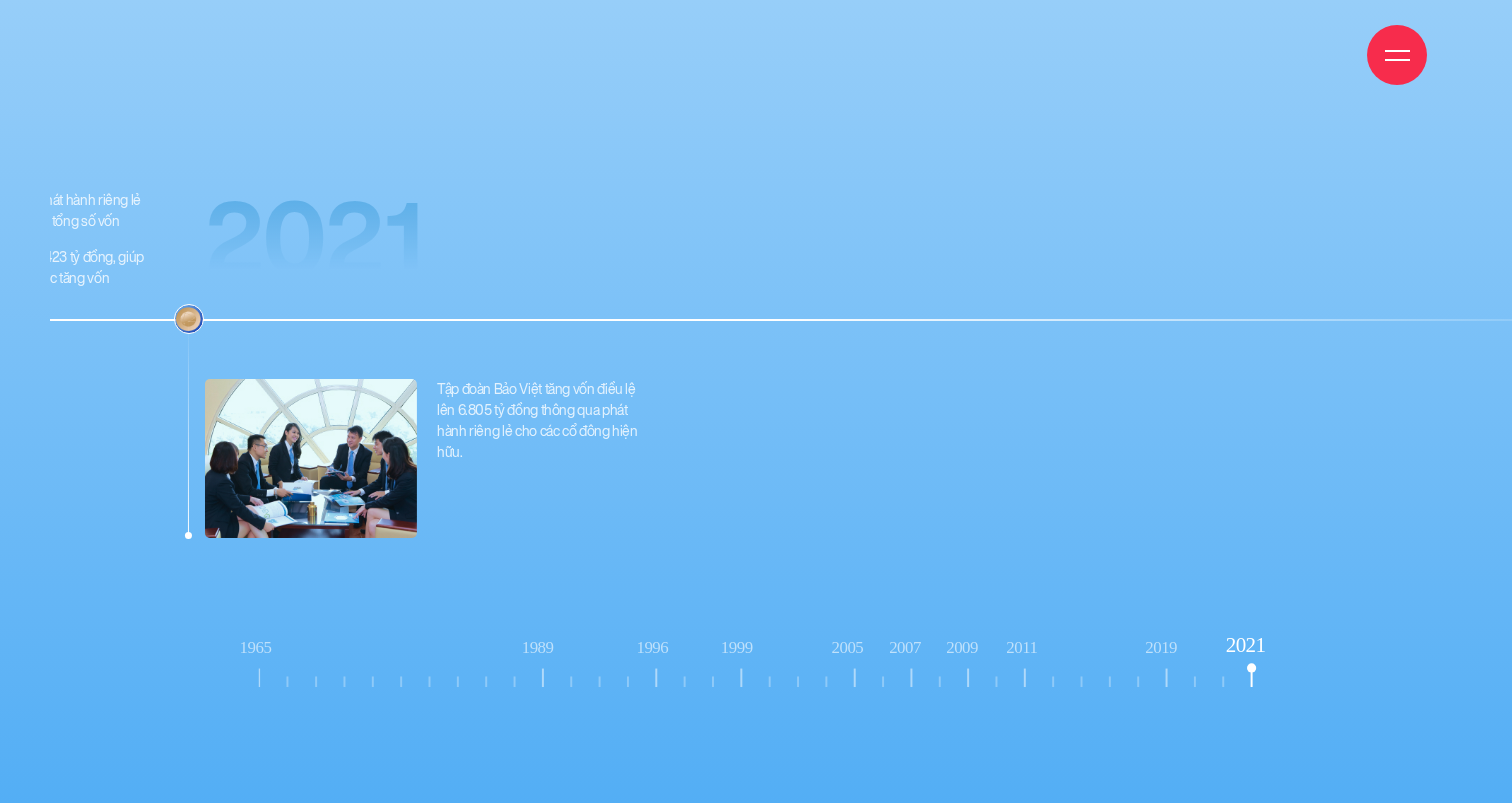 click on "Công ty Bảo hiểm Việt Nam chính thức đi vào hoạt động ngày 15/01/1965.
1965
1965 1989 1989" at bounding box center (756, 398) 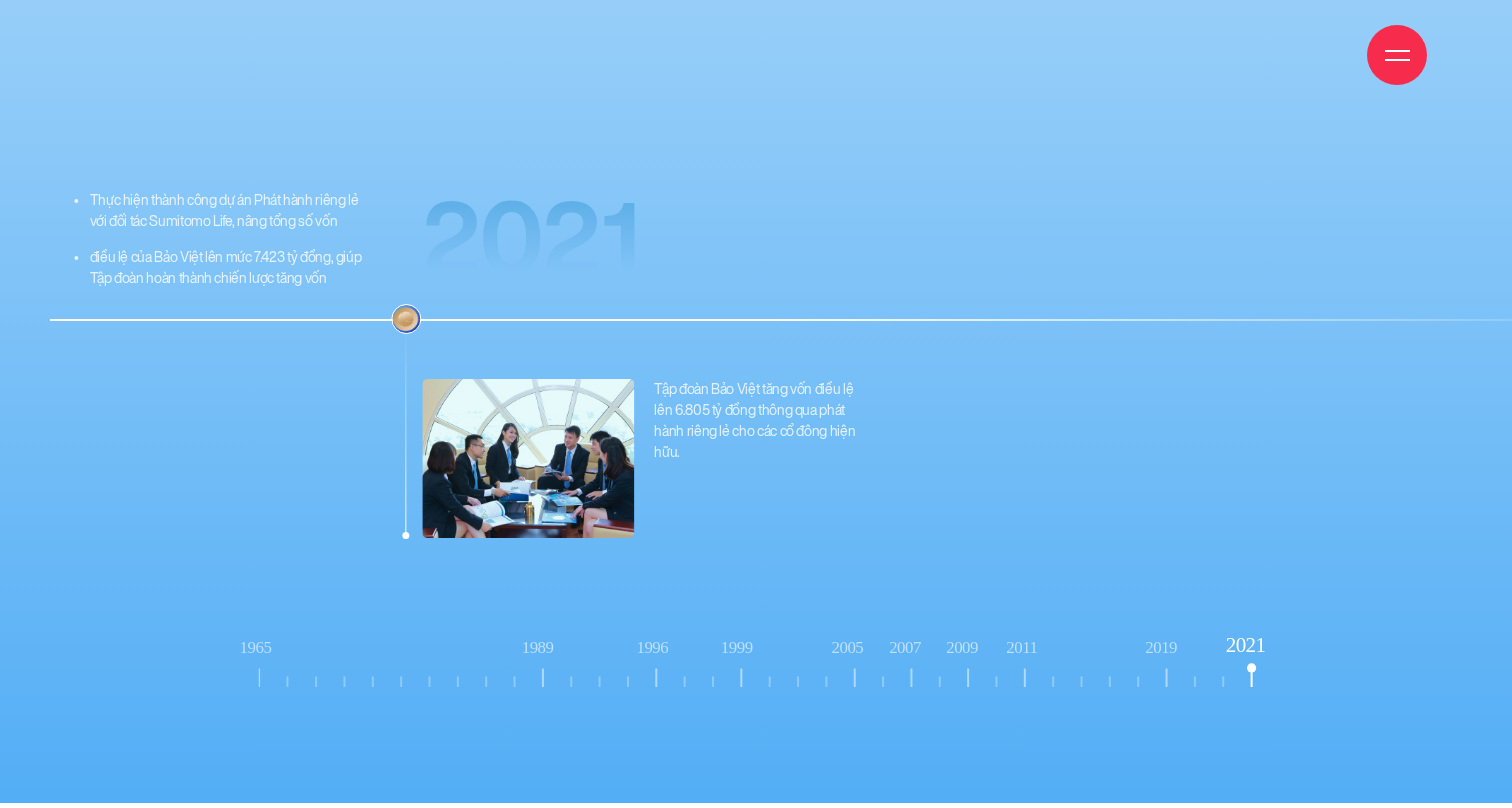 click on "Thực hiện thành công dự án Phát hành riêng lẻ với đối tác Sumitomo Life, nâng tổng số vốn
điều lệ của Bảo Việt lên mức 7.423 tỷ đồng, giúp Tập đoàn hoàn thành chiến lược tăng vốn
2019" at bounding box center (48, 489) 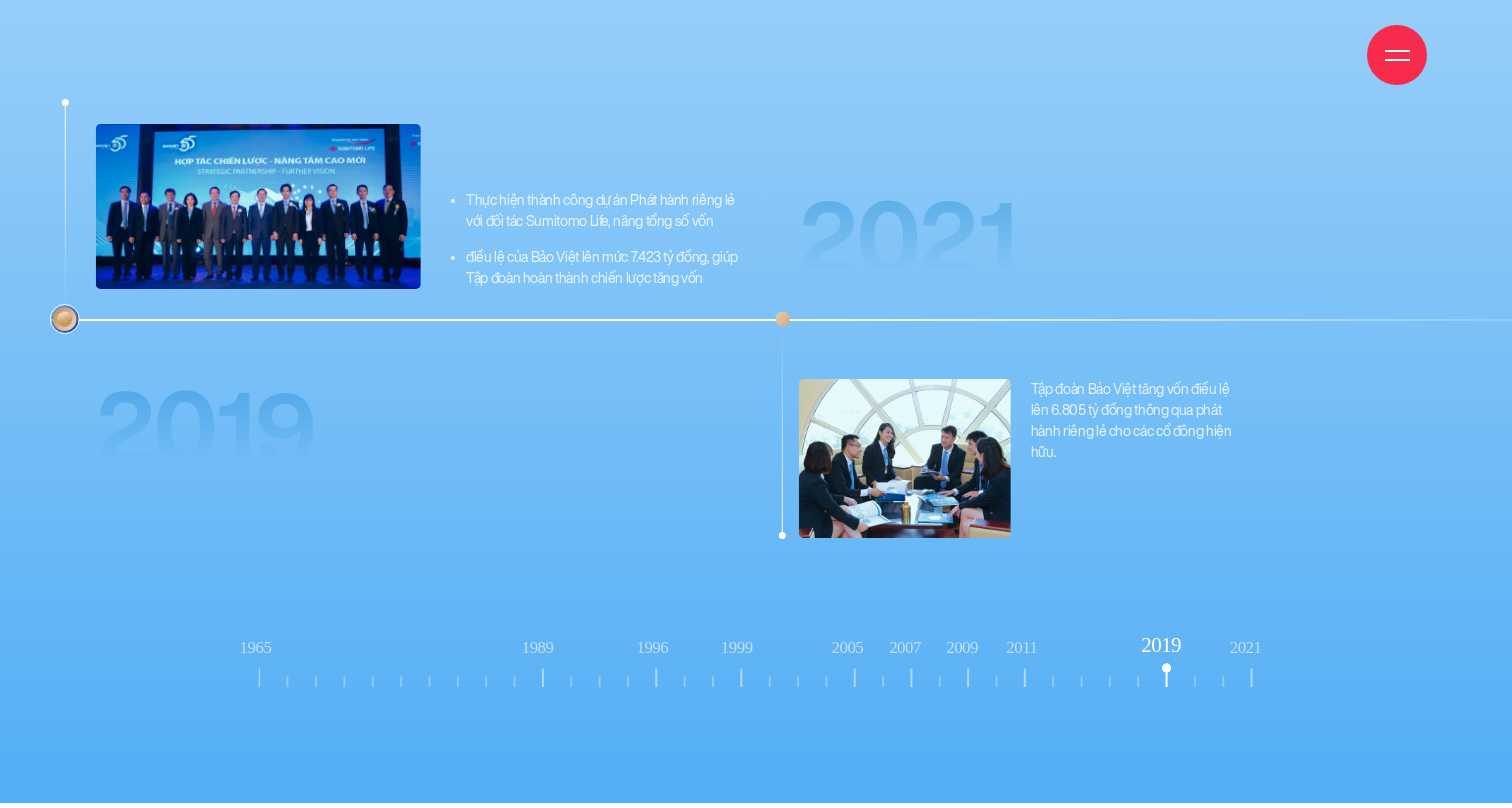 click on "2019" at bounding box center [206, 429] 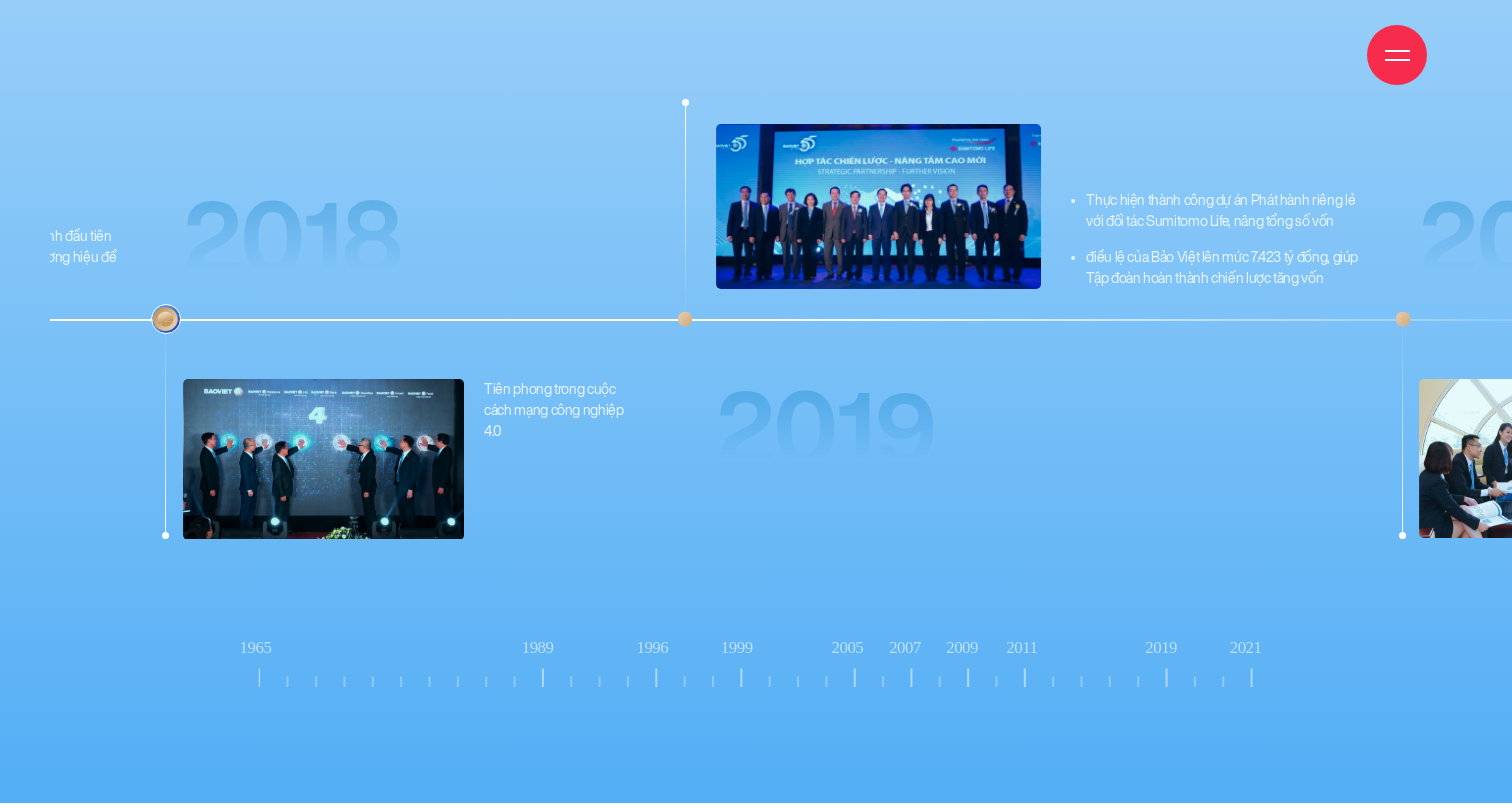 click at bounding box center (323, 459) 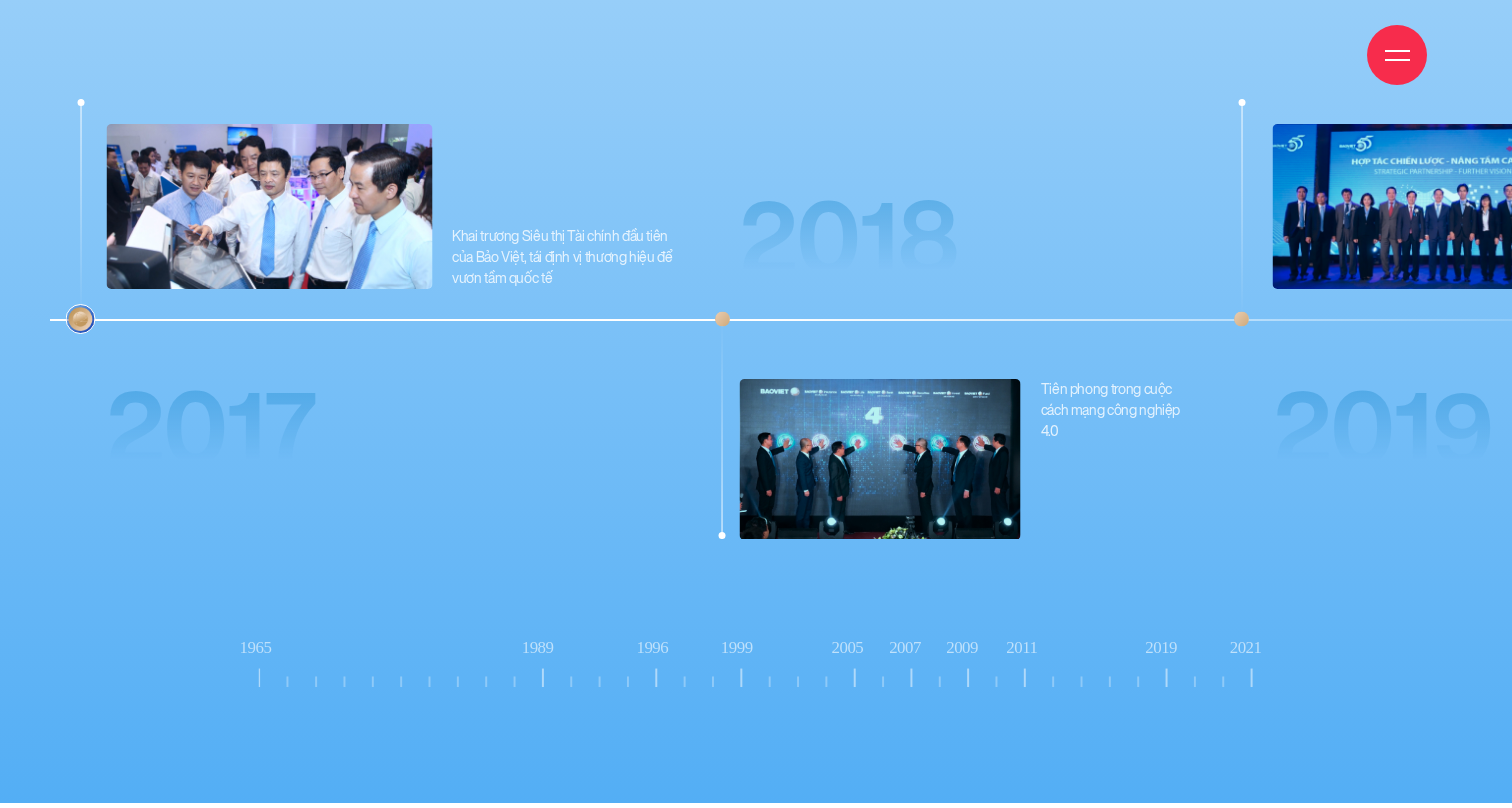 click on "2017" at bounding box center [211, 429] 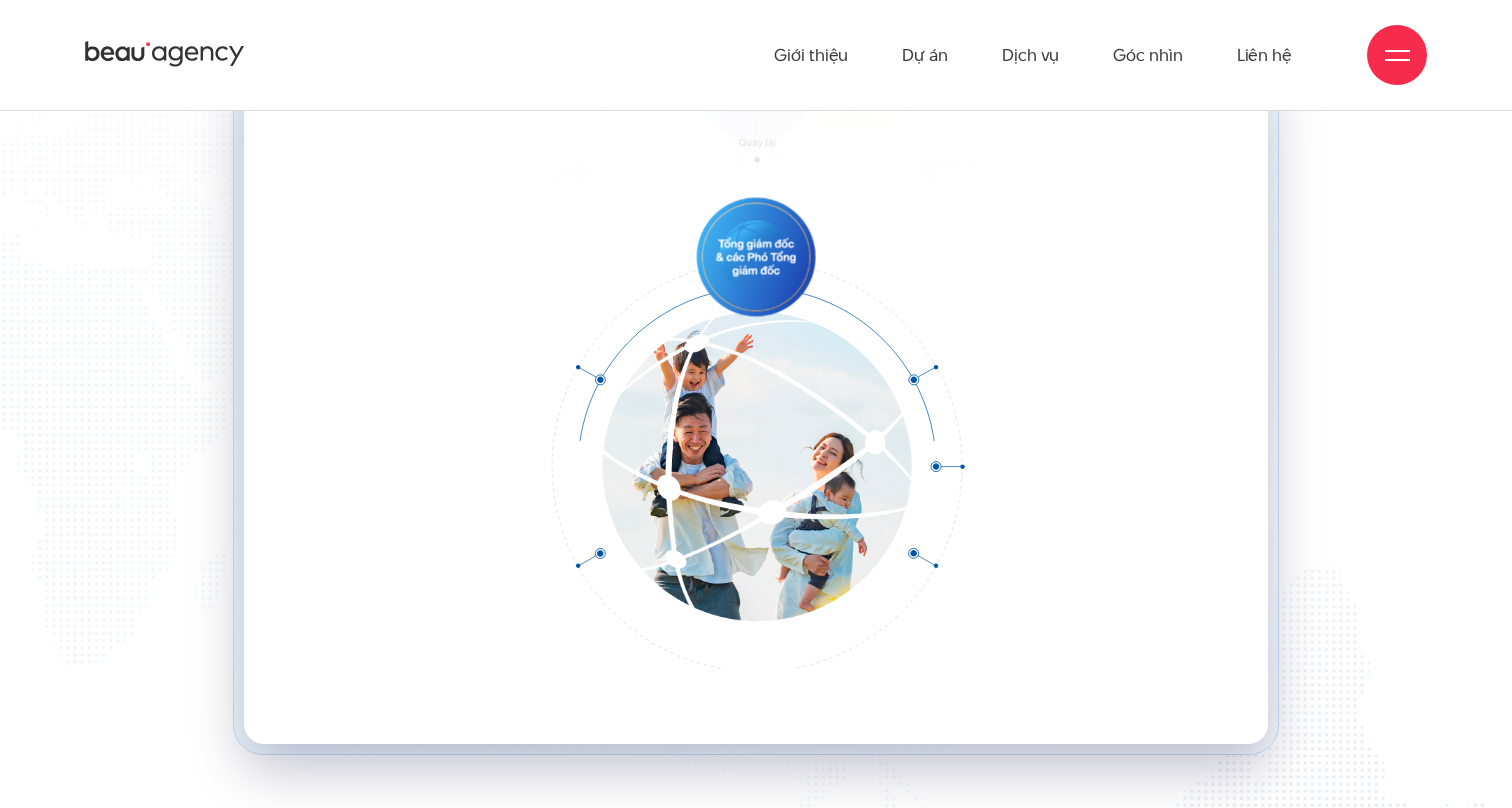 scroll, scrollTop: 17605, scrollLeft: 0, axis: vertical 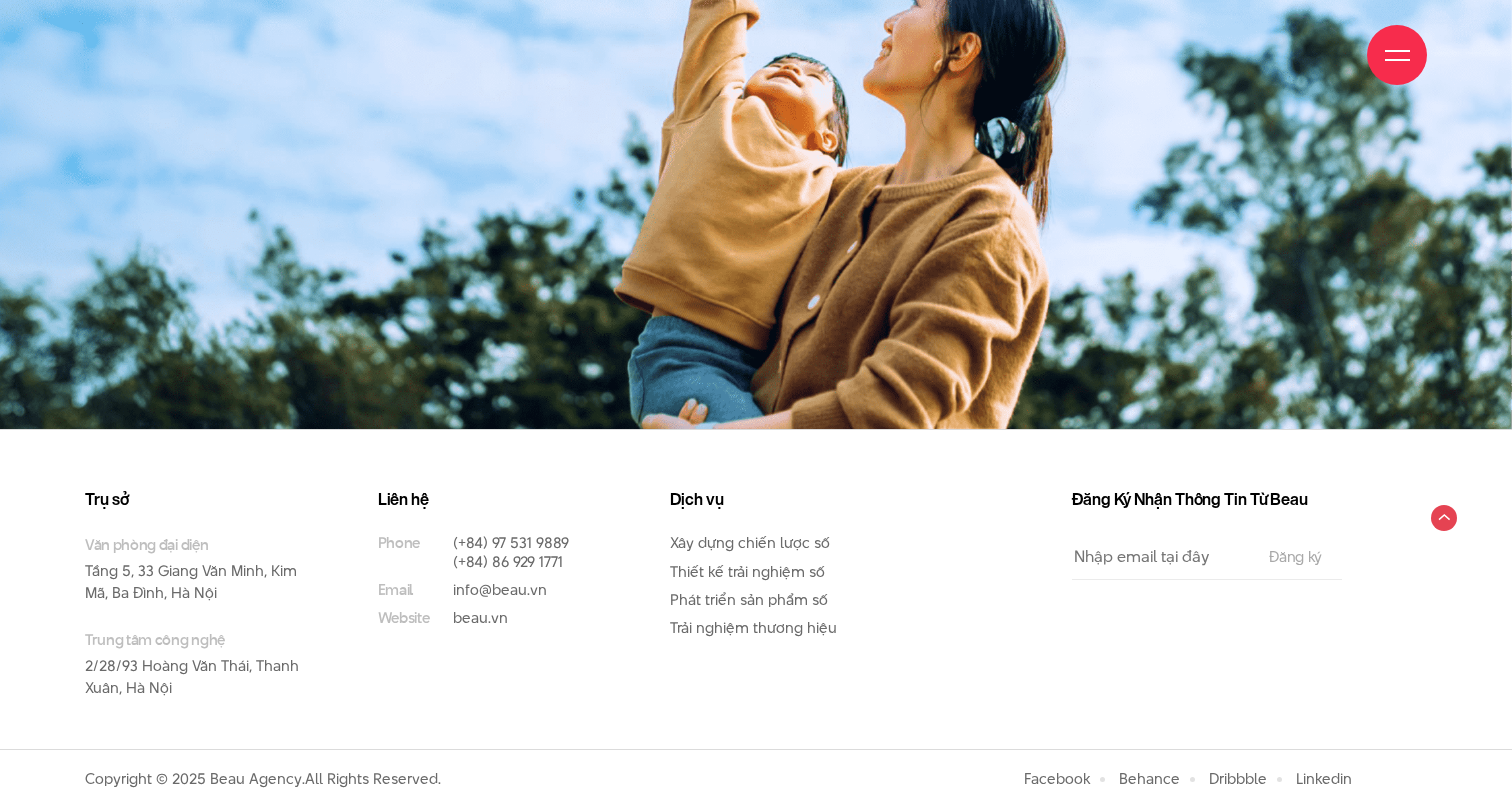 click at bounding box center [1397, 51] 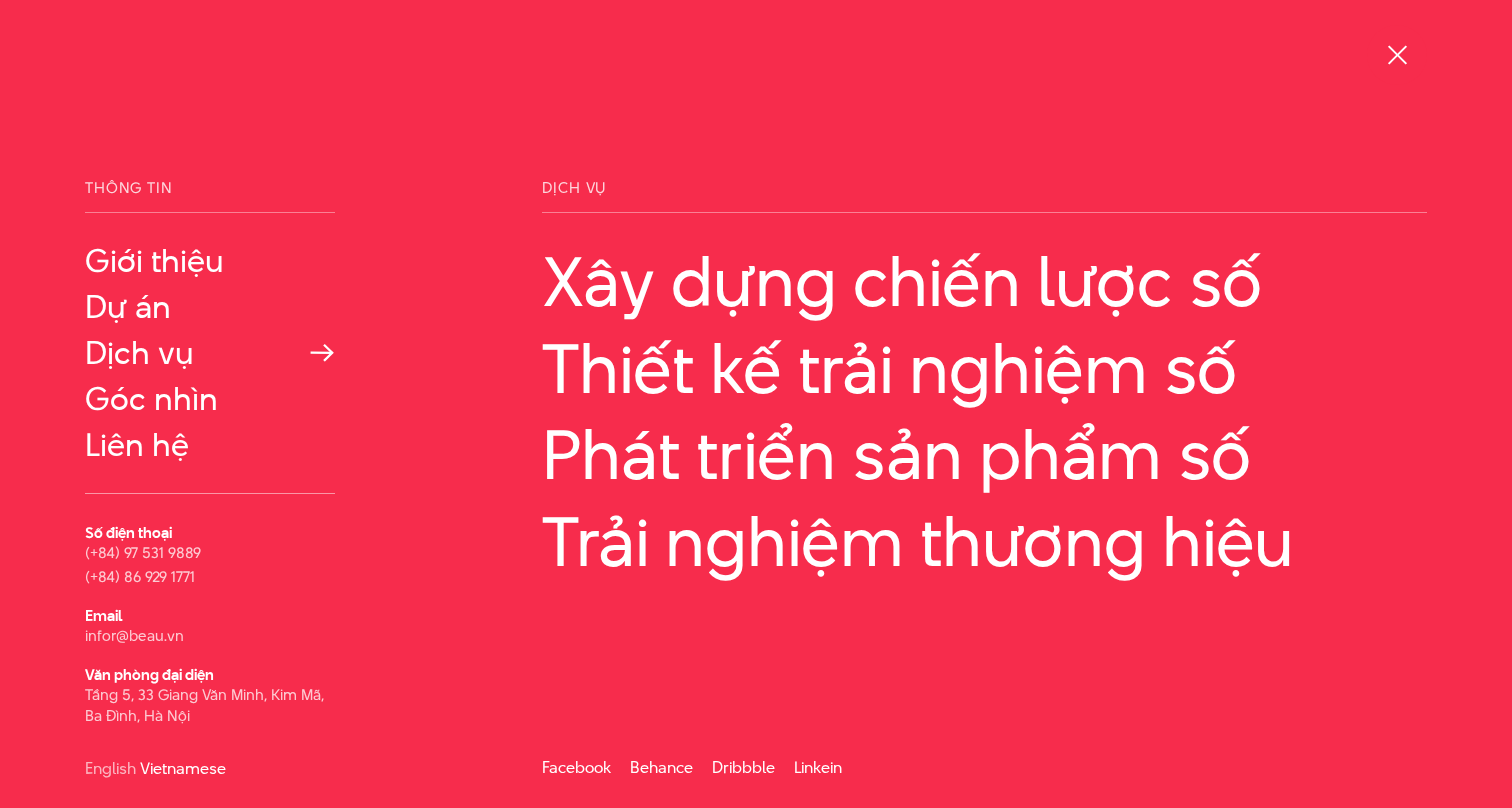 click on "Dịch vụ" at bounding box center (210, 353) 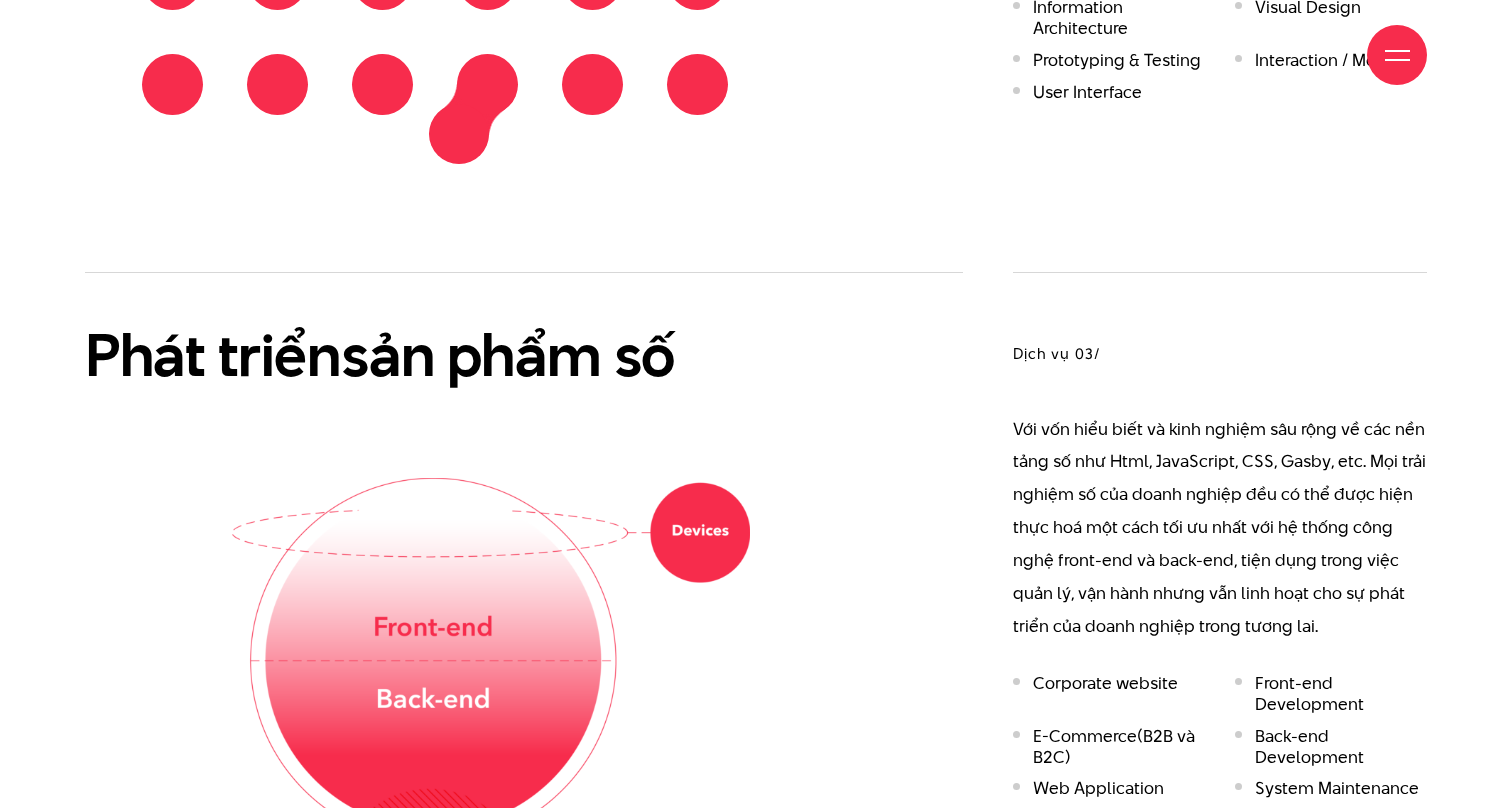 scroll, scrollTop: 2654, scrollLeft: 0, axis: vertical 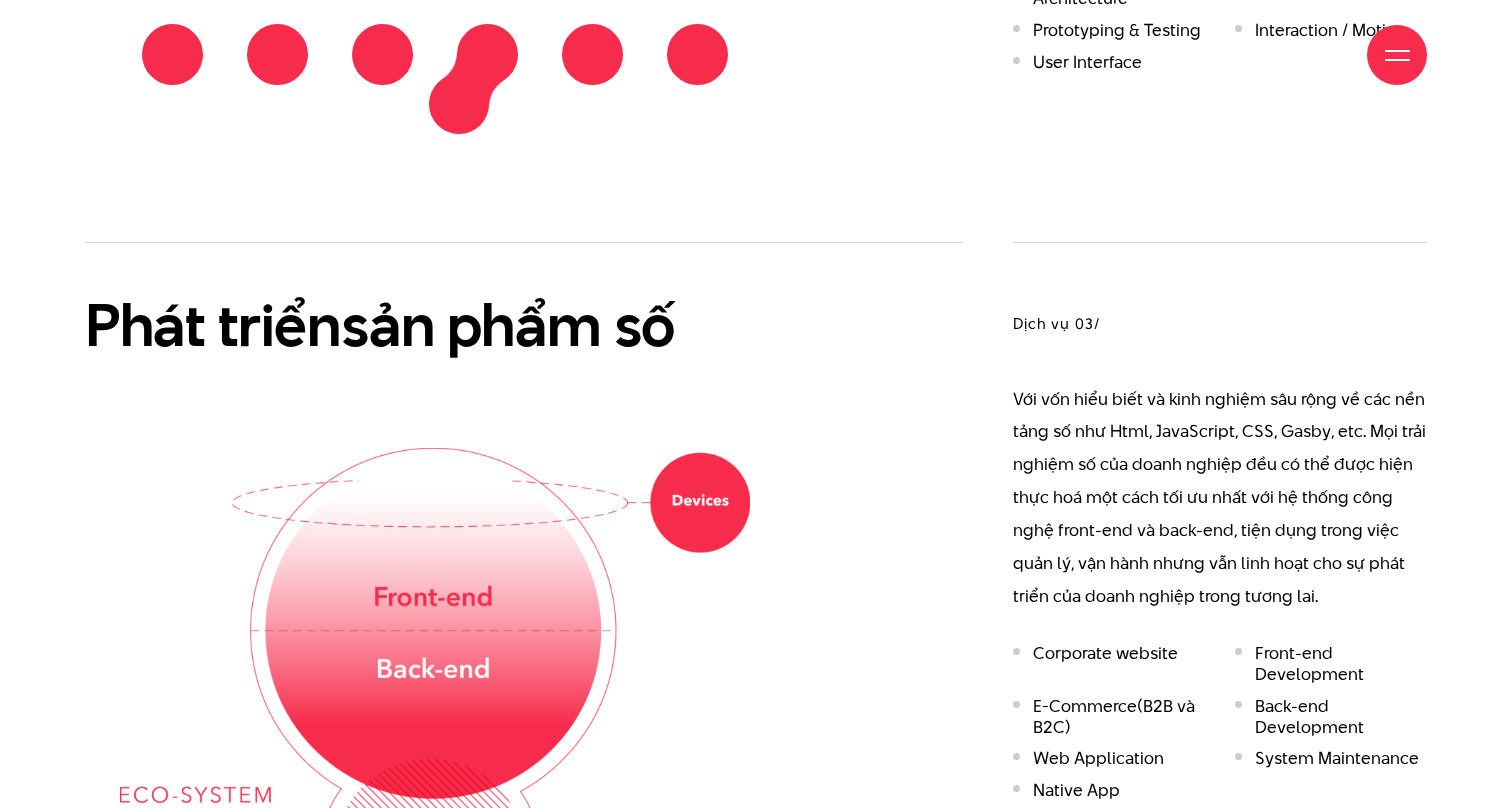 click on "Phát triển  sản phẩm số" at bounding box center [524, 603] 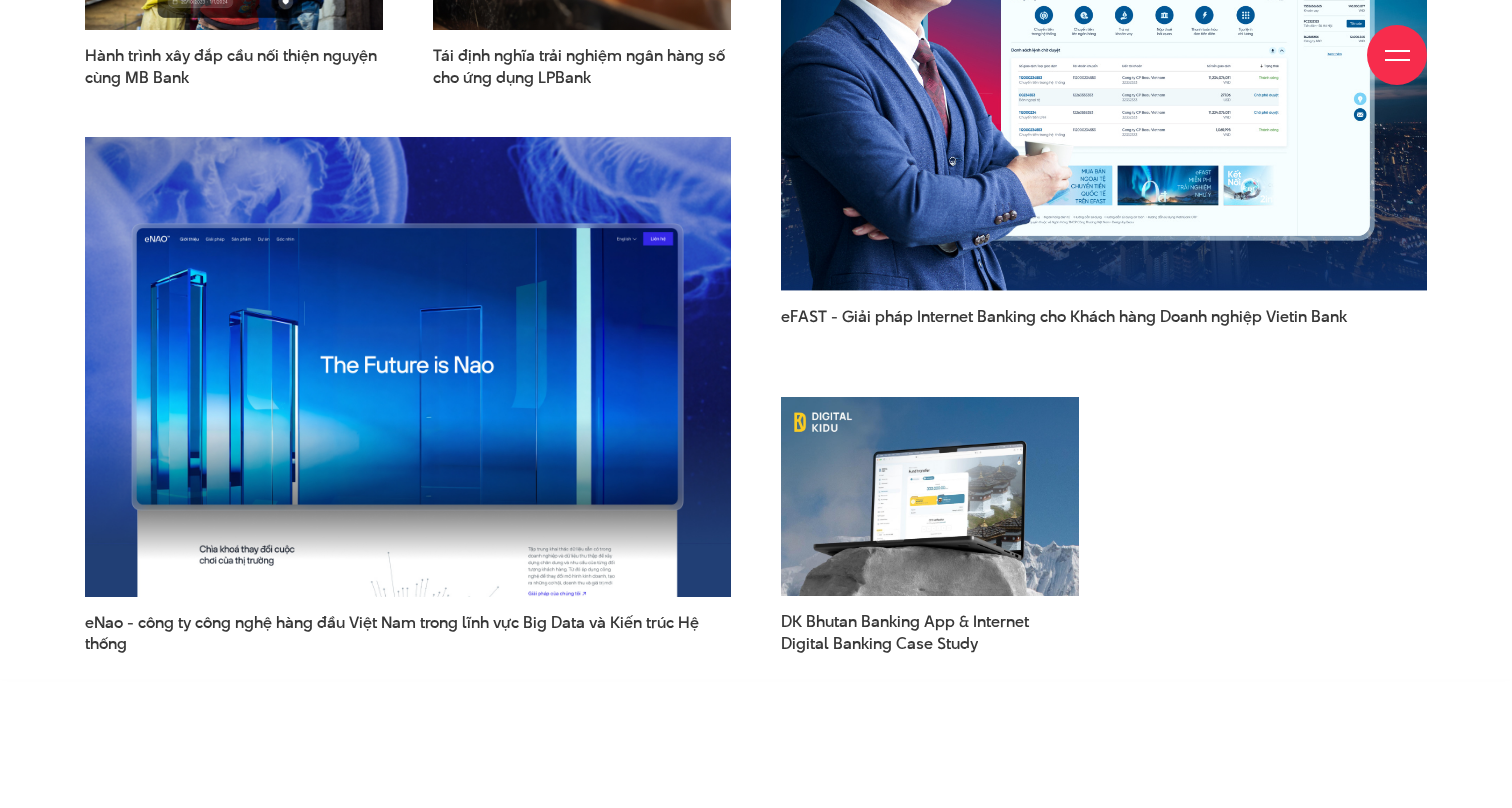 scroll, scrollTop: 4973, scrollLeft: 0, axis: vertical 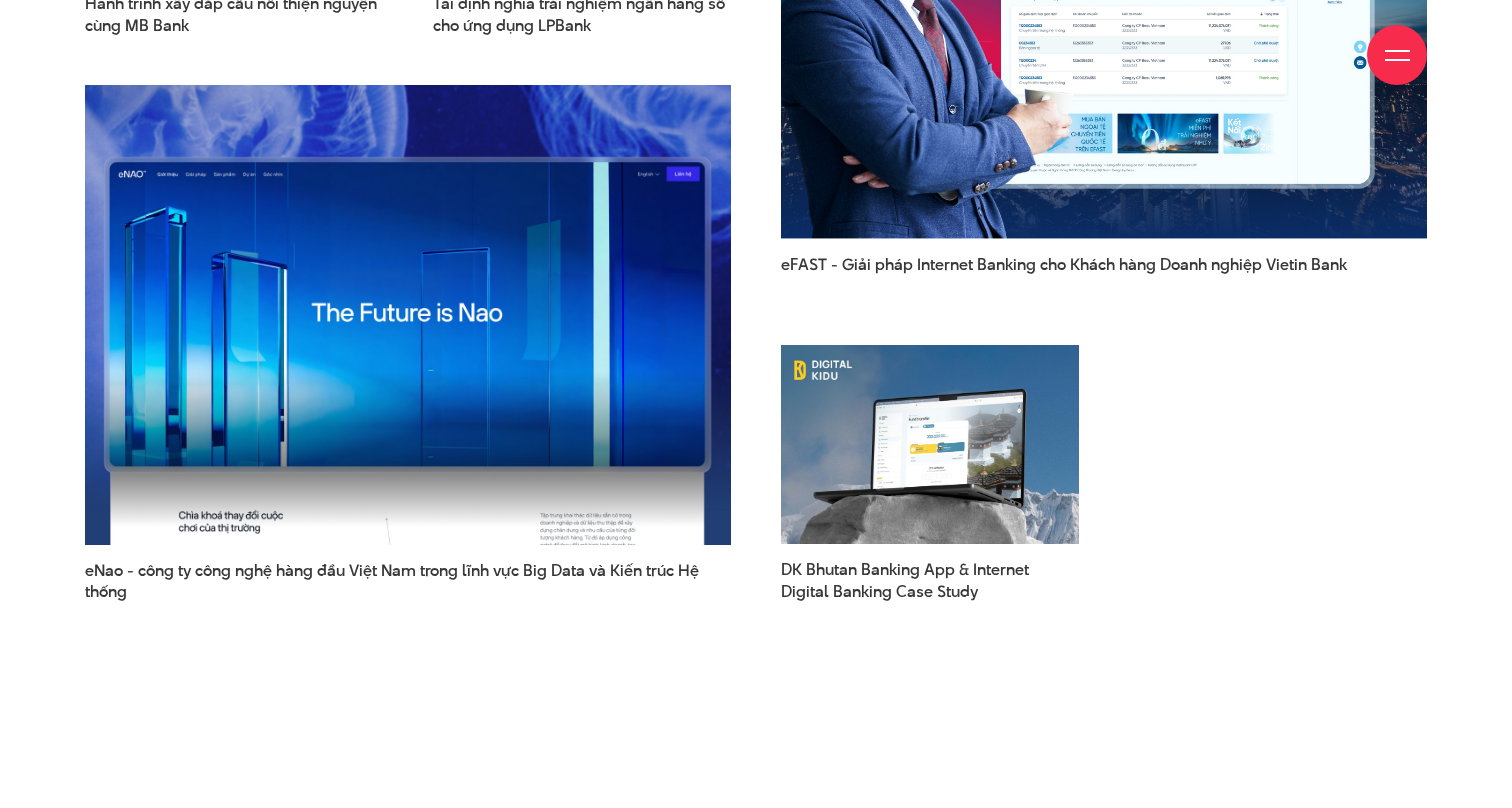 click at bounding box center [408, 315] 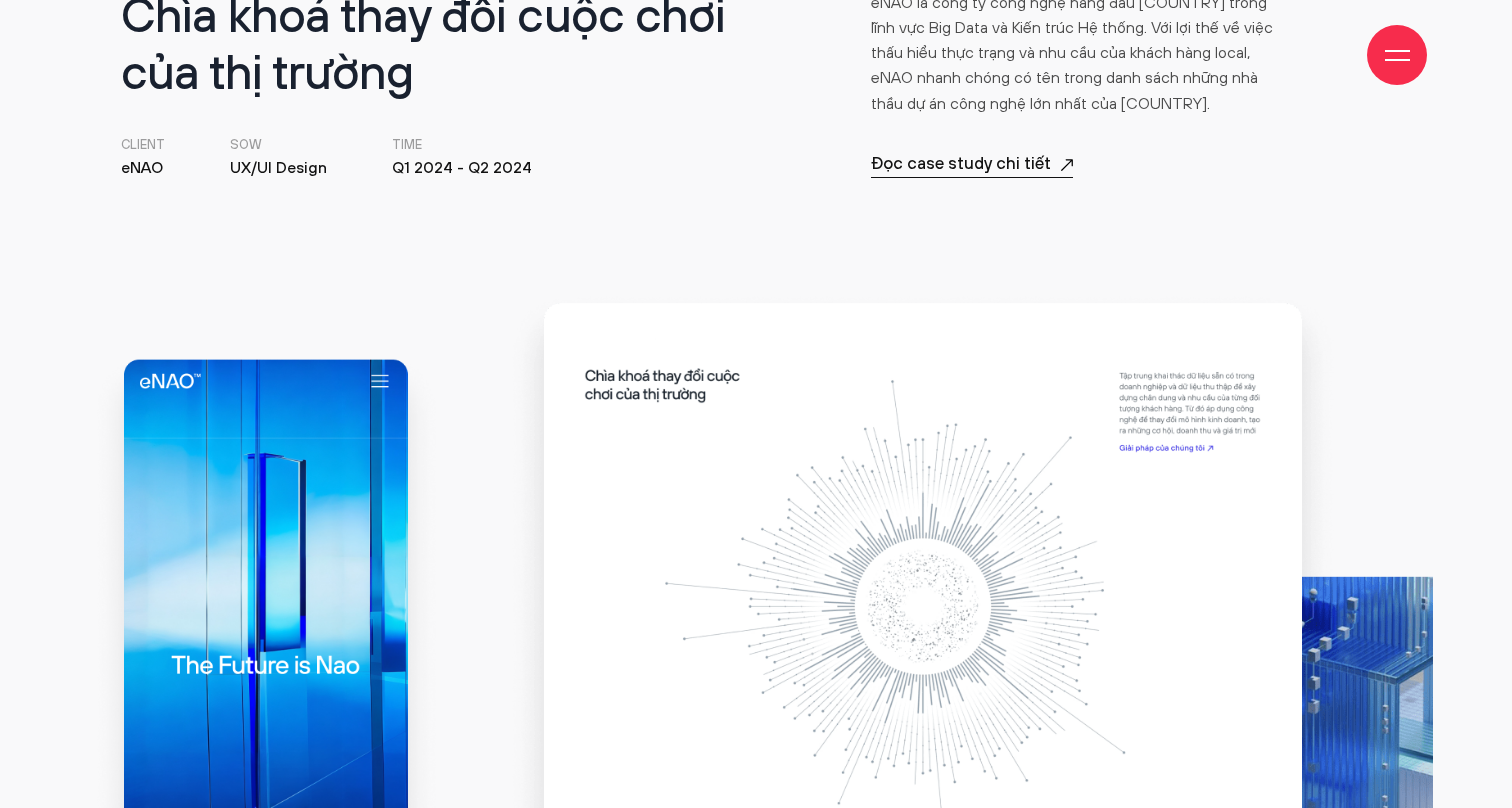 scroll, scrollTop: 945, scrollLeft: 0, axis: vertical 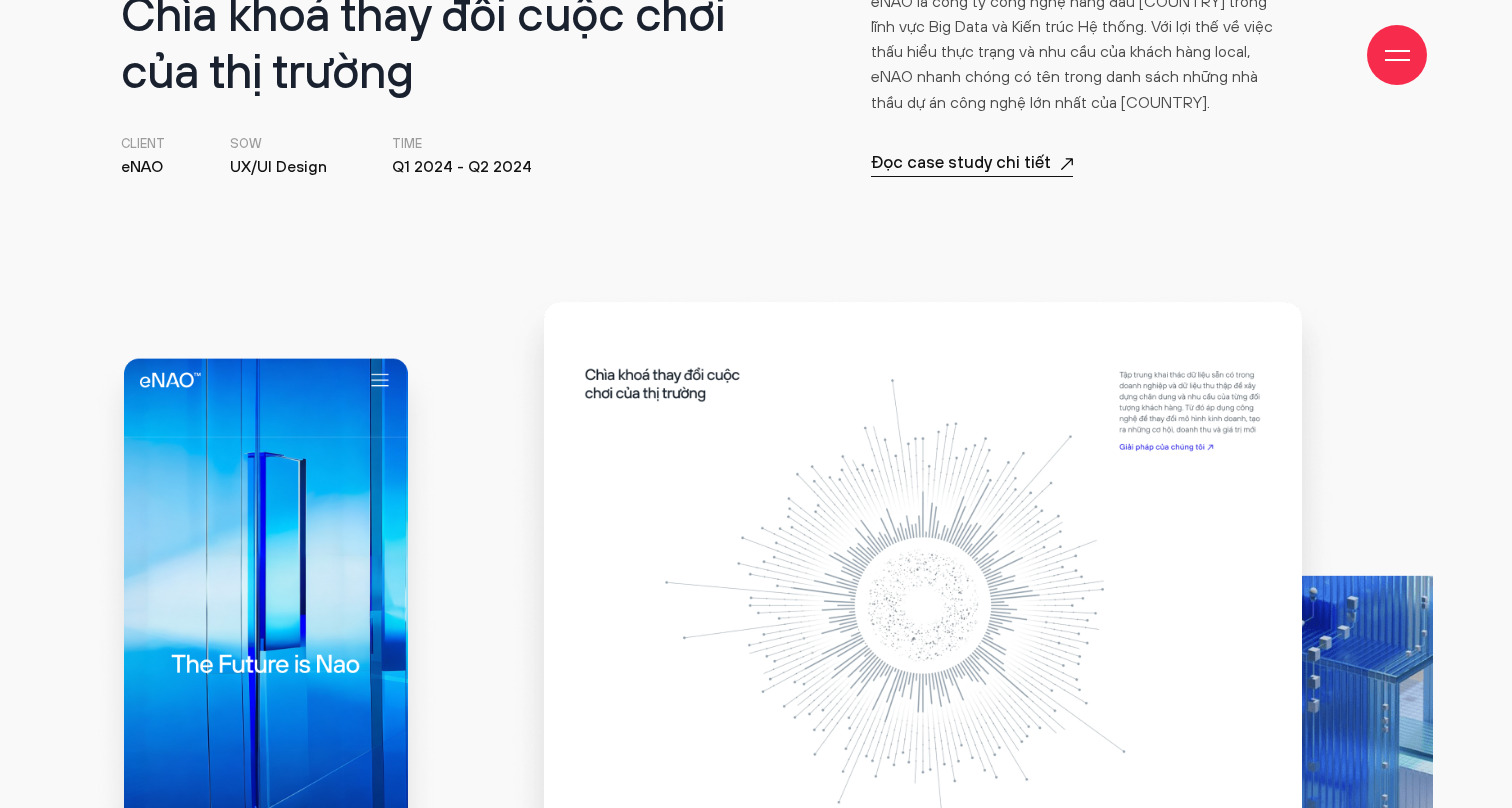 click at bounding box center [265, 692] 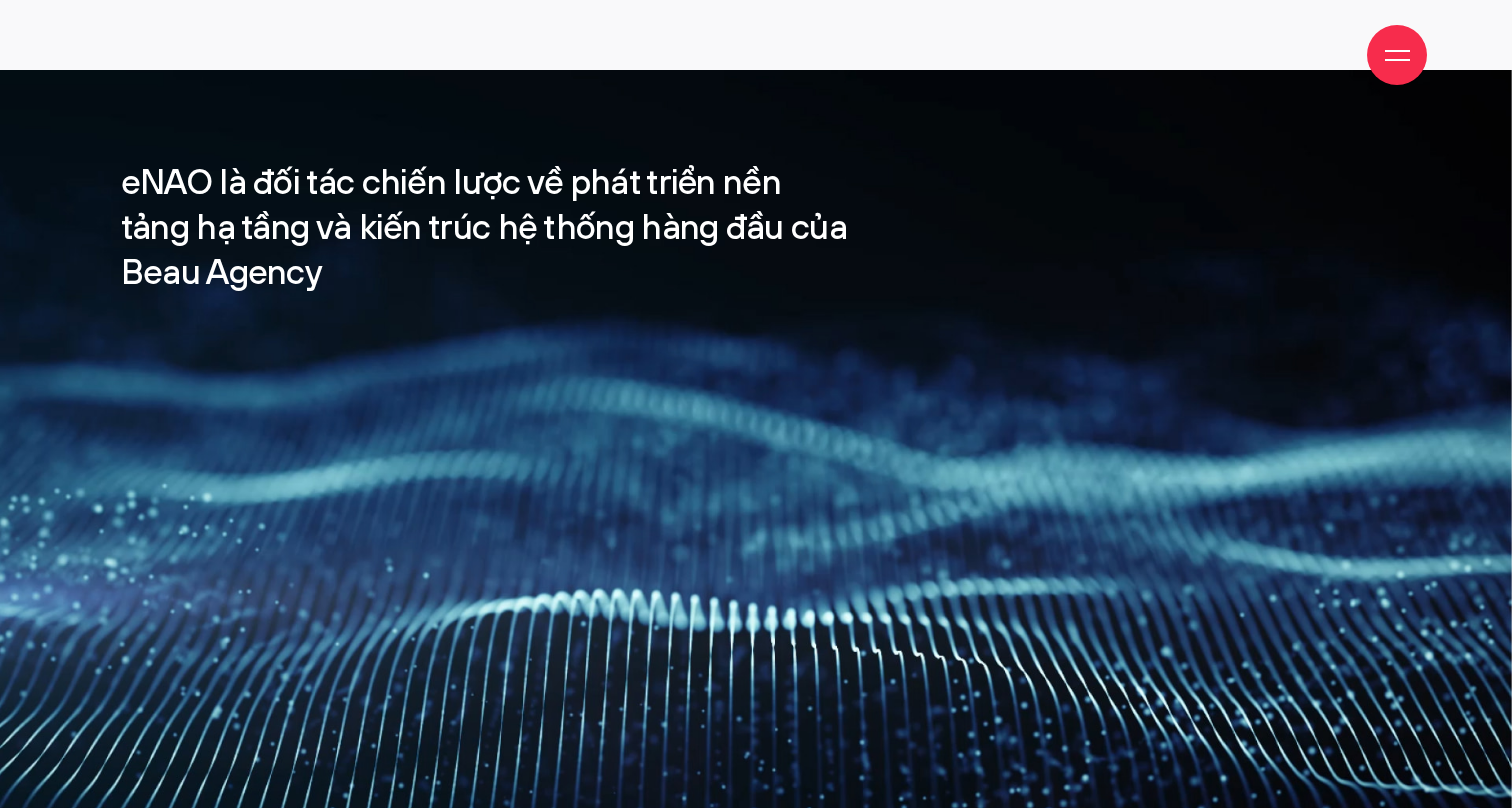 scroll, scrollTop: 2359, scrollLeft: 0, axis: vertical 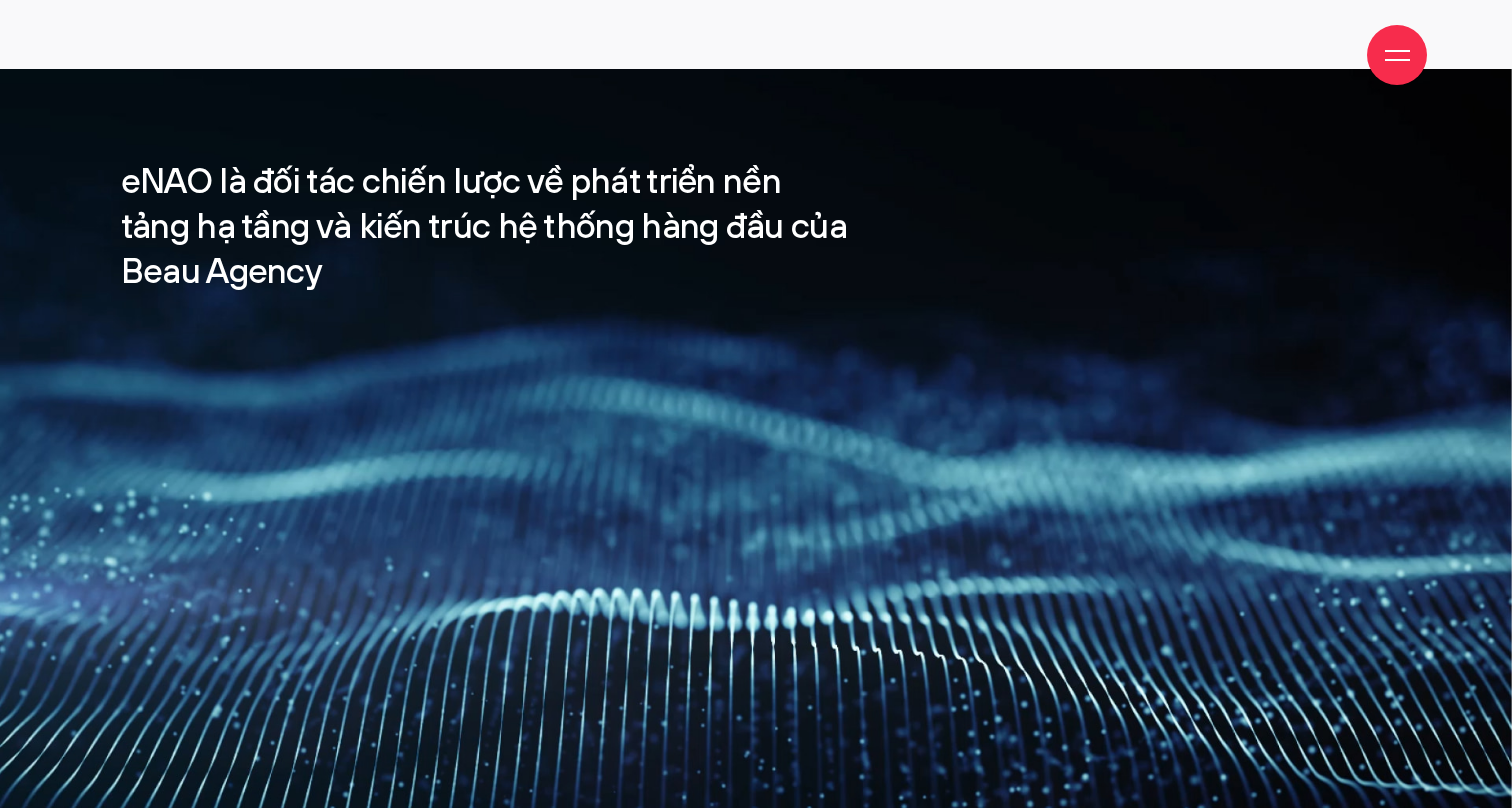 drag, startPoint x: 727, startPoint y: 639, endPoint x: 727, endPoint y: 495, distance: 144 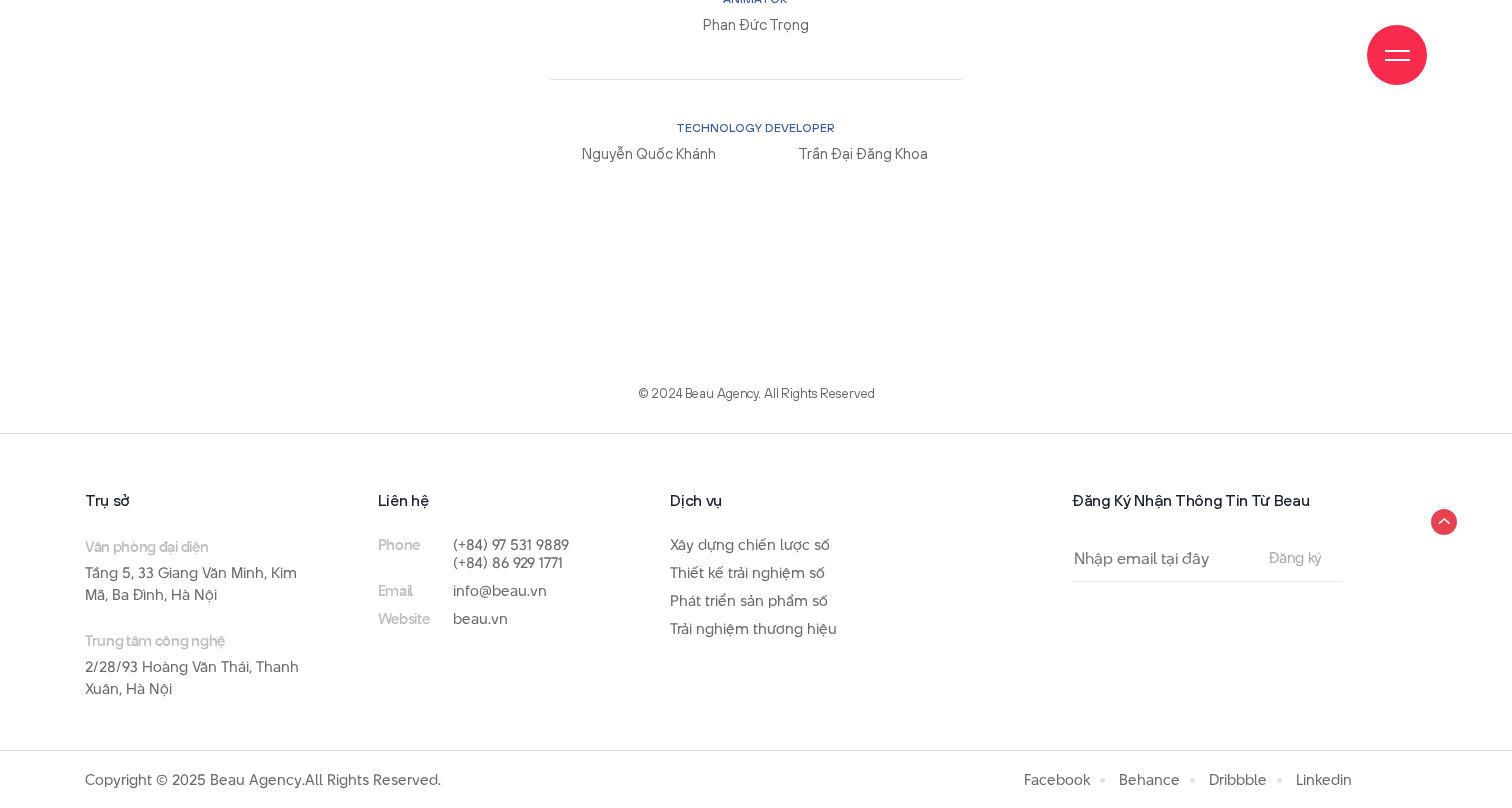 scroll, scrollTop: 16831, scrollLeft: 0, axis: vertical 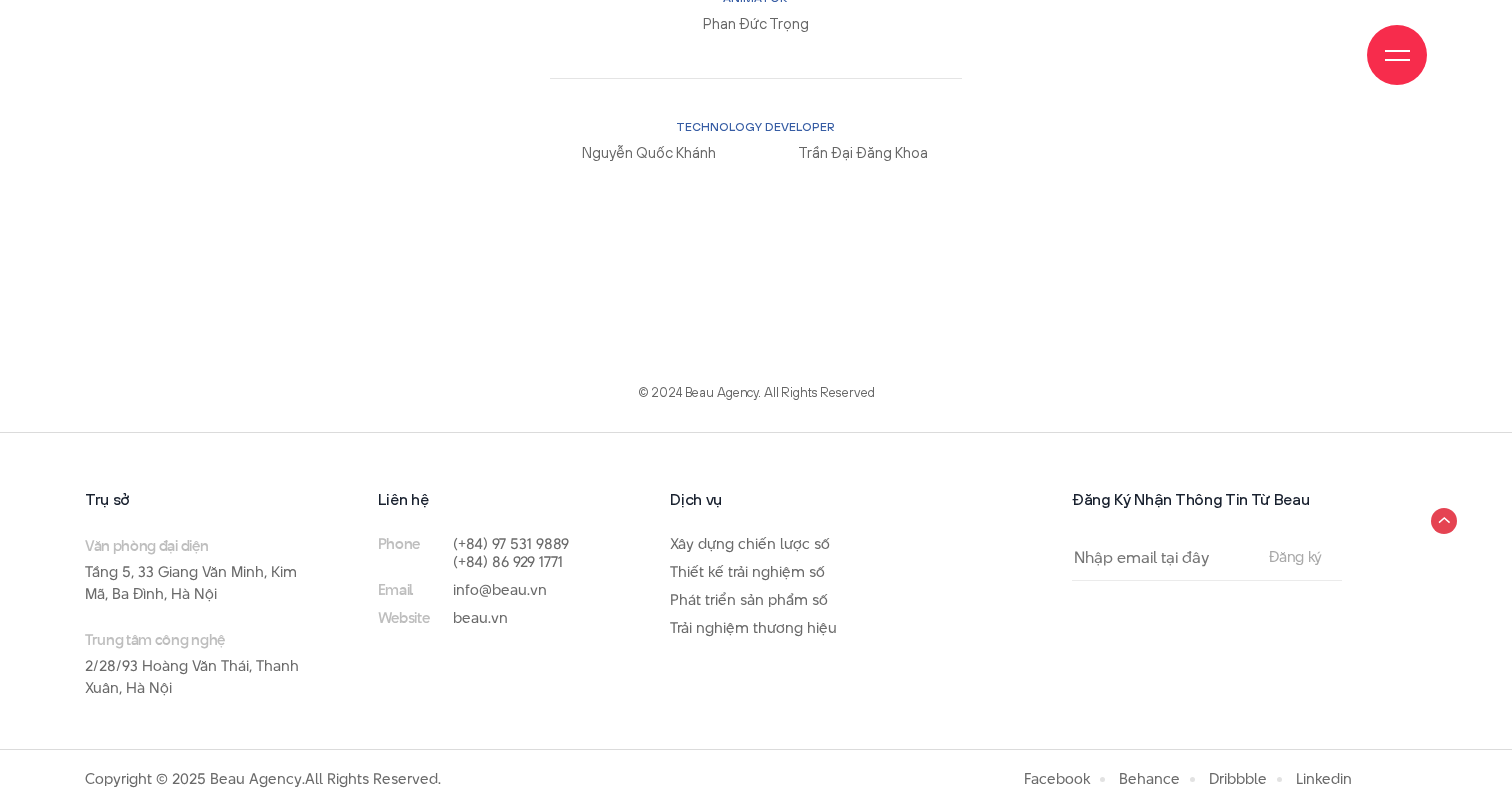 click at bounding box center (1397, 55) 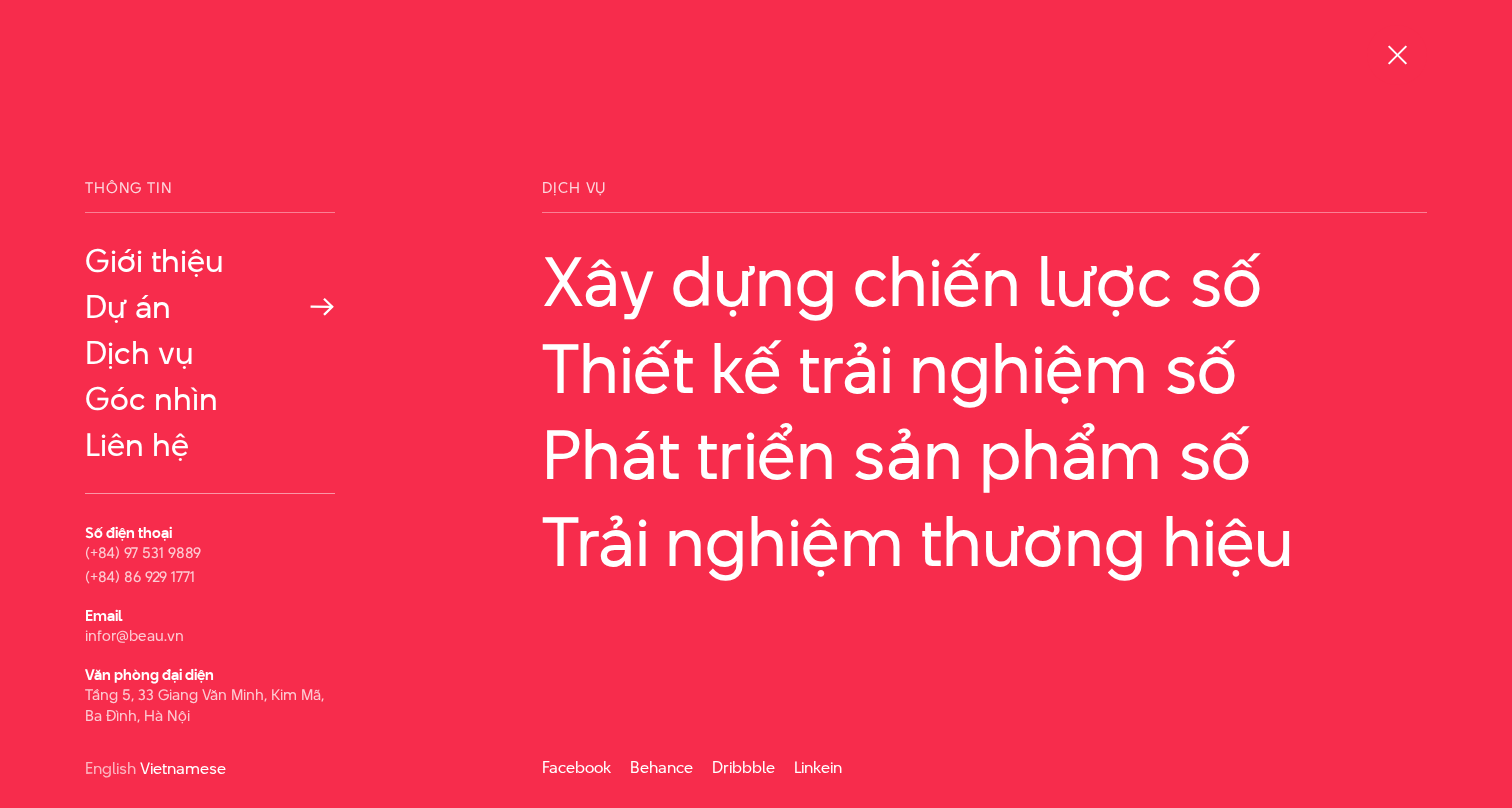 click on "Dự án" at bounding box center (210, 307) 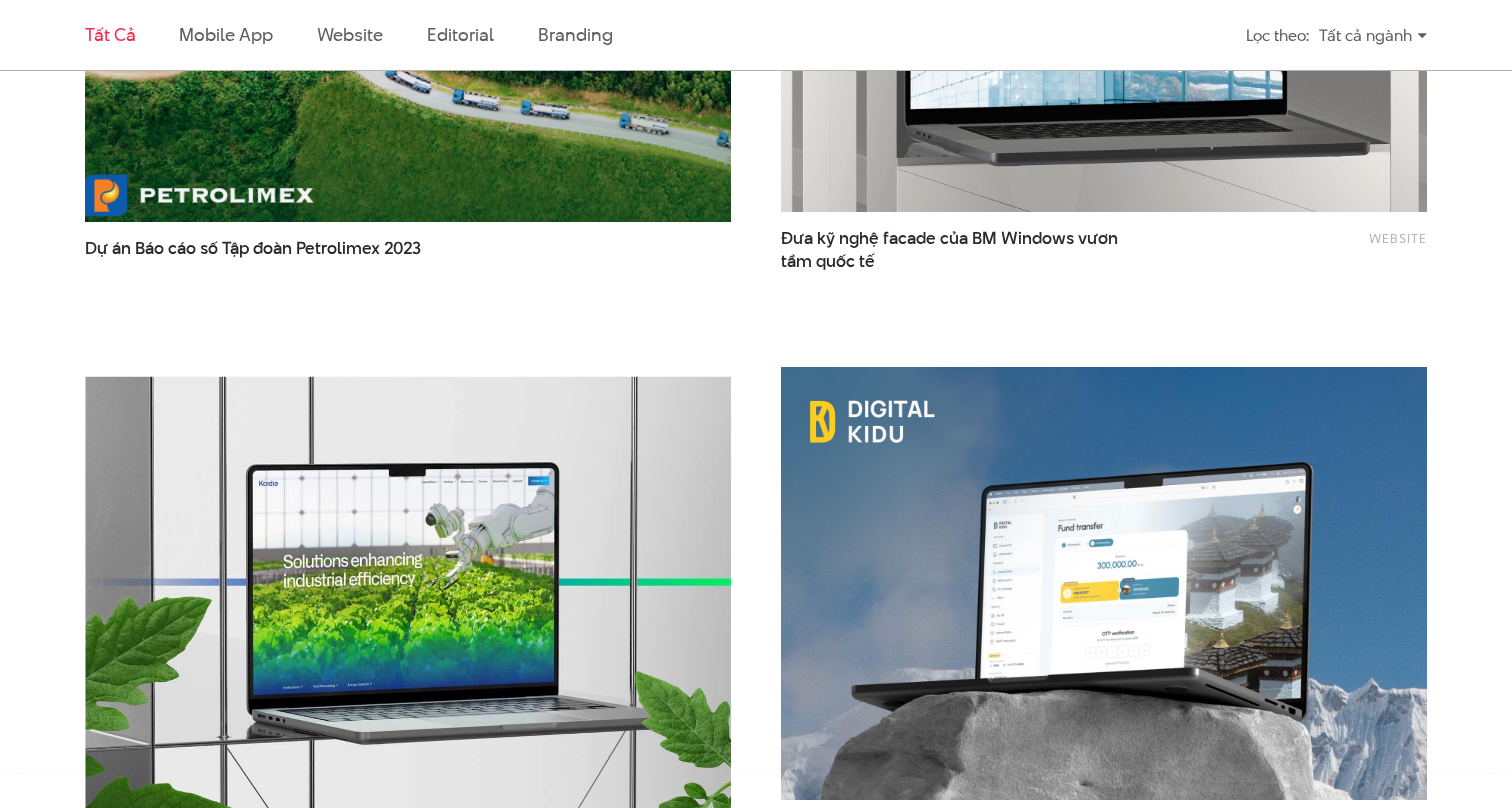 scroll, scrollTop: 3336, scrollLeft: 0, axis: vertical 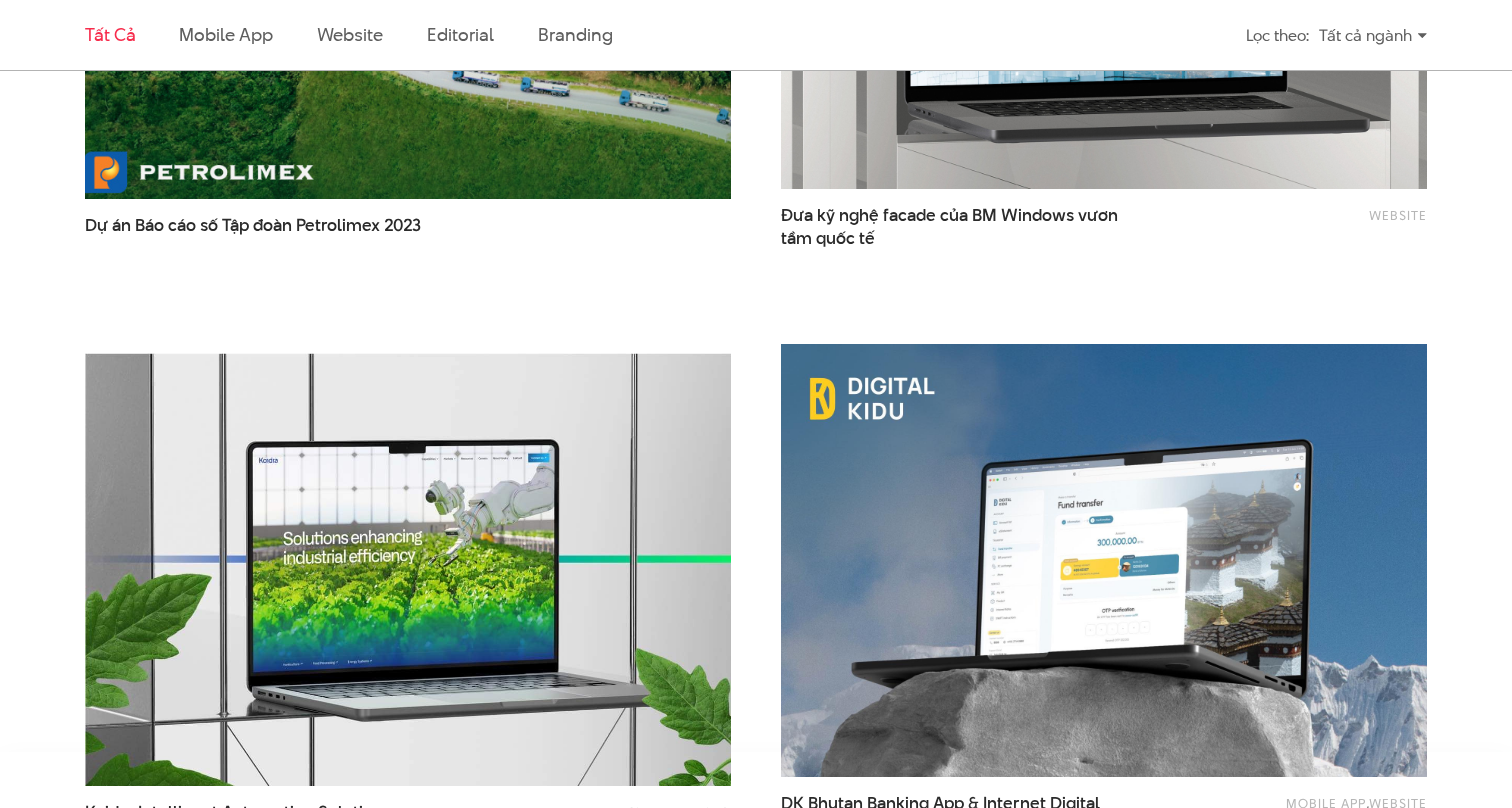click at bounding box center [408, -18] 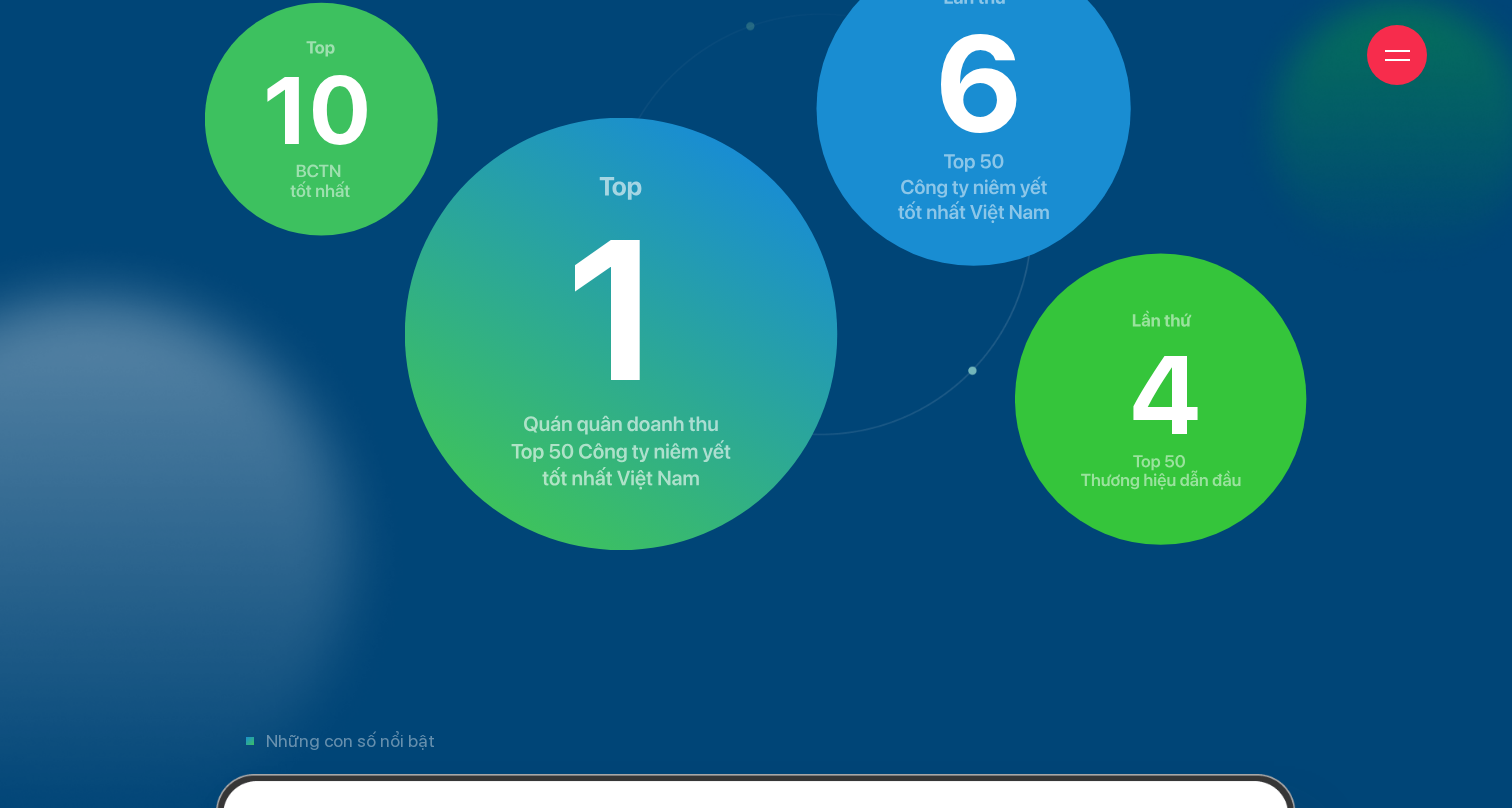 scroll, scrollTop: 6273, scrollLeft: 0, axis: vertical 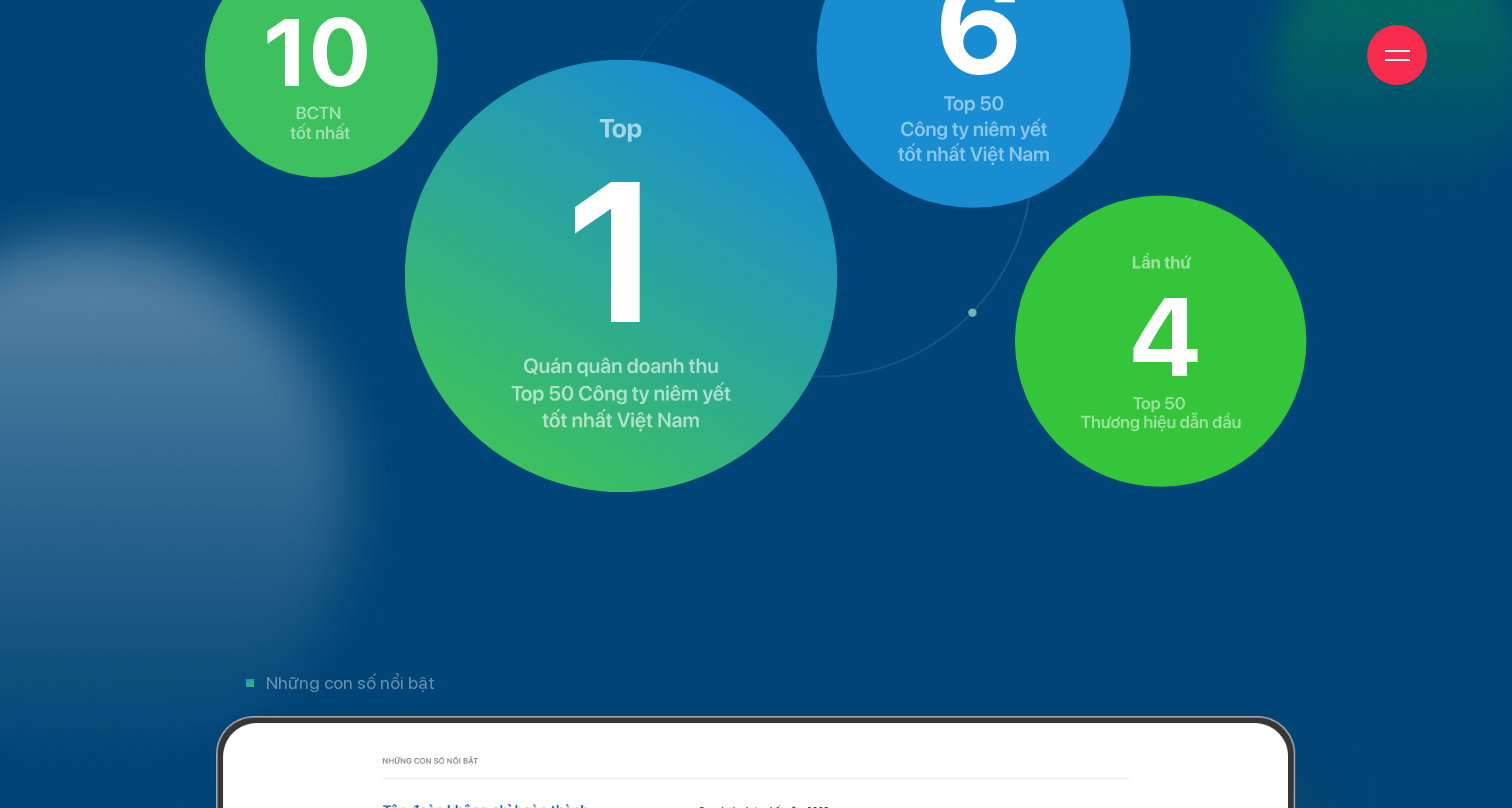 drag, startPoint x: 666, startPoint y: 304, endPoint x: 663, endPoint y: 253, distance: 51.088158 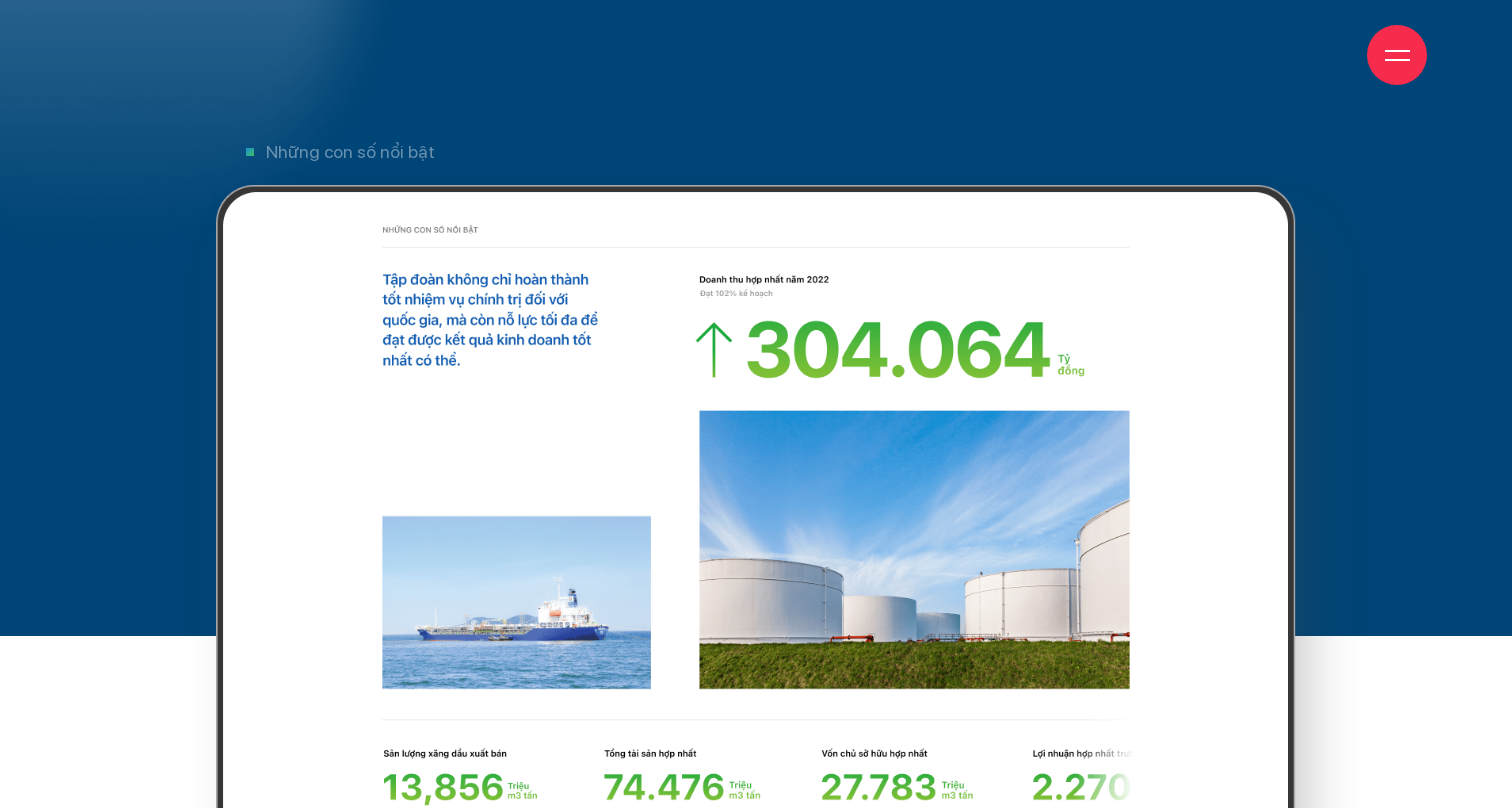 scroll, scrollTop: 6810, scrollLeft: 0, axis: vertical 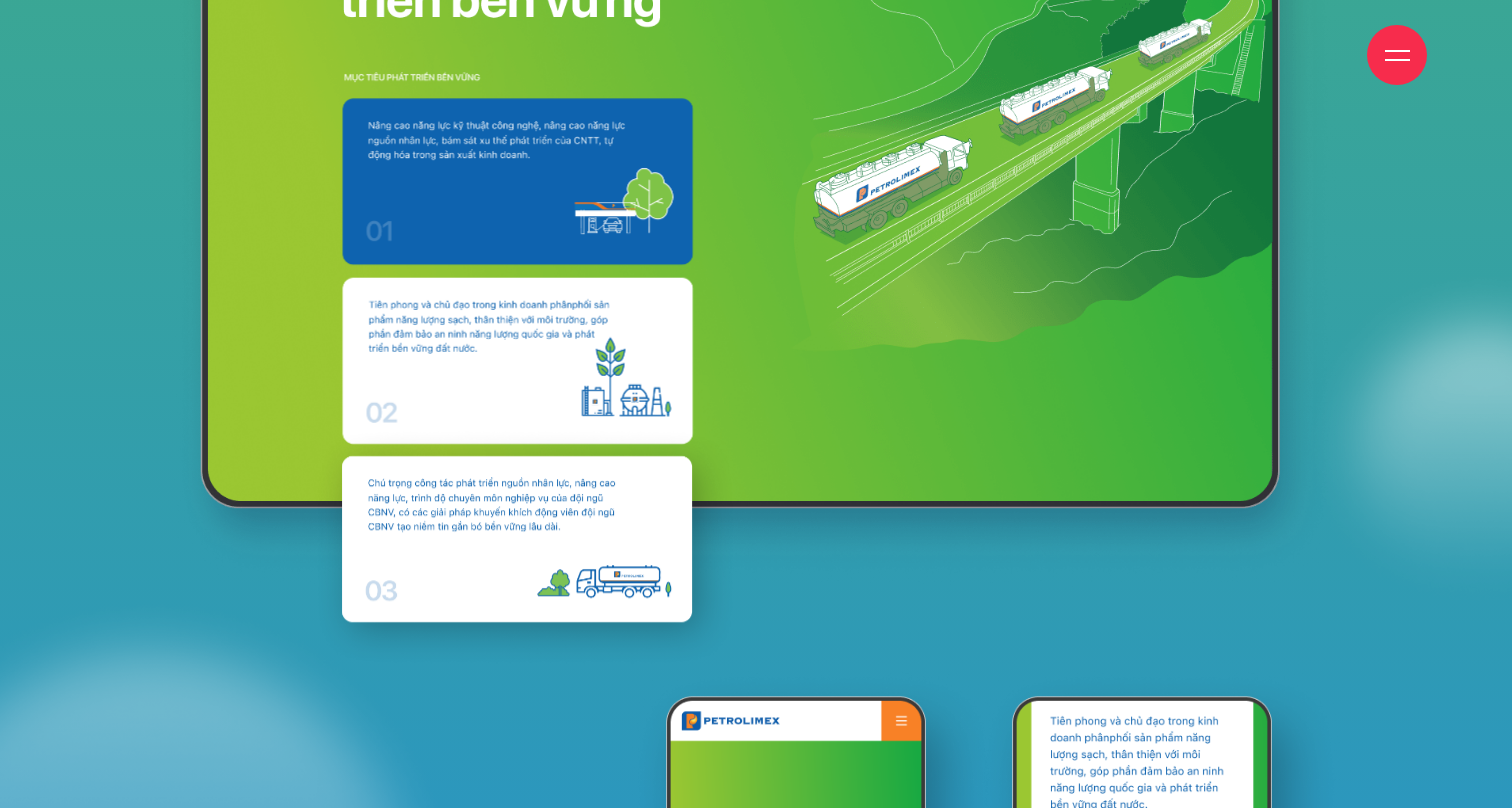 click 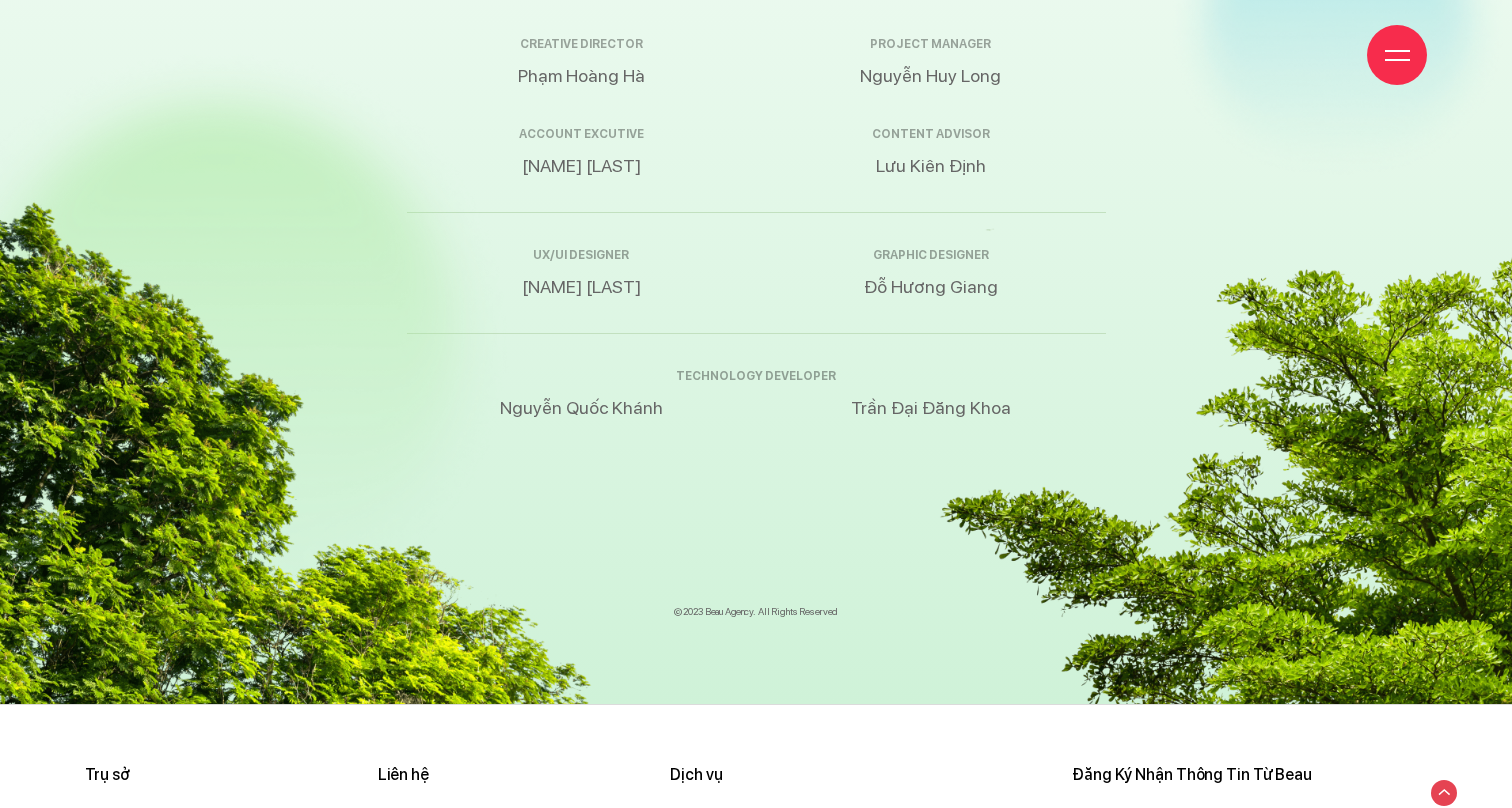 scroll, scrollTop: 26786, scrollLeft: 0, axis: vertical 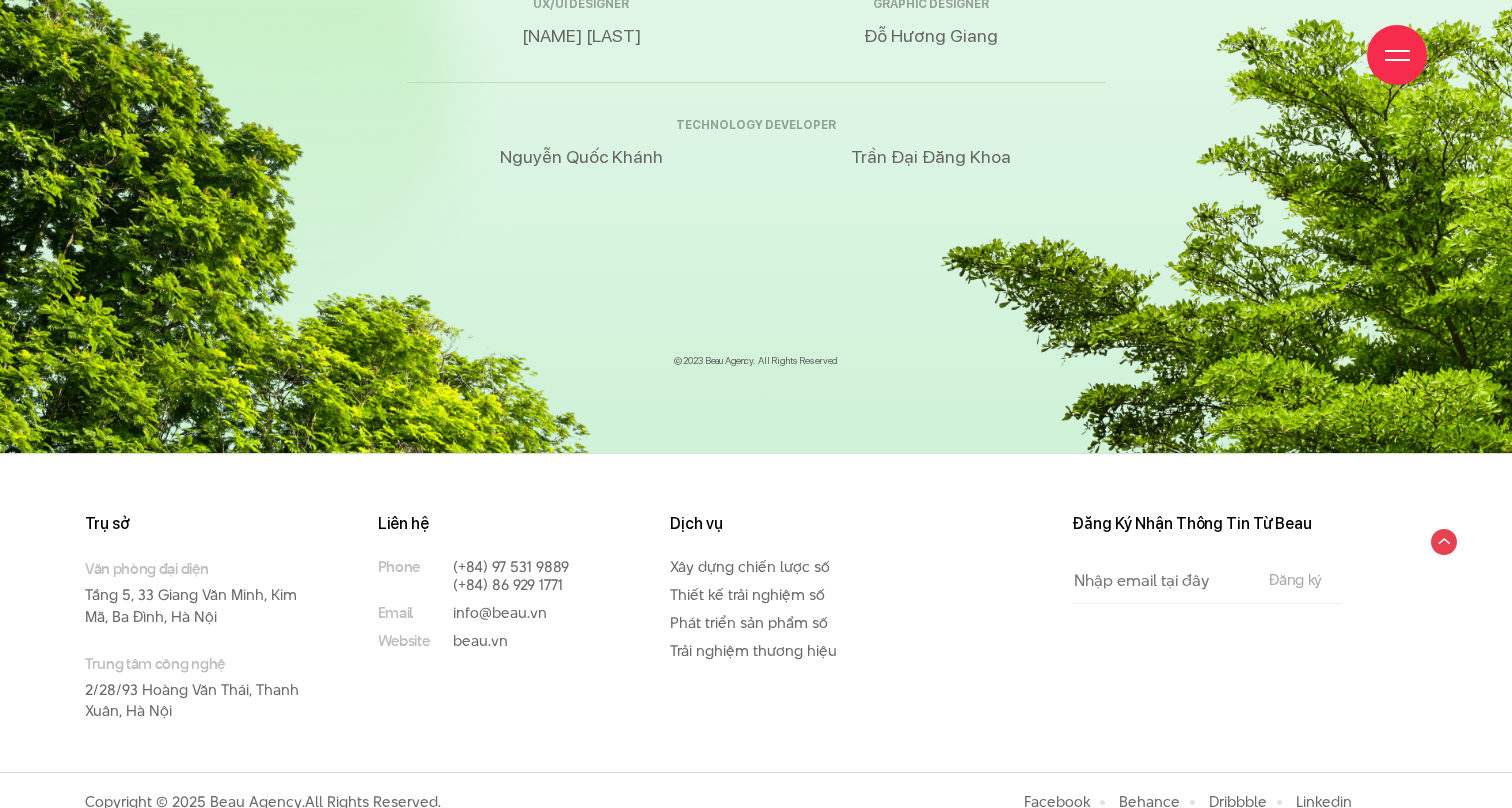 click at bounding box center (1397, 55) 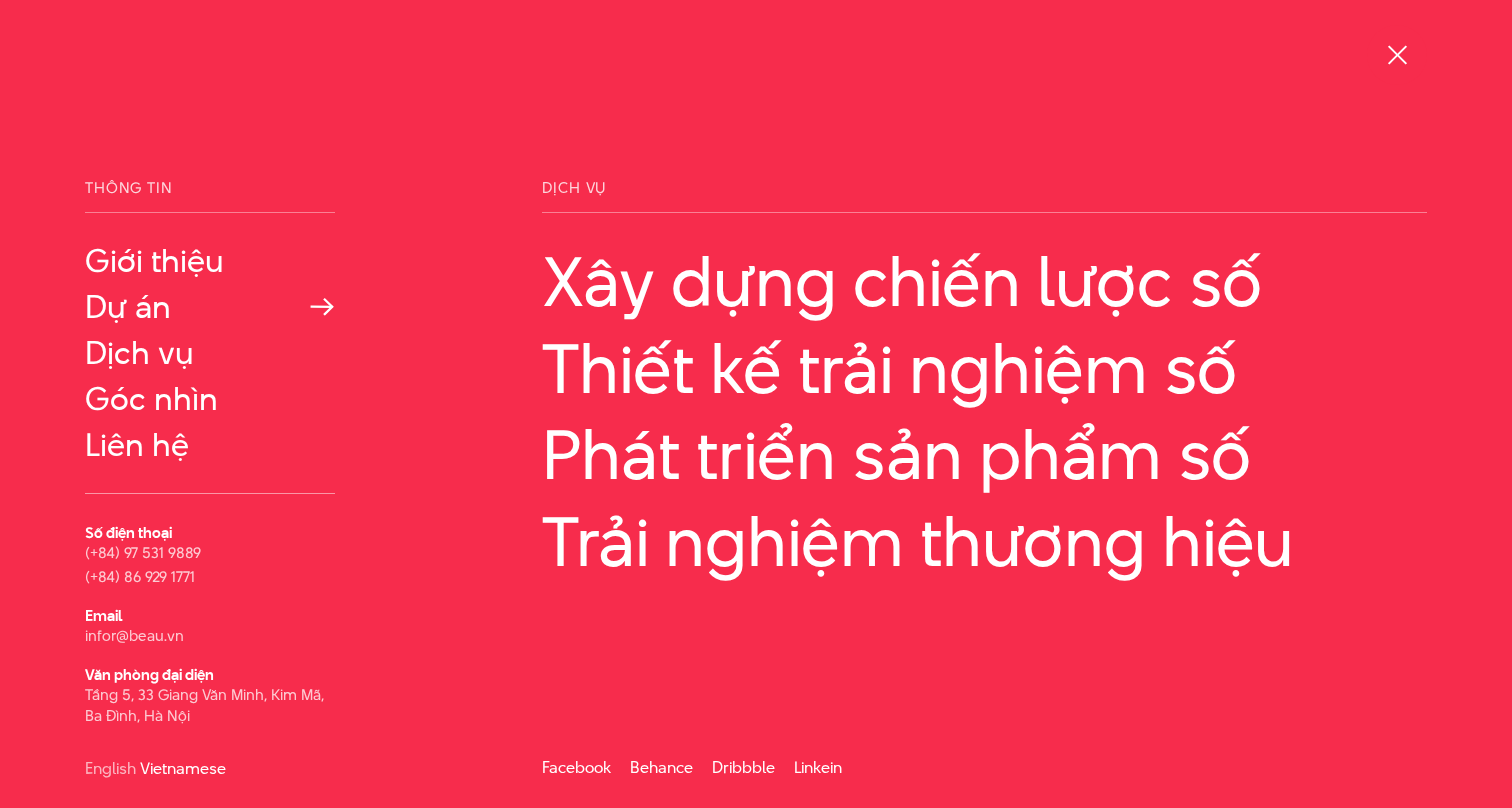 click on "Dự án" at bounding box center (210, 307) 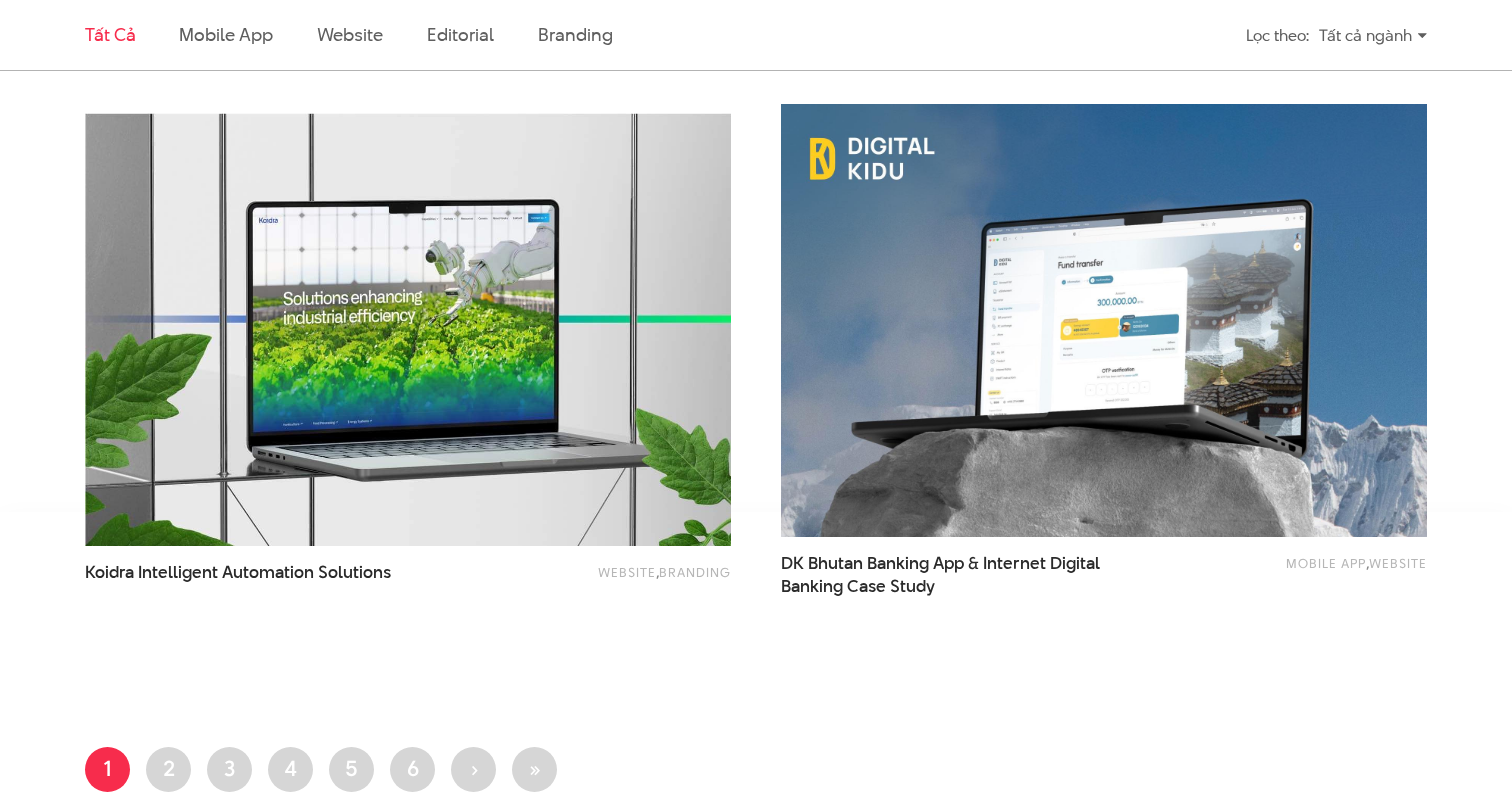 scroll, scrollTop: 3579, scrollLeft: 0, axis: vertical 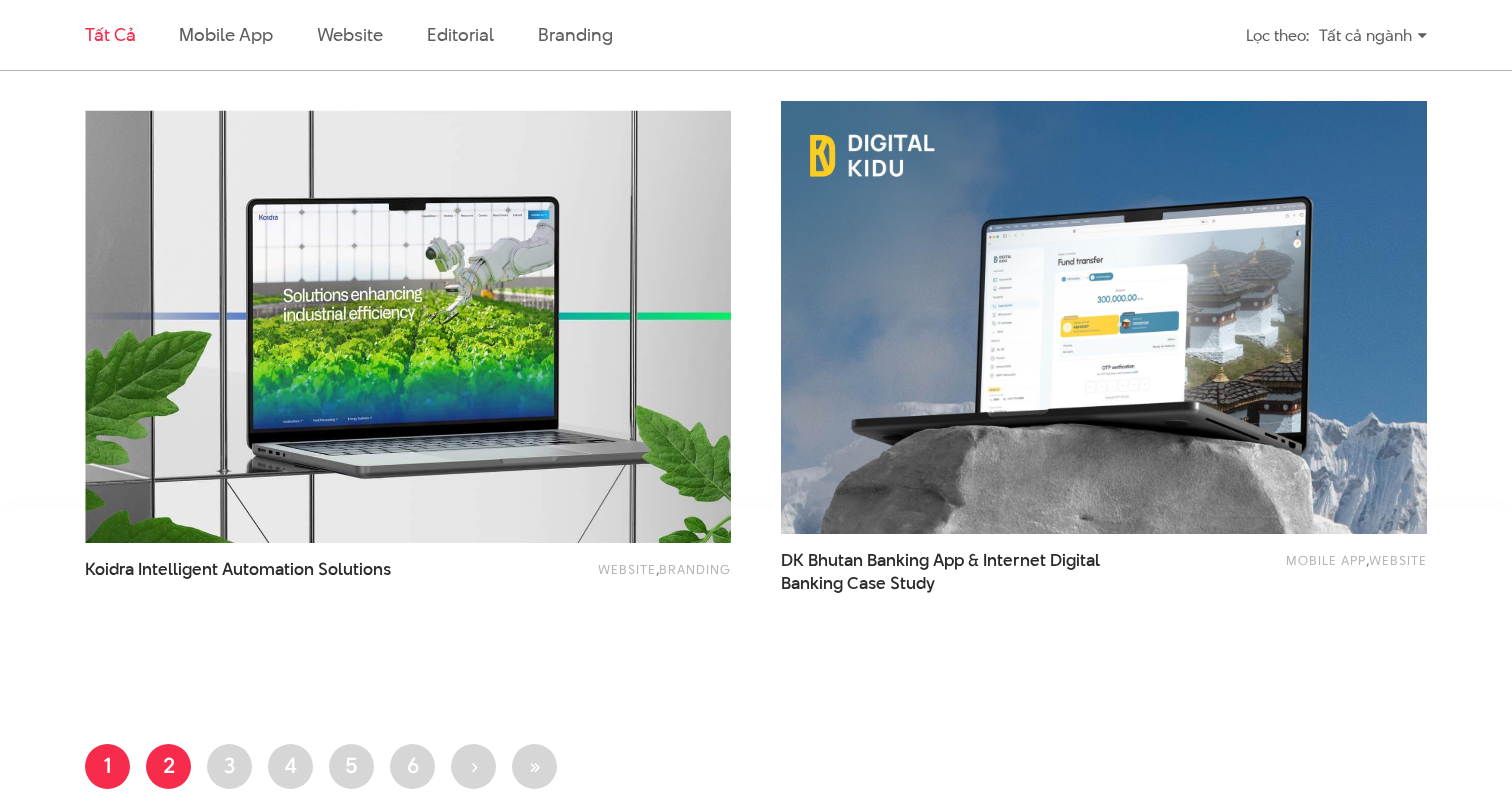 click on "Trang
2" at bounding box center (168, 766) 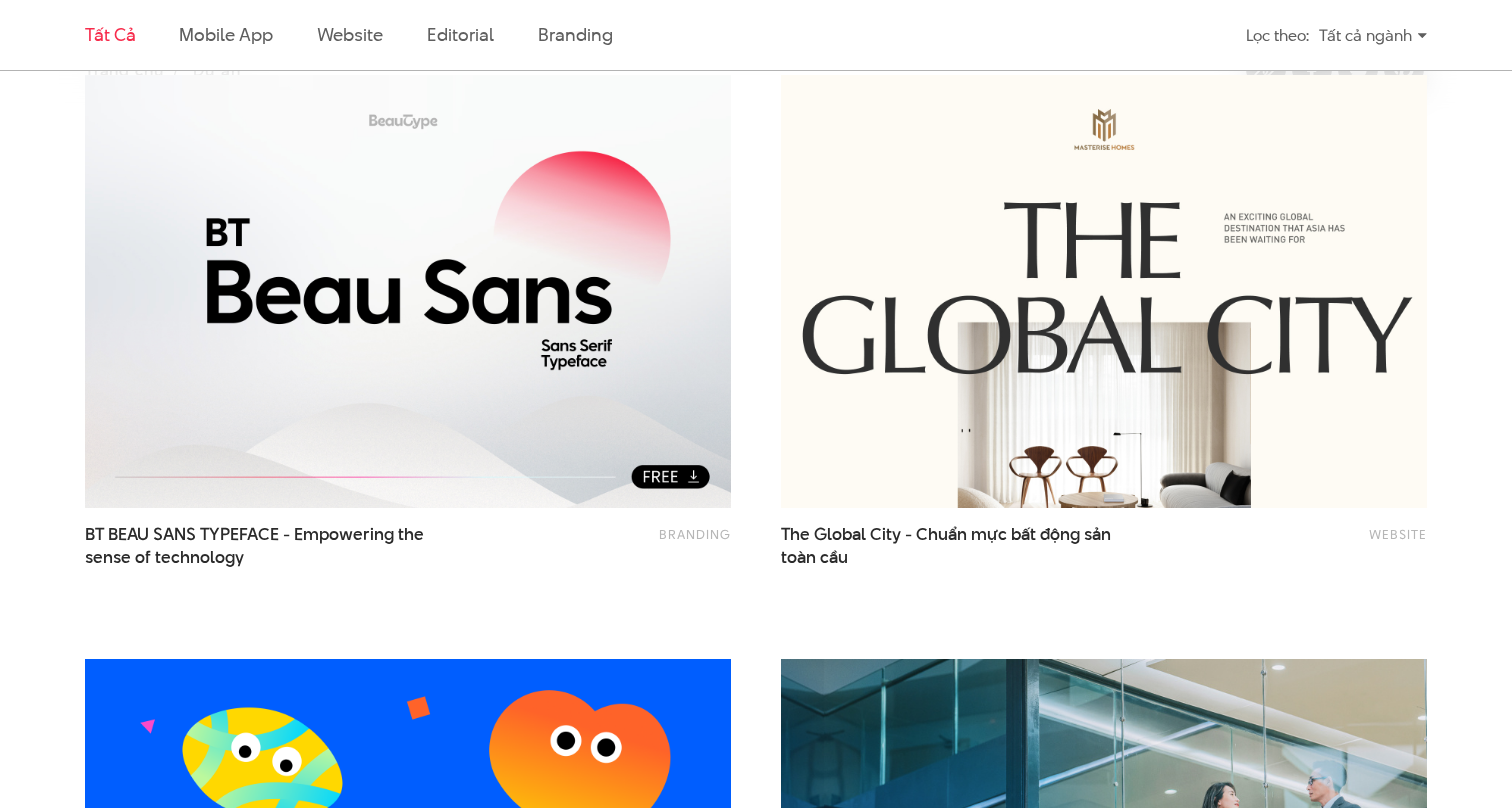 scroll, scrollTop: 667, scrollLeft: 0, axis: vertical 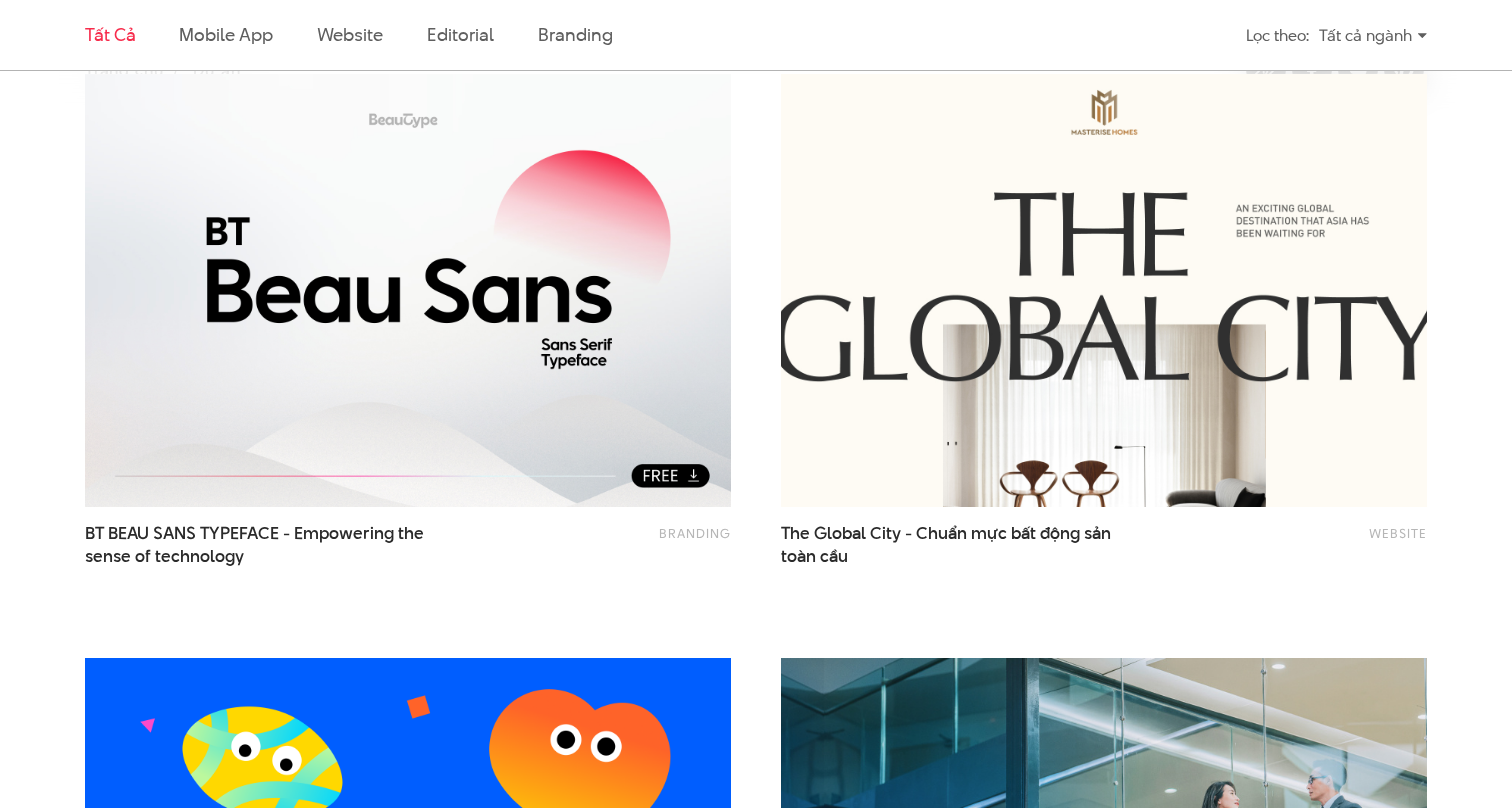 click at bounding box center [1104, 290] 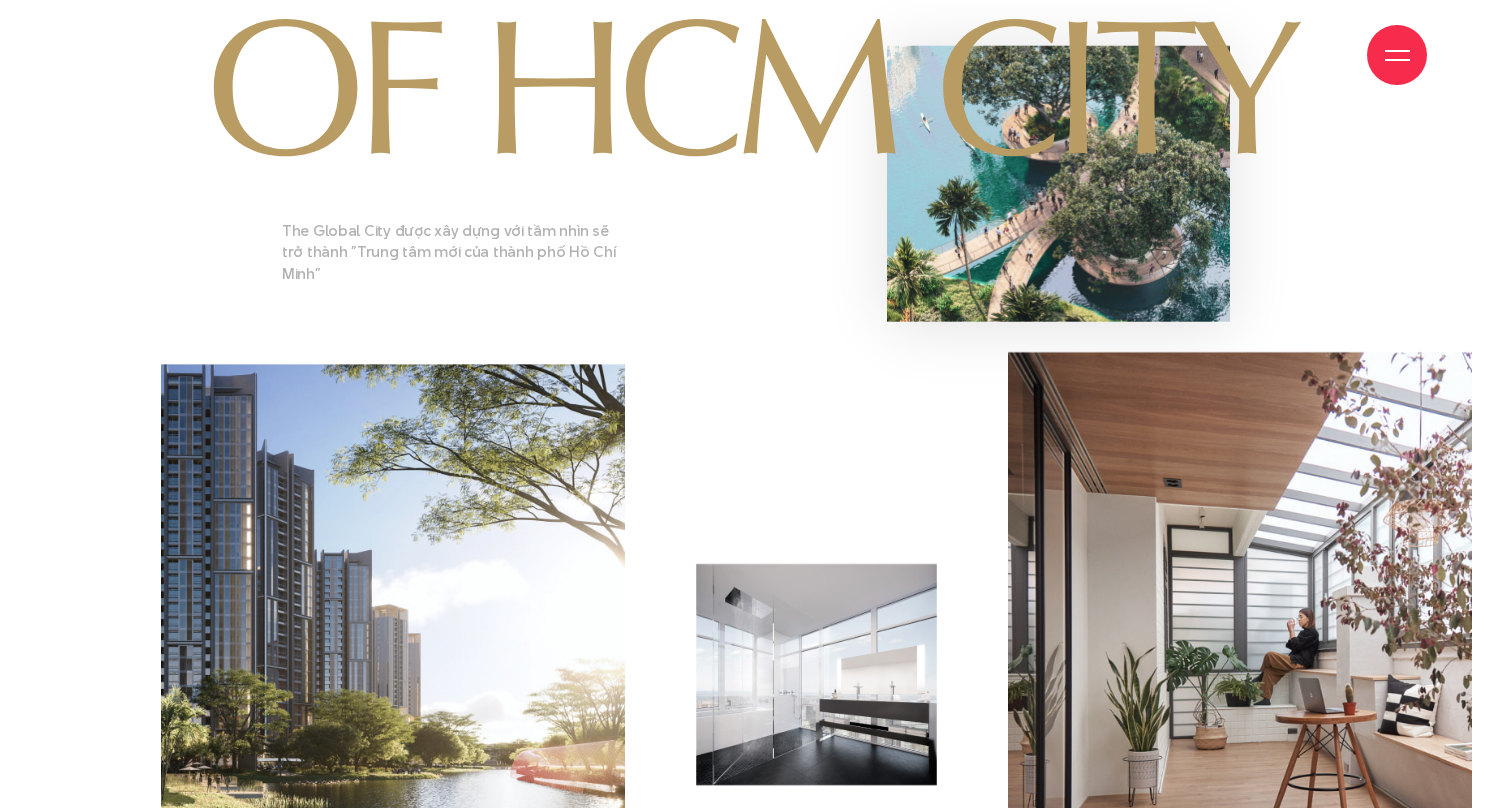 scroll, scrollTop: 2950, scrollLeft: 0, axis: vertical 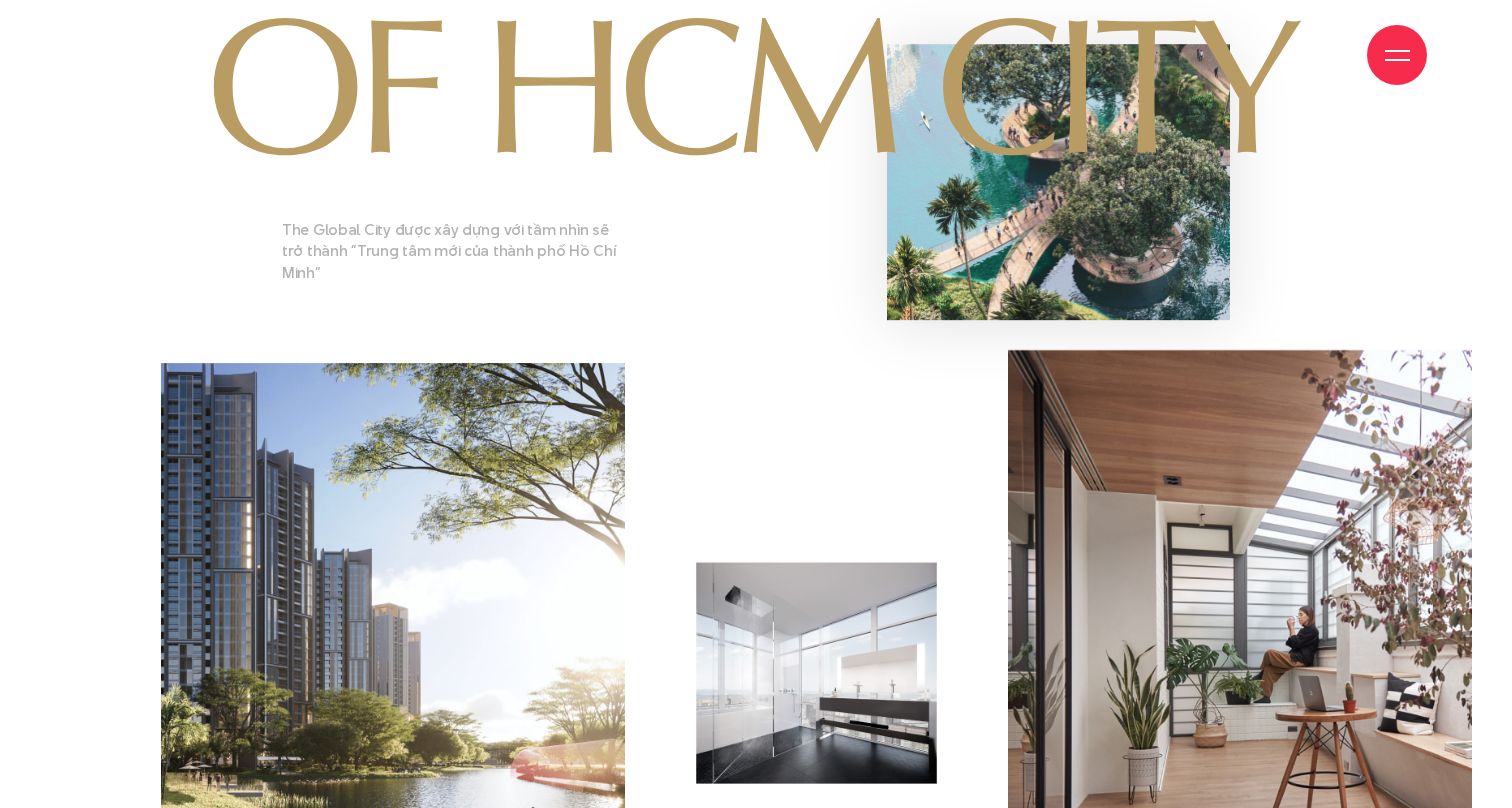 click at bounding box center [1240, 80] 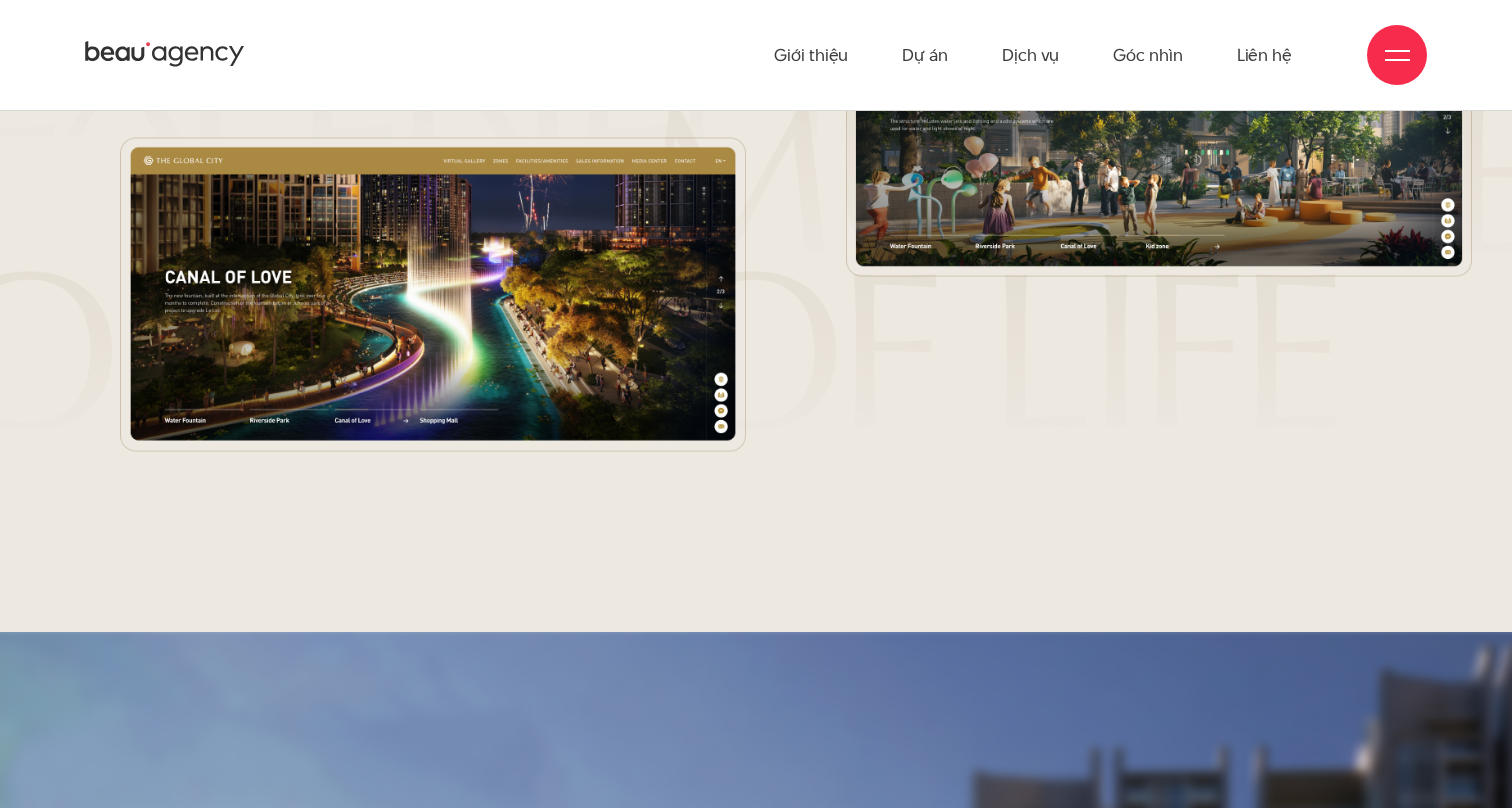 scroll, scrollTop: 13904, scrollLeft: 0, axis: vertical 